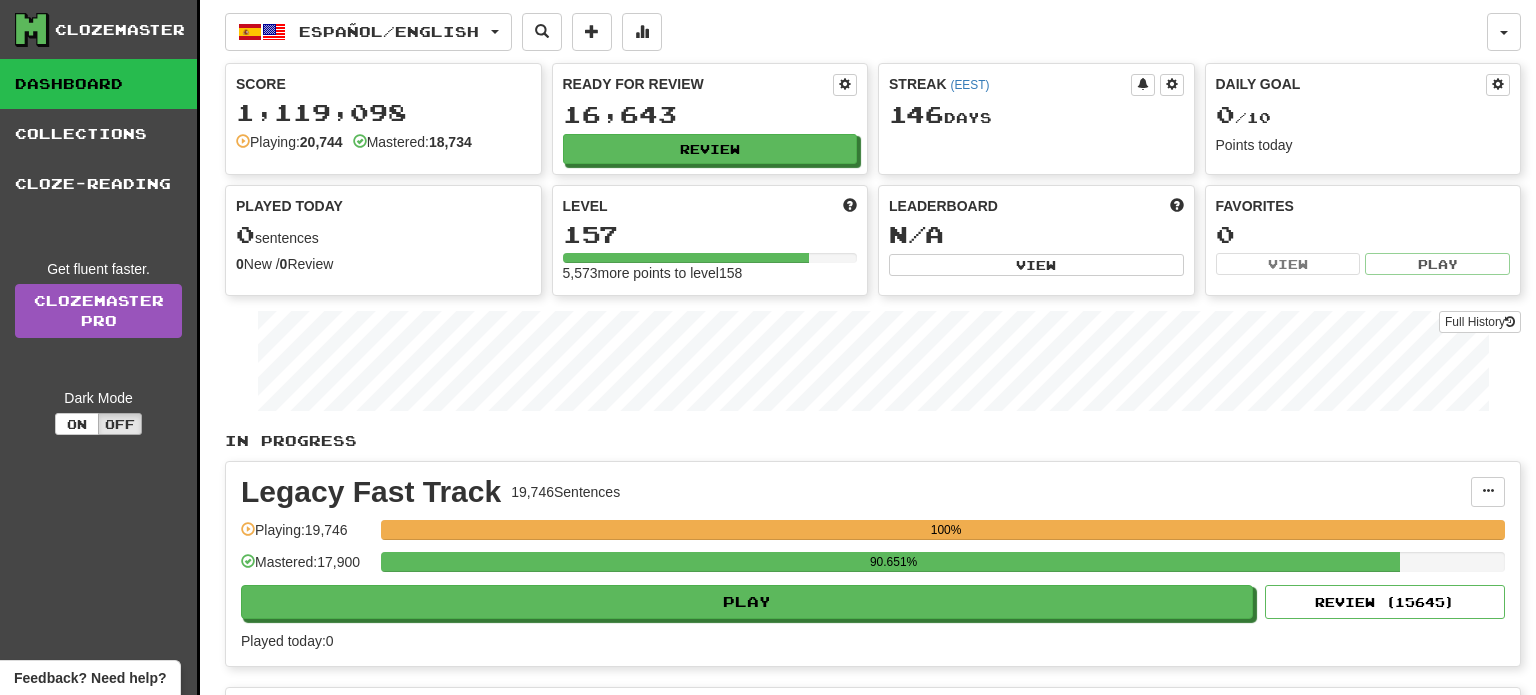 scroll, scrollTop: 0, scrollLeft: 0, axis: both 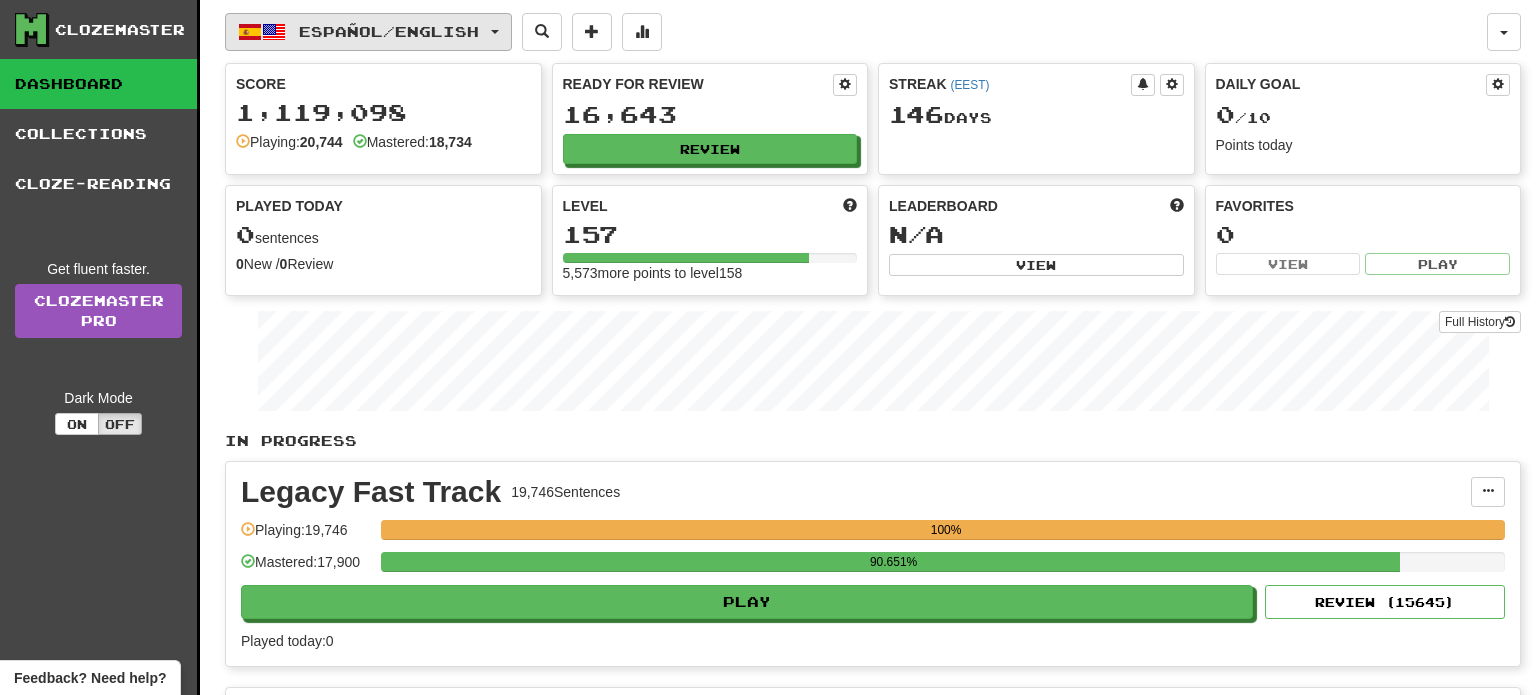 click on "Español  /  English" at bounding box center (389, 31) 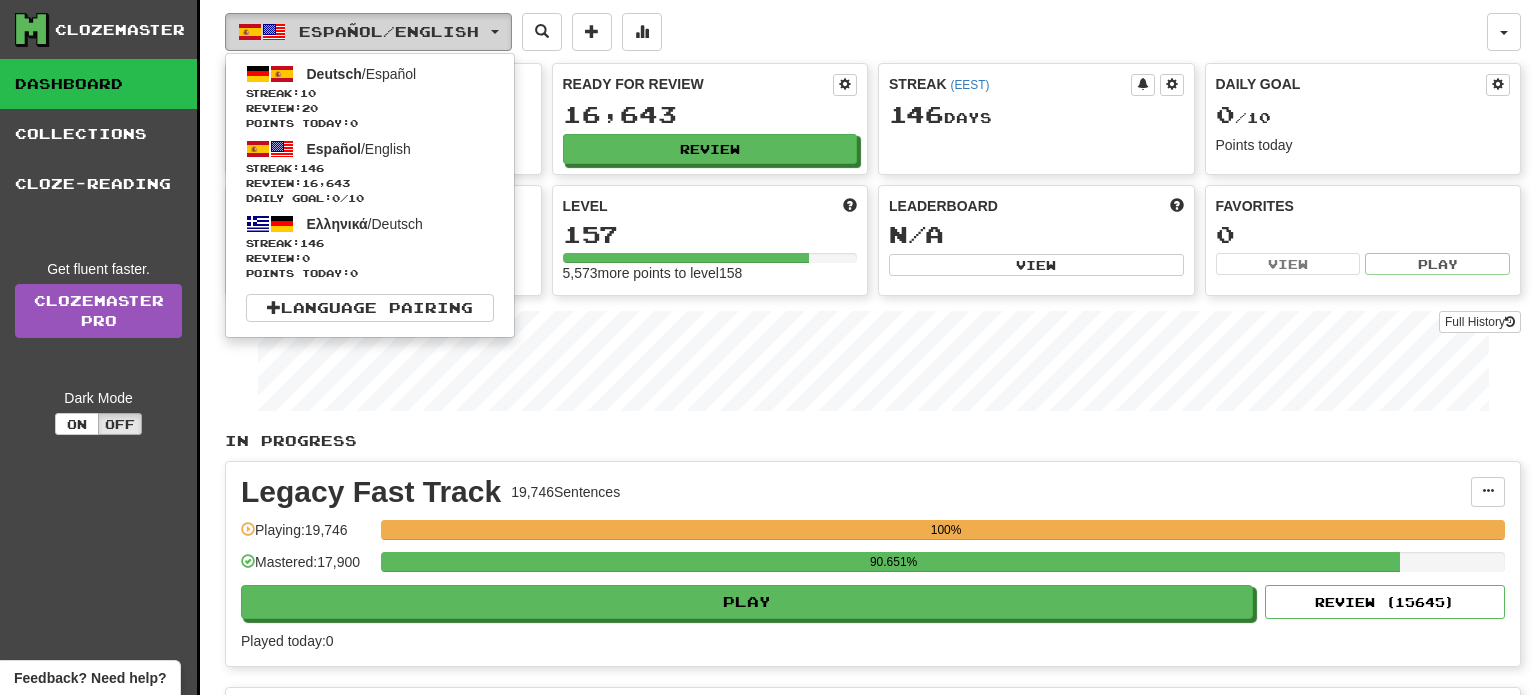 click on "Español  /  English" at bounding box center [389, 31] 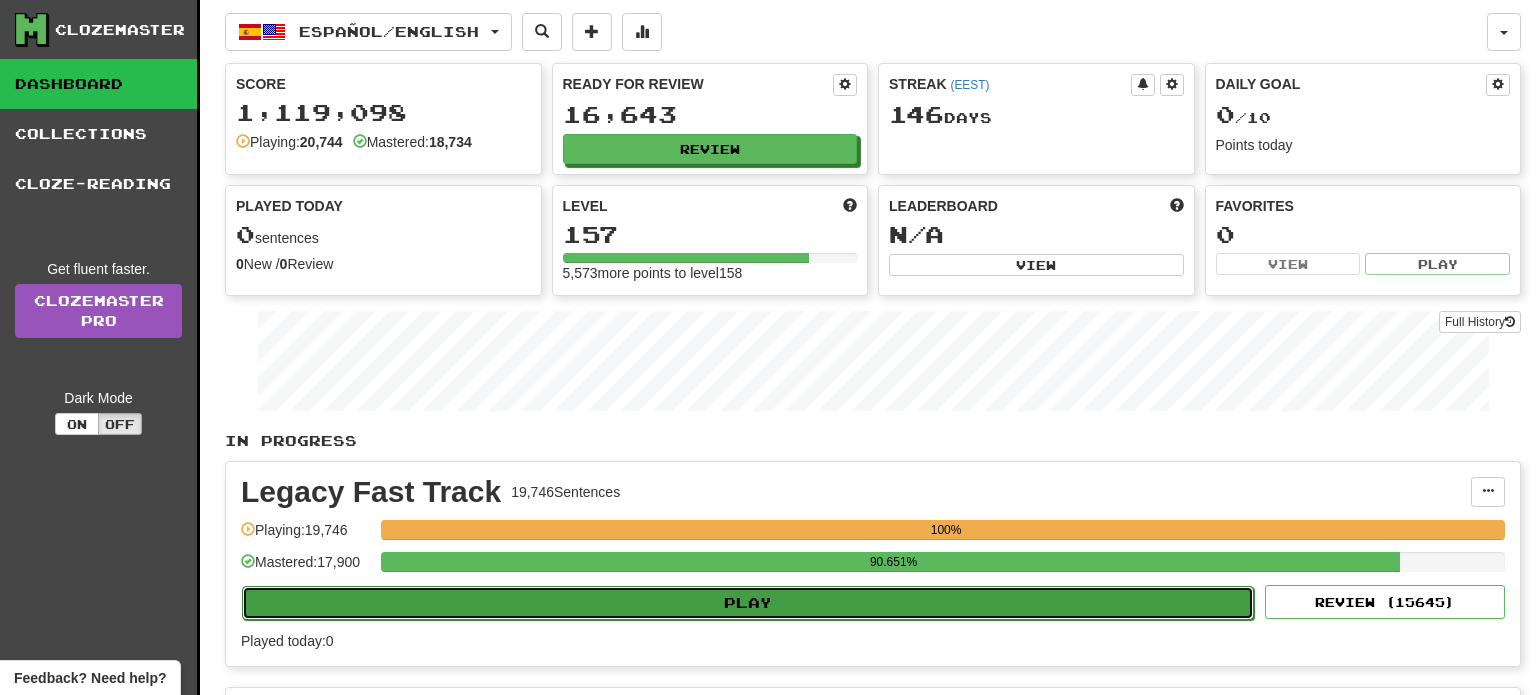 click on "Play" at bounding box center [748, 603] 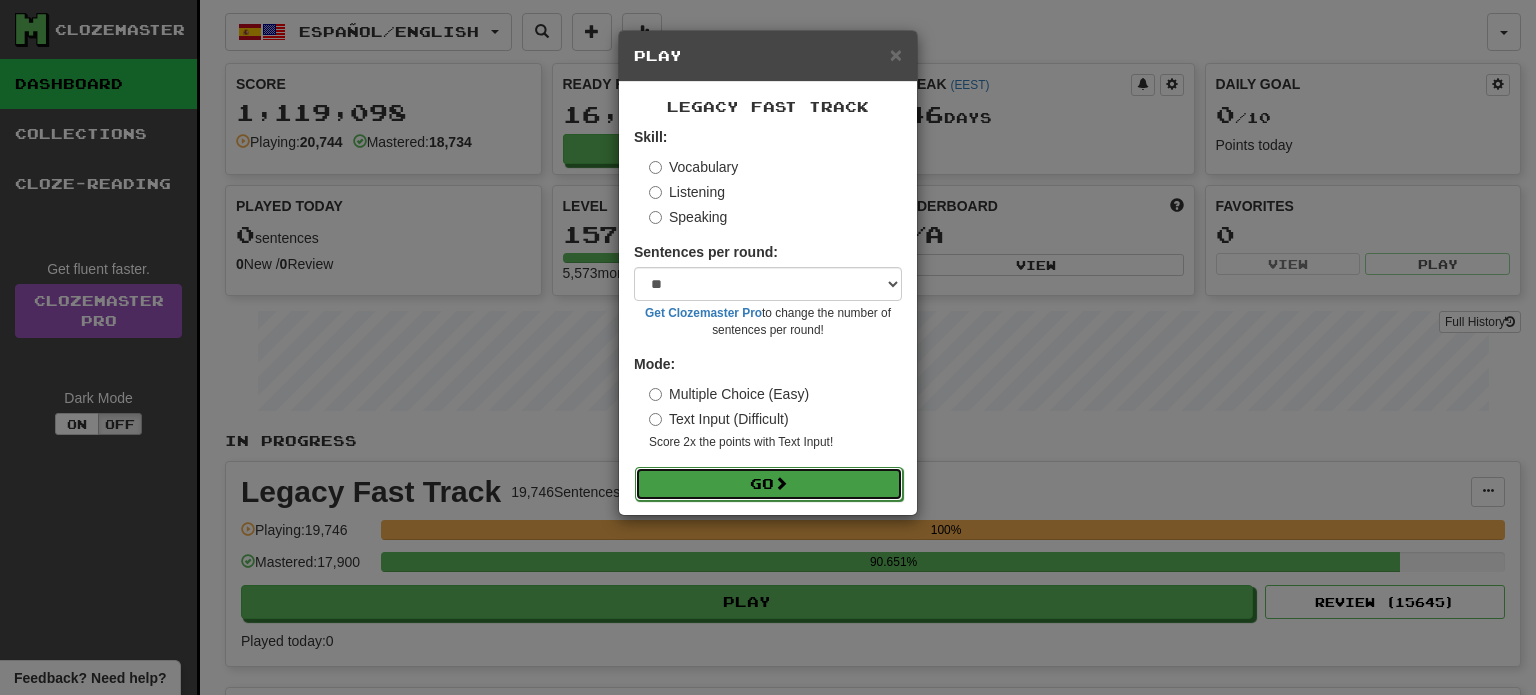 click on "Go" at bounding box center [769, 484] 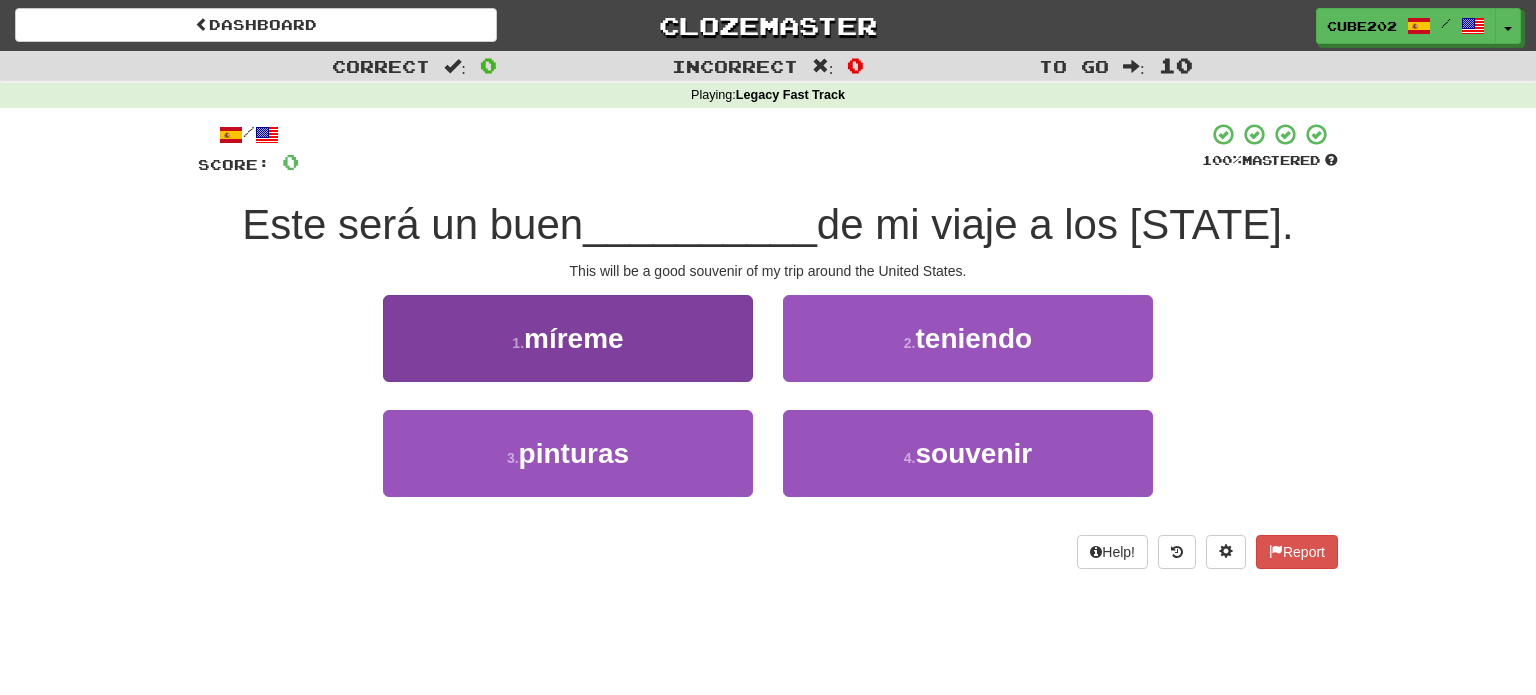 scroll, scrollTop: 0, scrollLeft: 0, axis: both 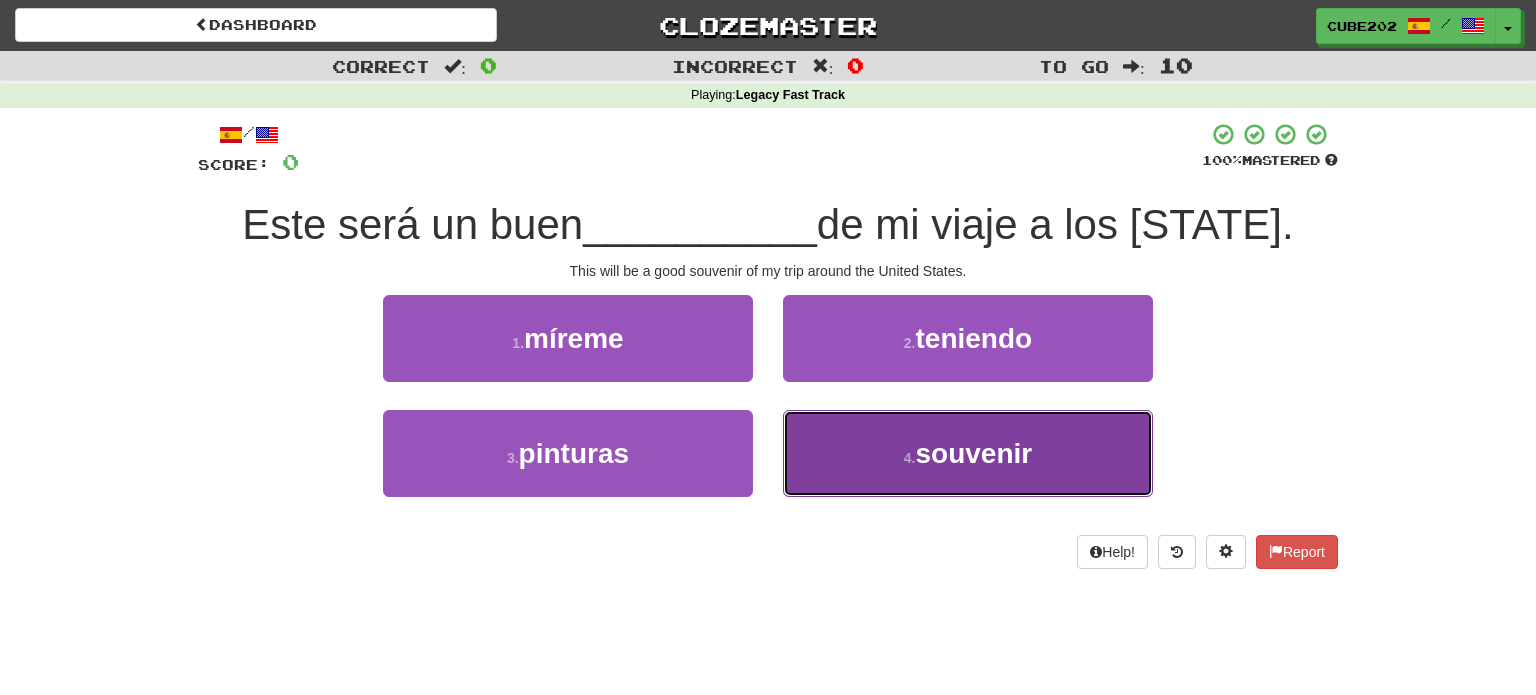 click on "4 .  souvenir" at bounding box center (968, 453) 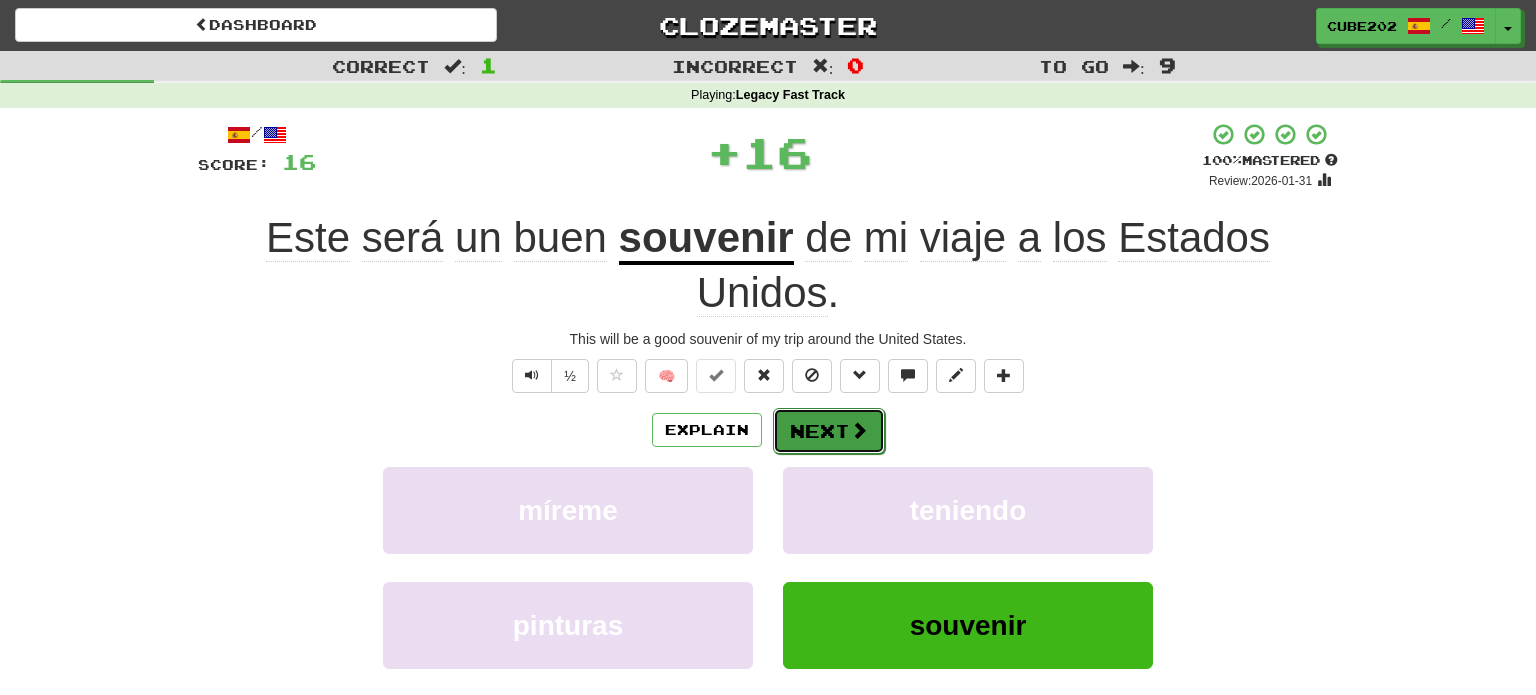 click on "Next" at bounding box center (829, 431) 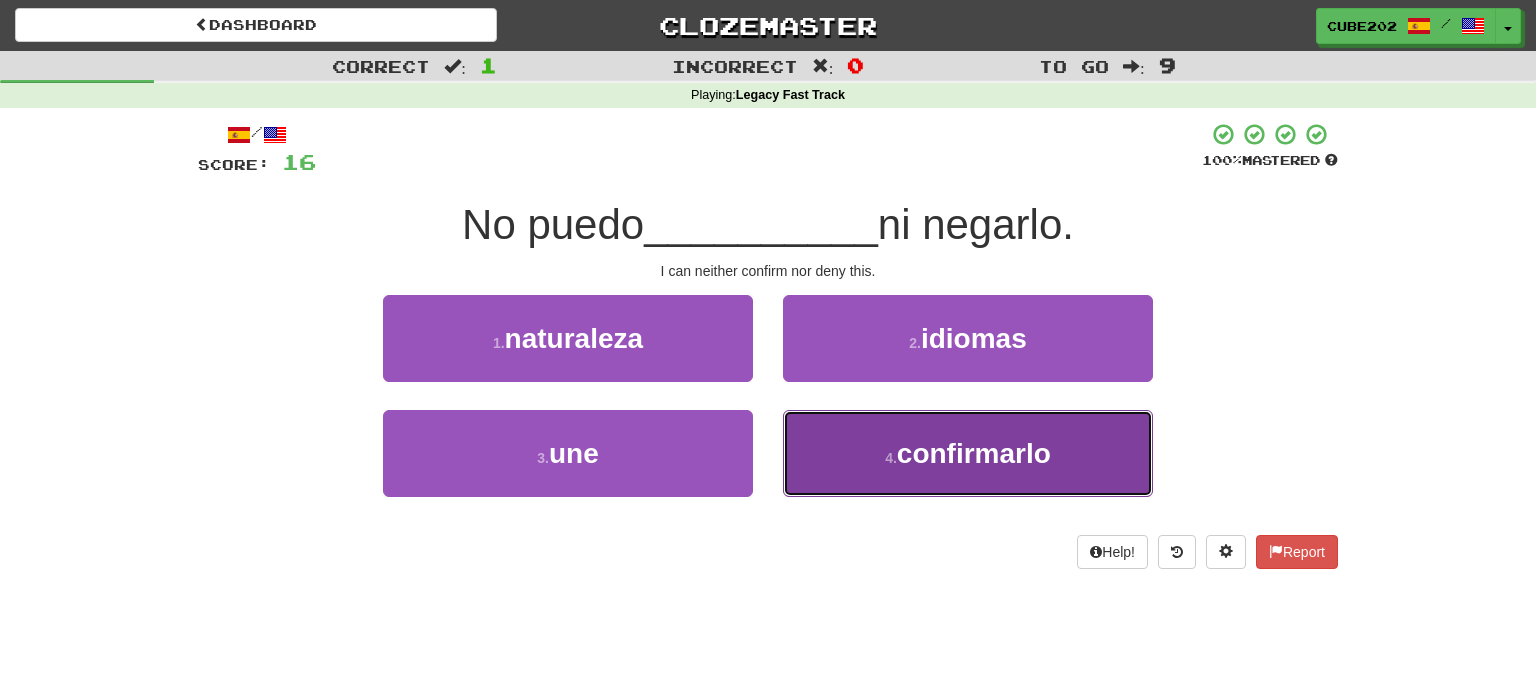 click on "4 ." at bounding box center (891, 458) 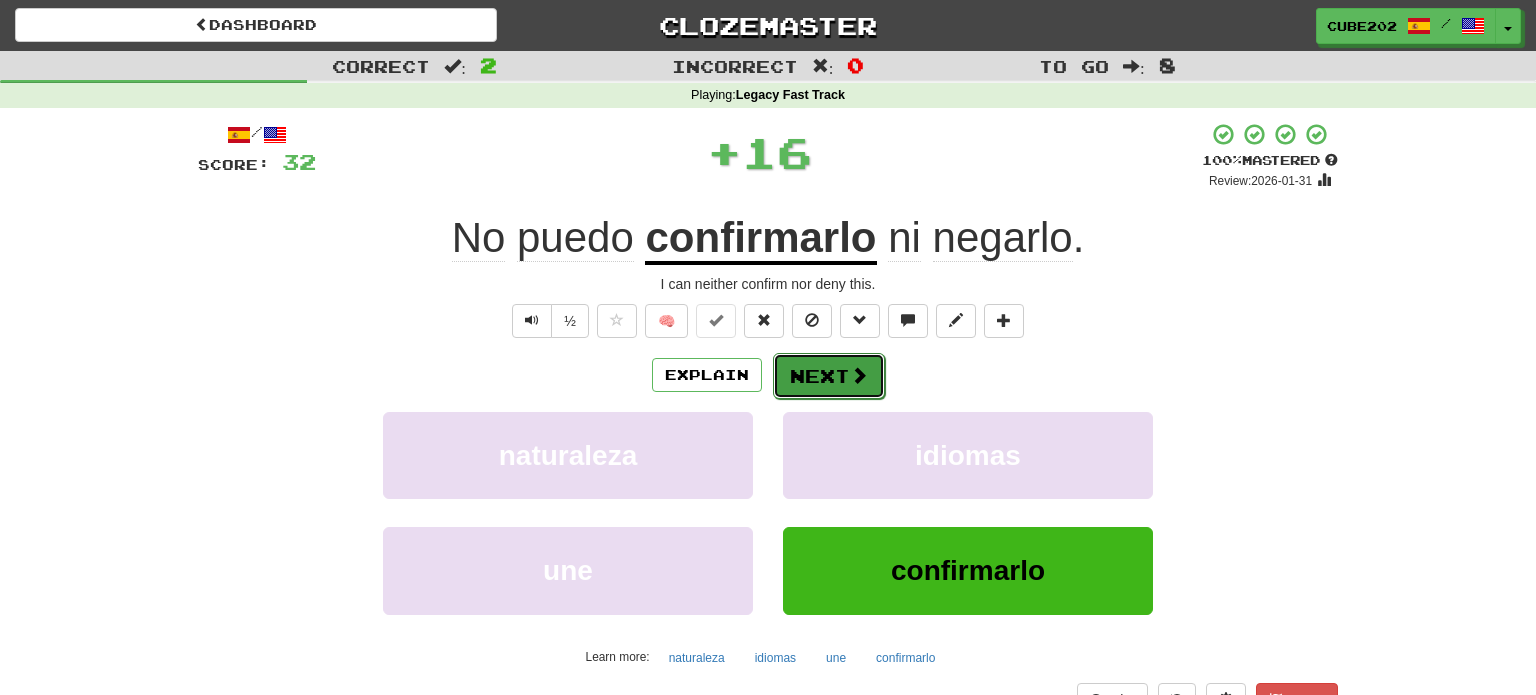 click on "Next" at bounding box center [829, 376] 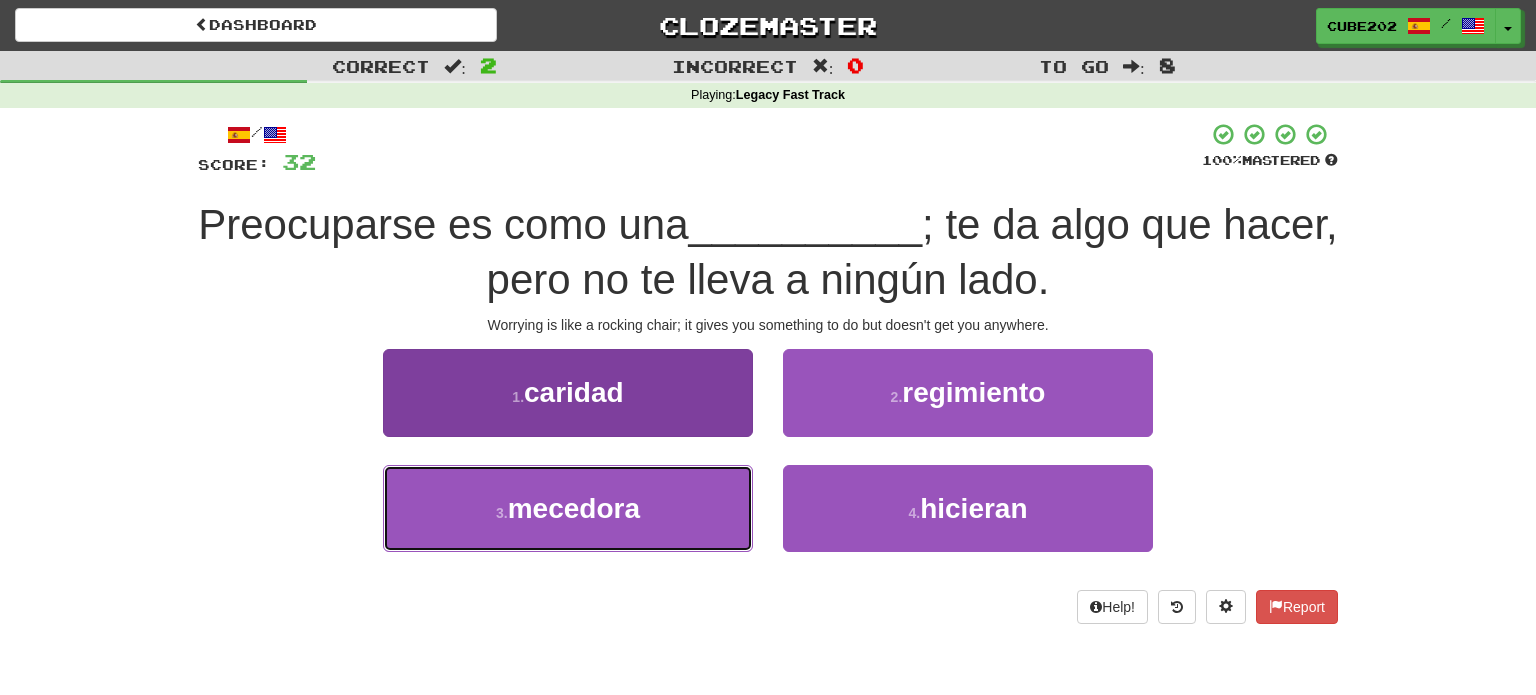 click on "3 .  mecedora" at bounding box center (568, 508) 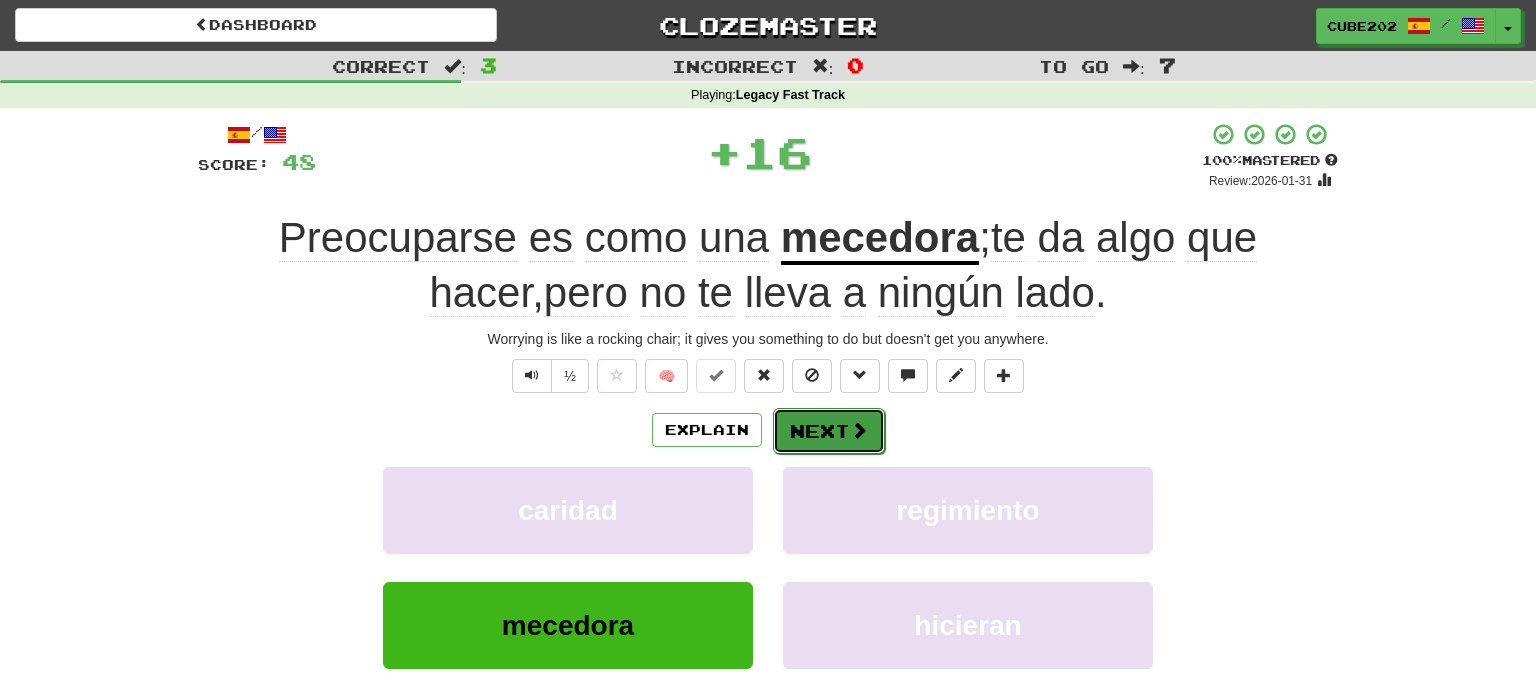 click on "Next" at bounding box center (829, 431) 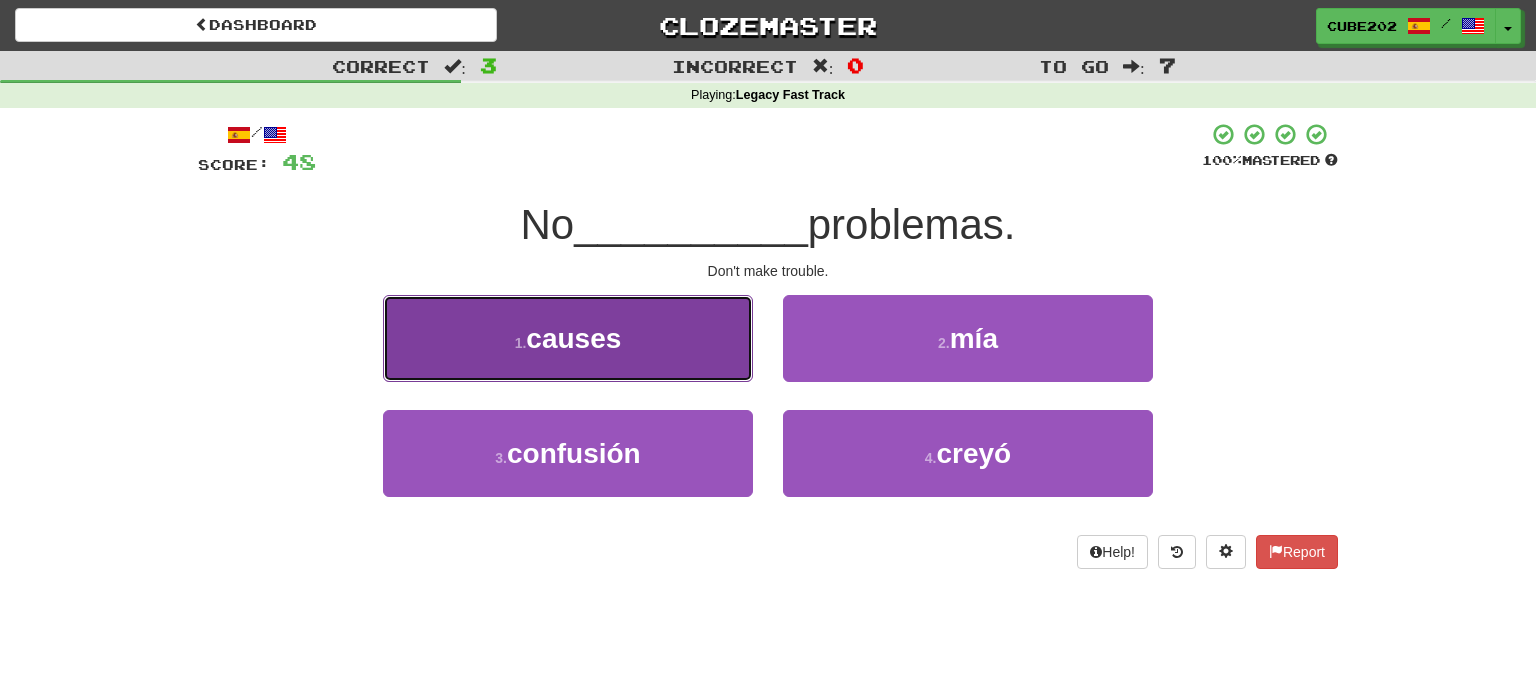 click on "1 .  causes" at bounding box center (568, 338) 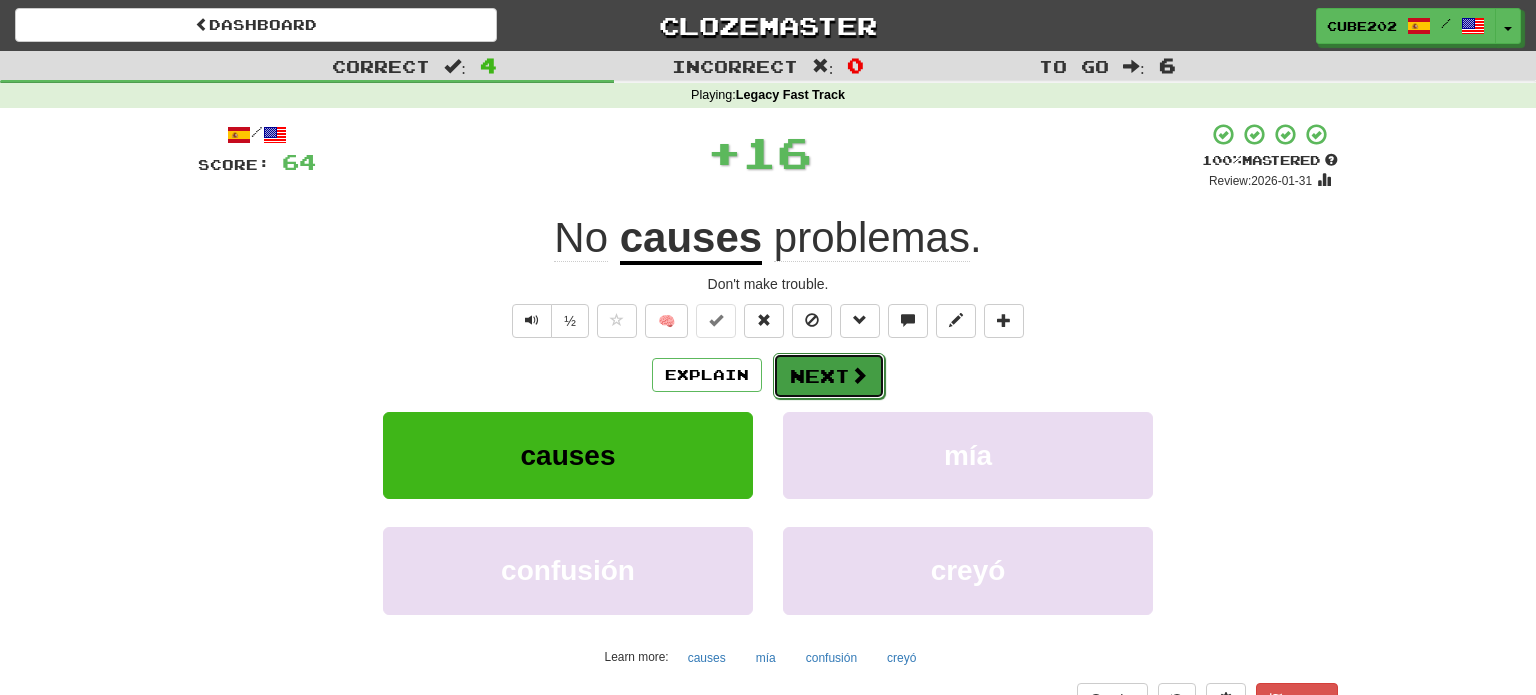click on "Next" at bounding box center (829, 376) 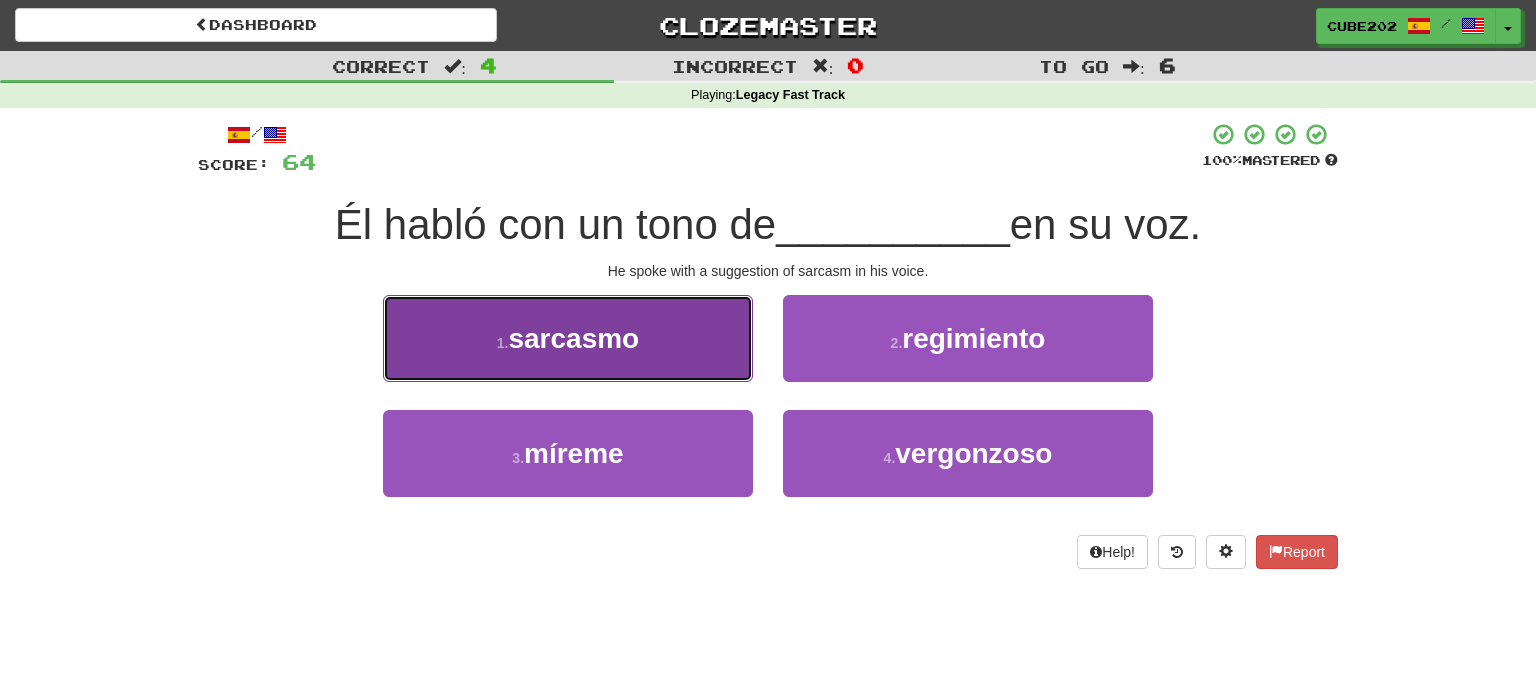 click on "1 .  sarcasmo" at bounding box center [568, 338] 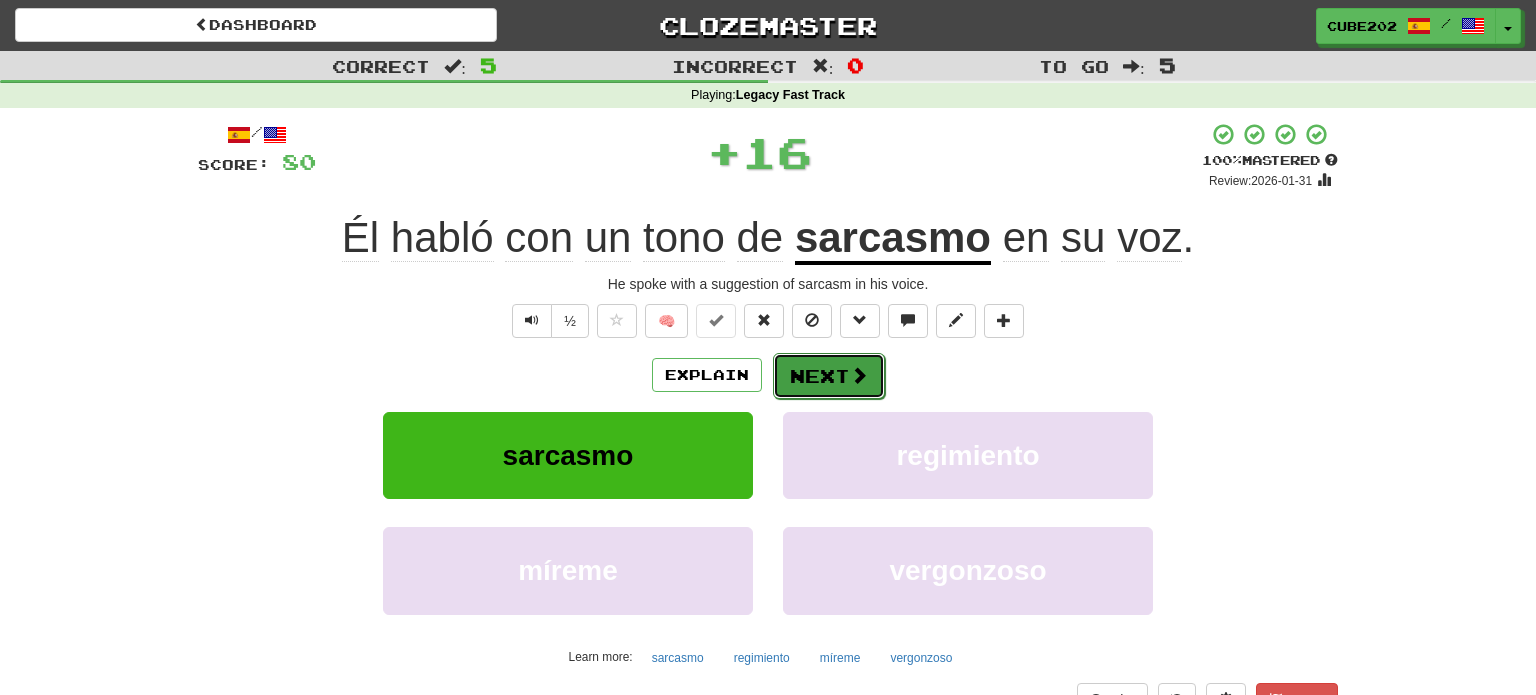 click on "Next" at bounding box center (829, 376) 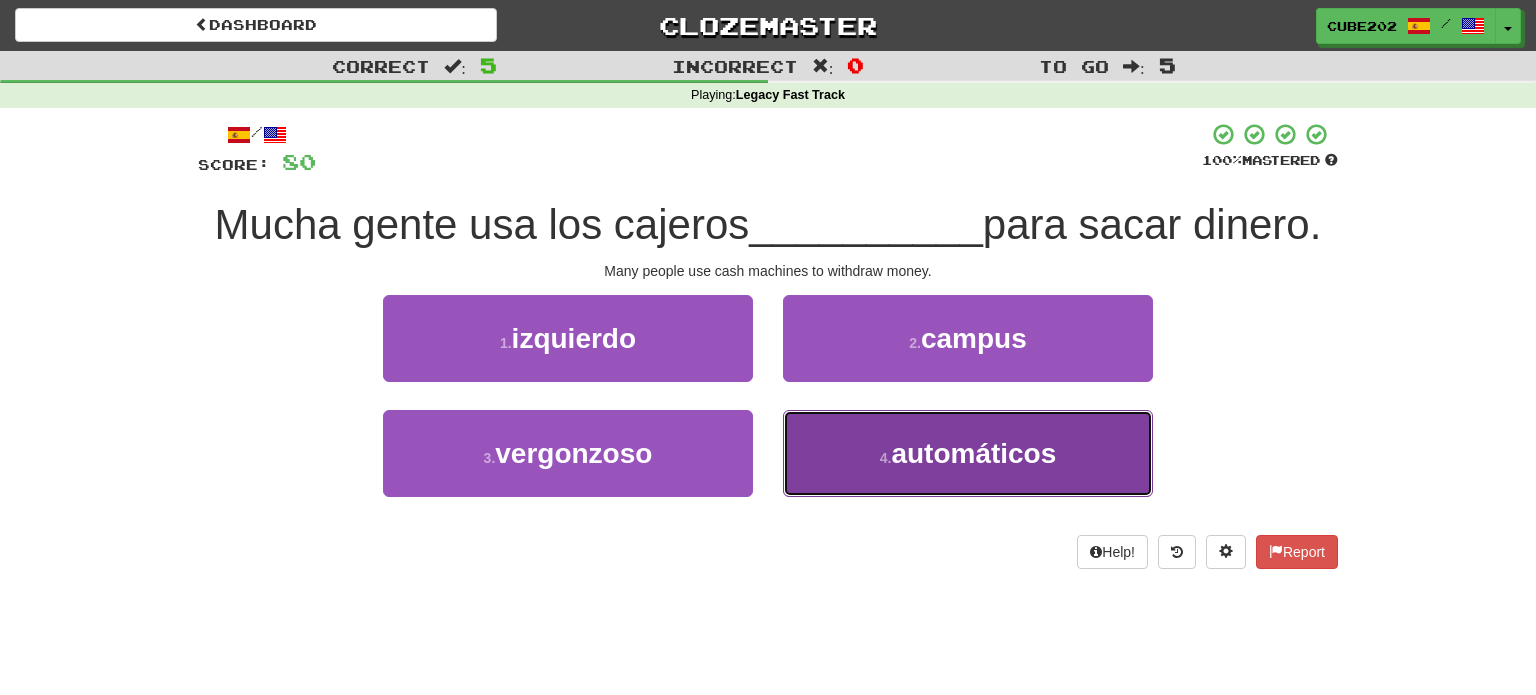 click on "4 .  automáticos" at bounding box center (968, 453) 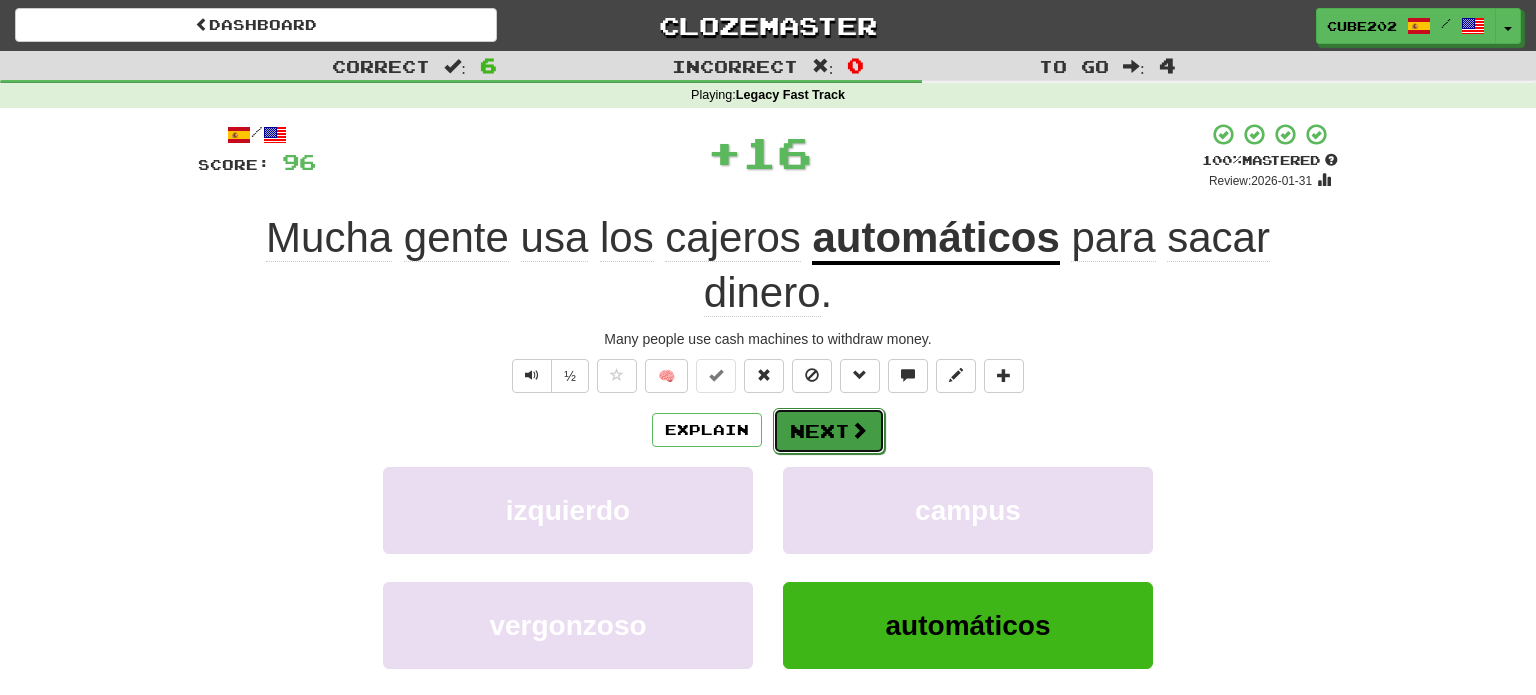 click on "Next" at bounding box center (829, 431) 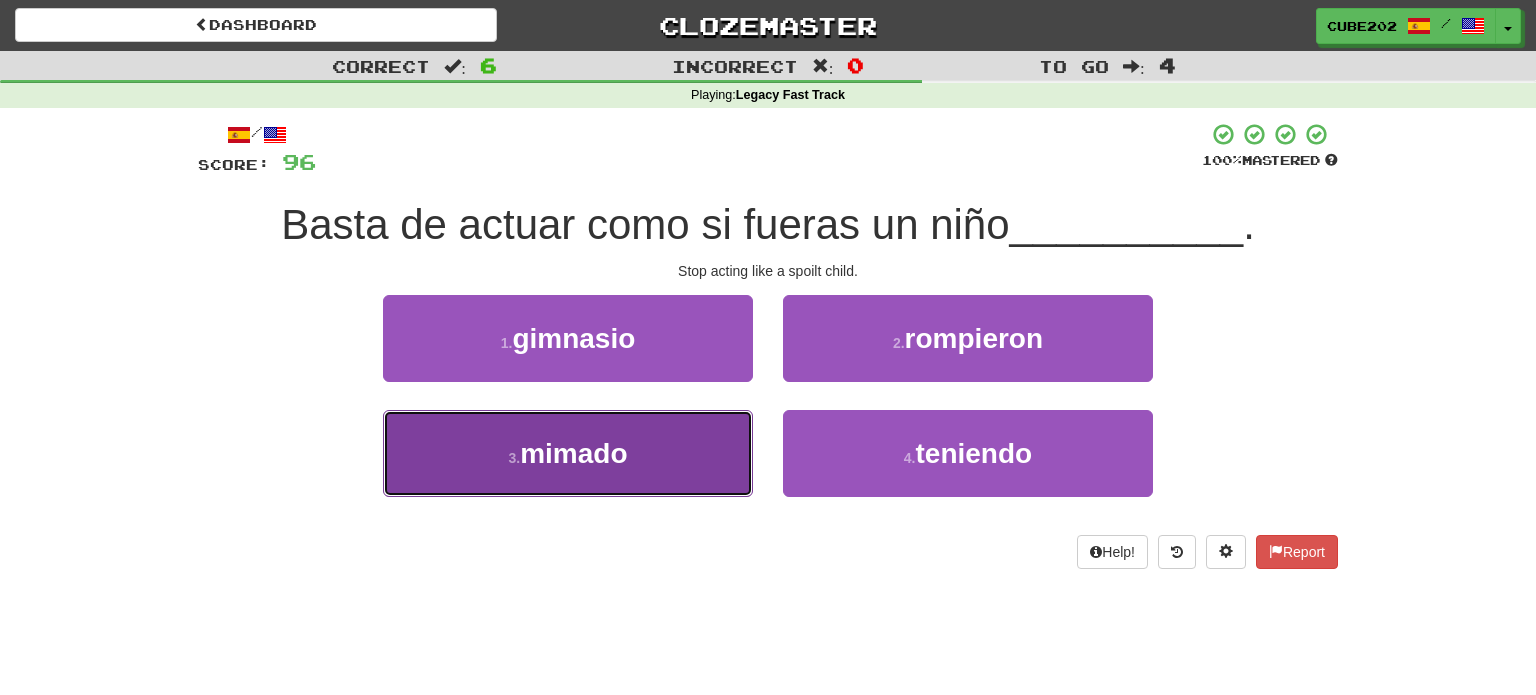click on "3 .  mimado" at bounding box center [568, 453] 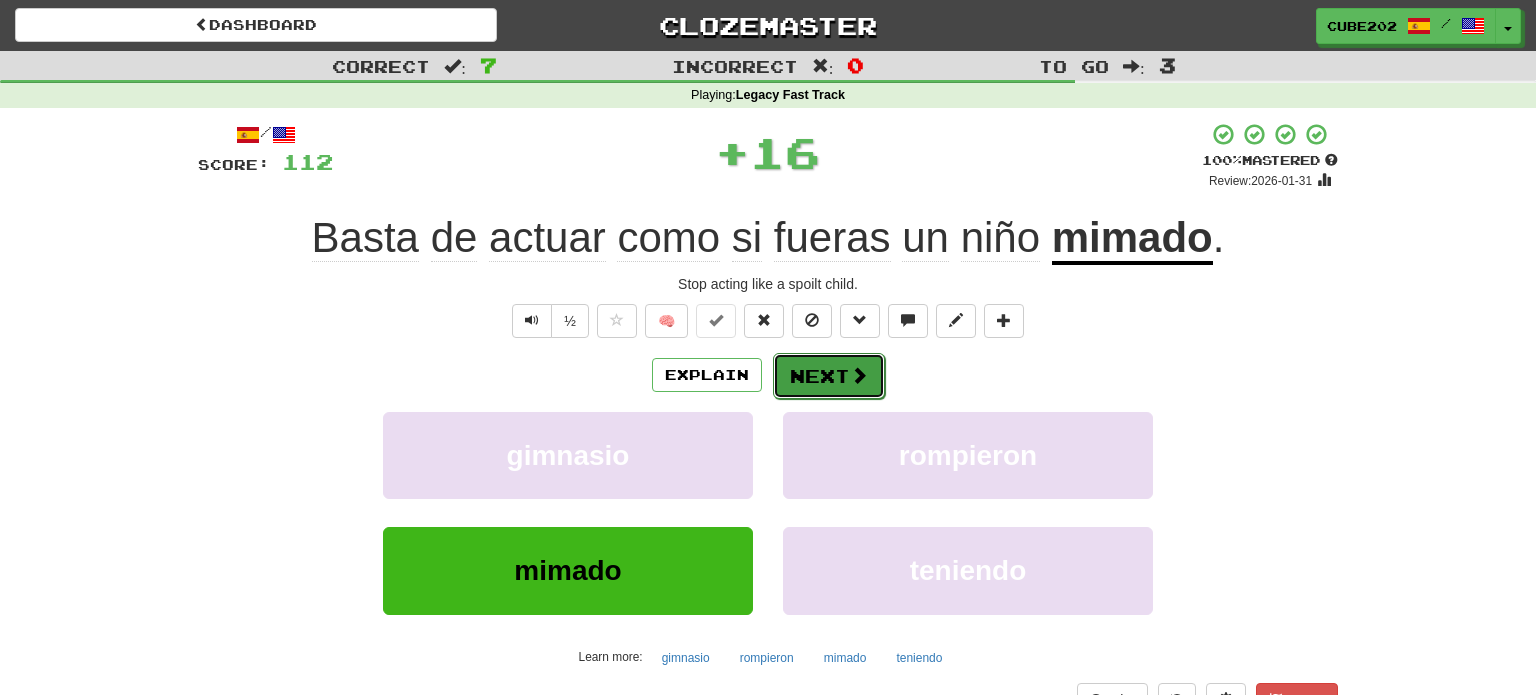 click on "Next" at bounding box center [829, 376] 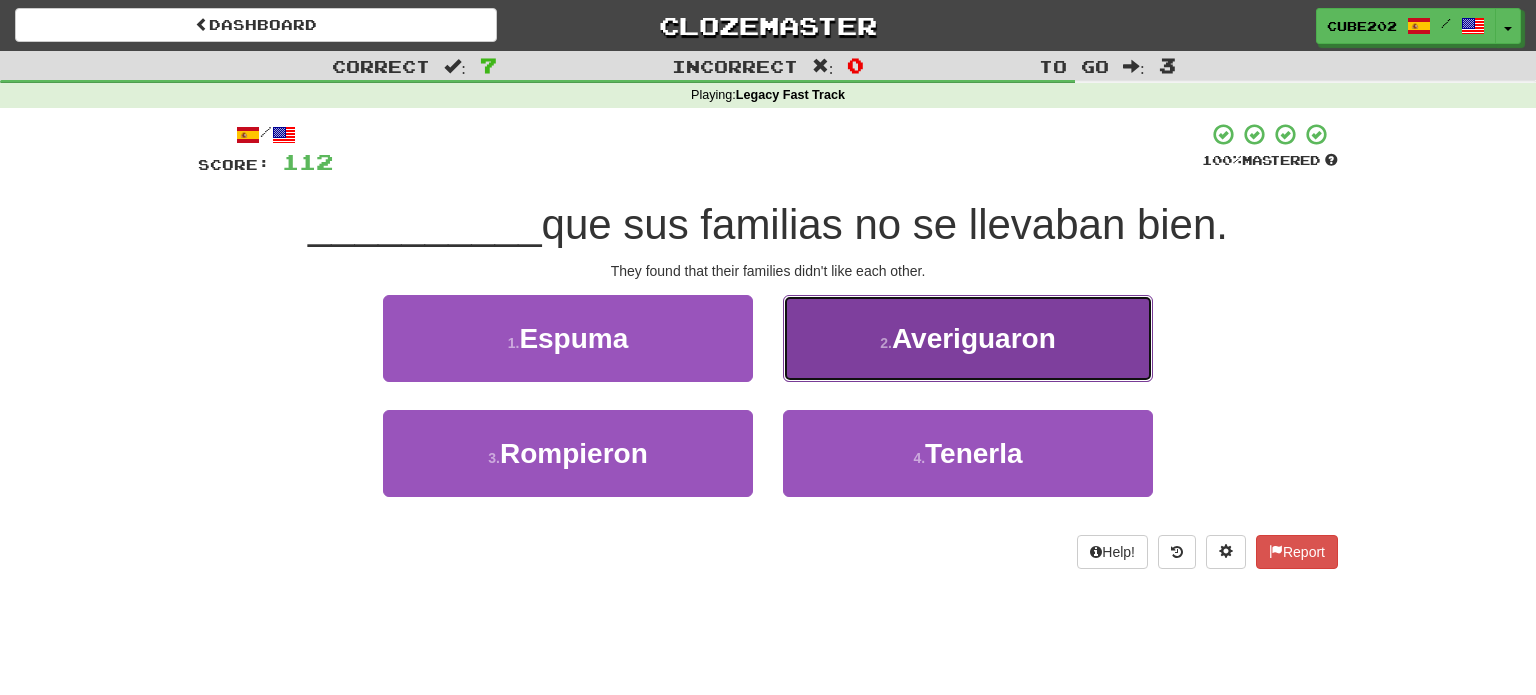 click on "2 .  Averiguaron" at bounding box center (968, 338) 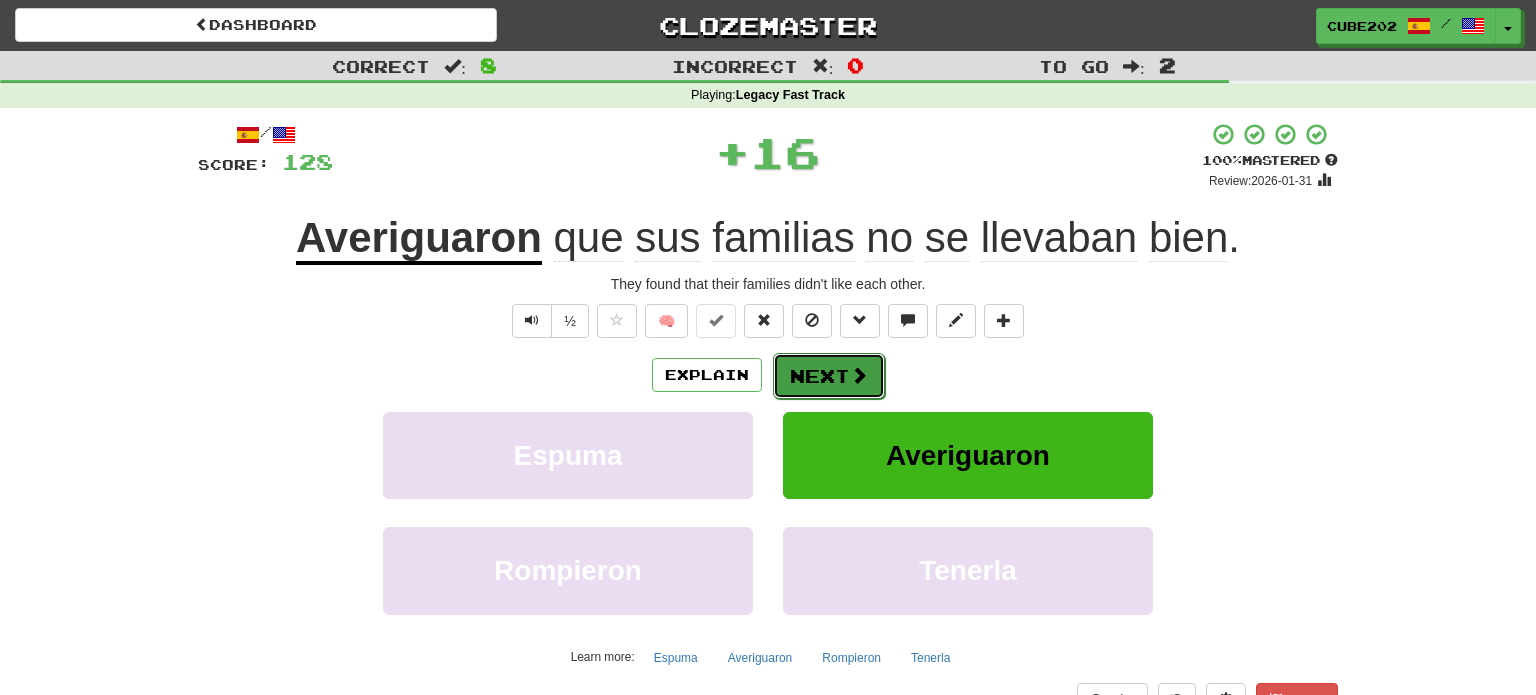 click on "Next" at bounding box center [829, 376] 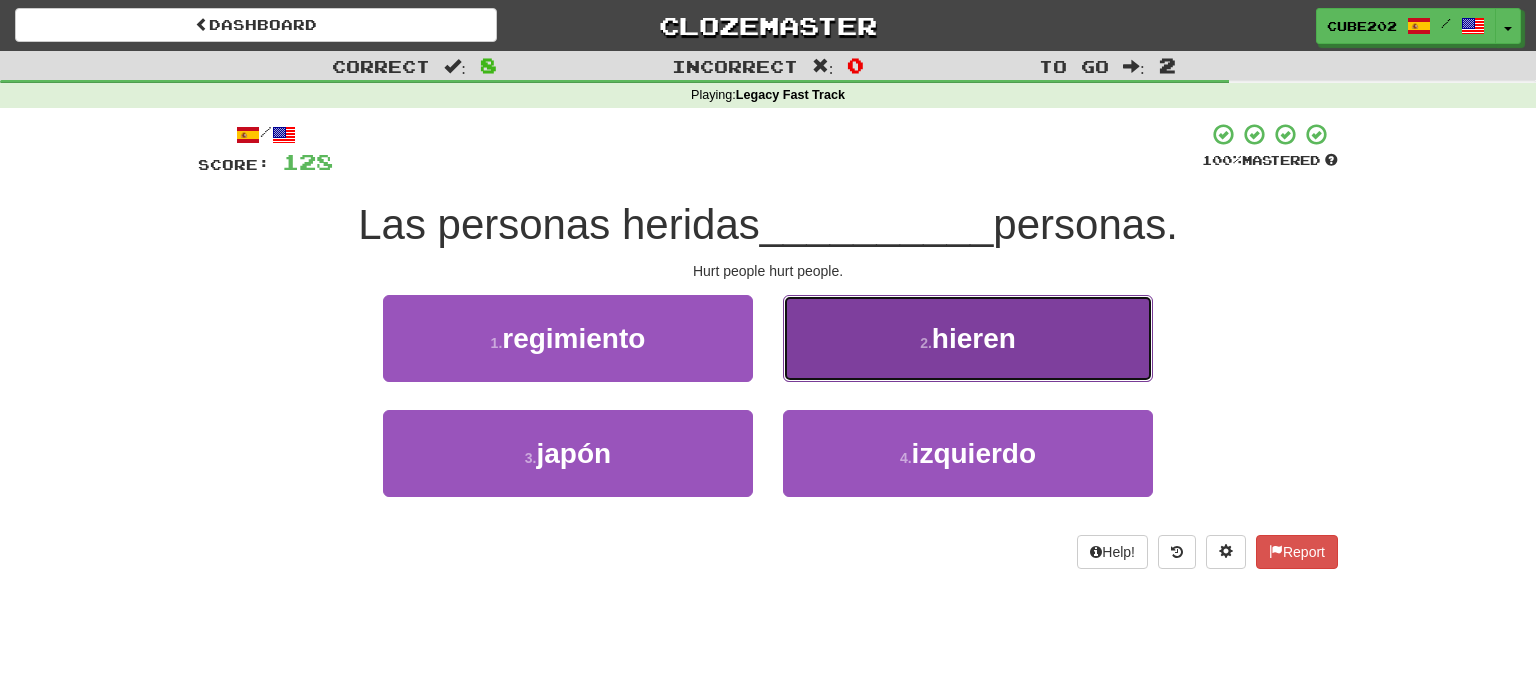 click on "2 .  hieren" at bounding box center (968, 338) 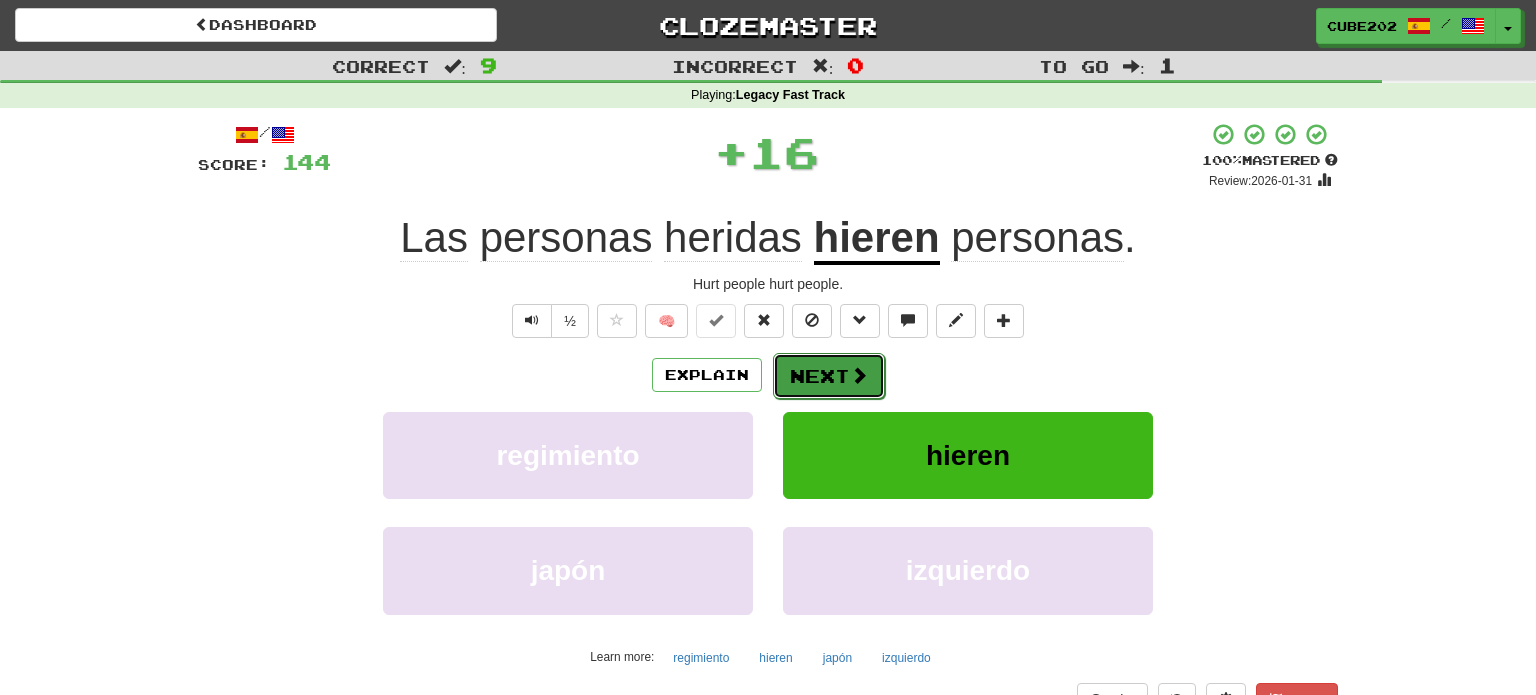 click on "Next" at bounding box center [829, 376] 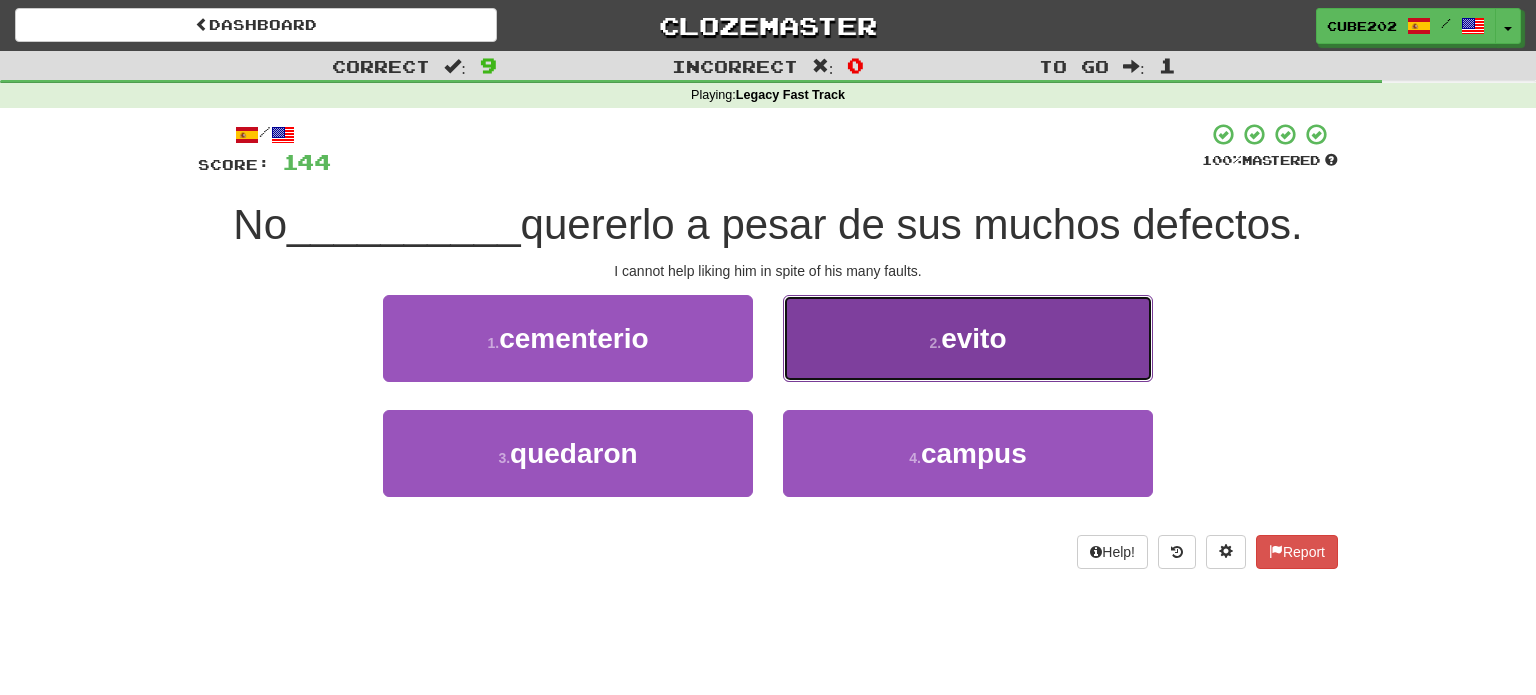 click on "2 .  evito" at bounding box center [968, 338] 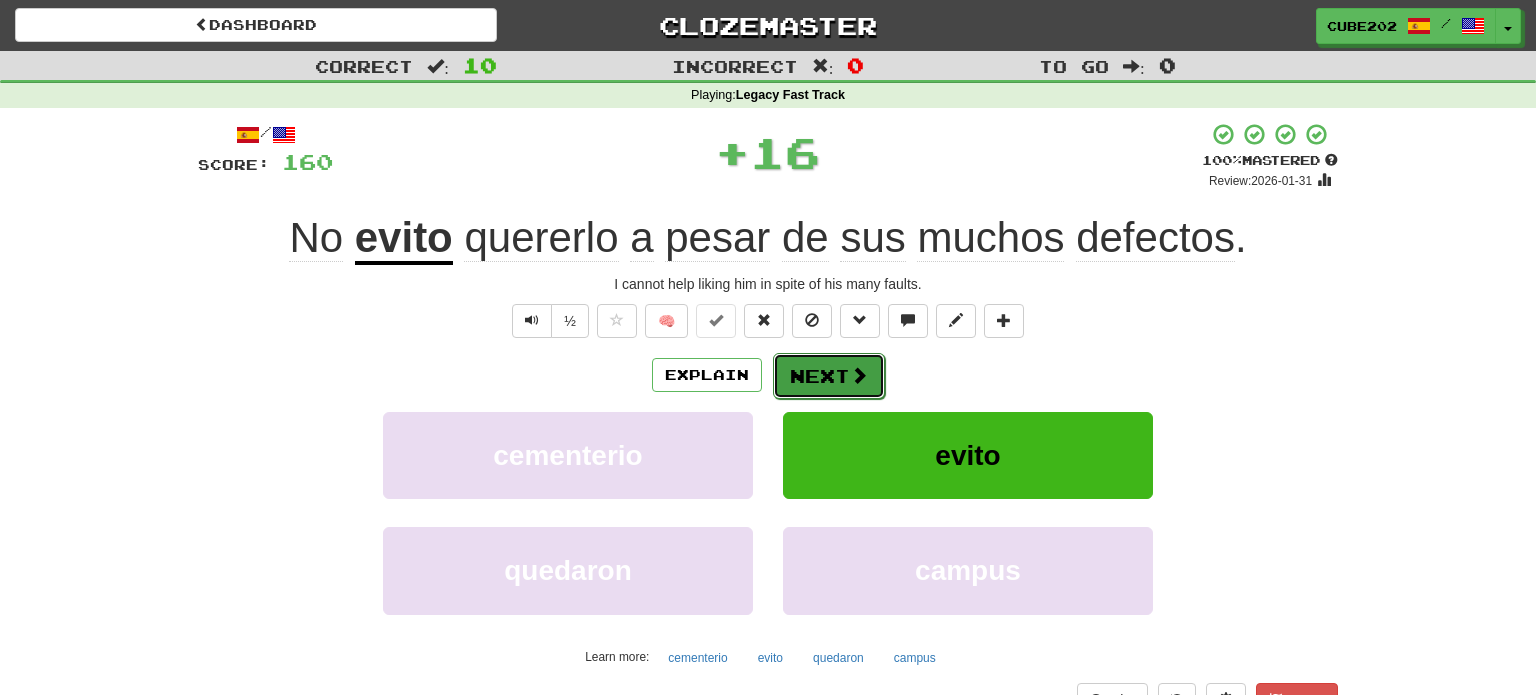 click on "Next" at bounding box center [829, 376] 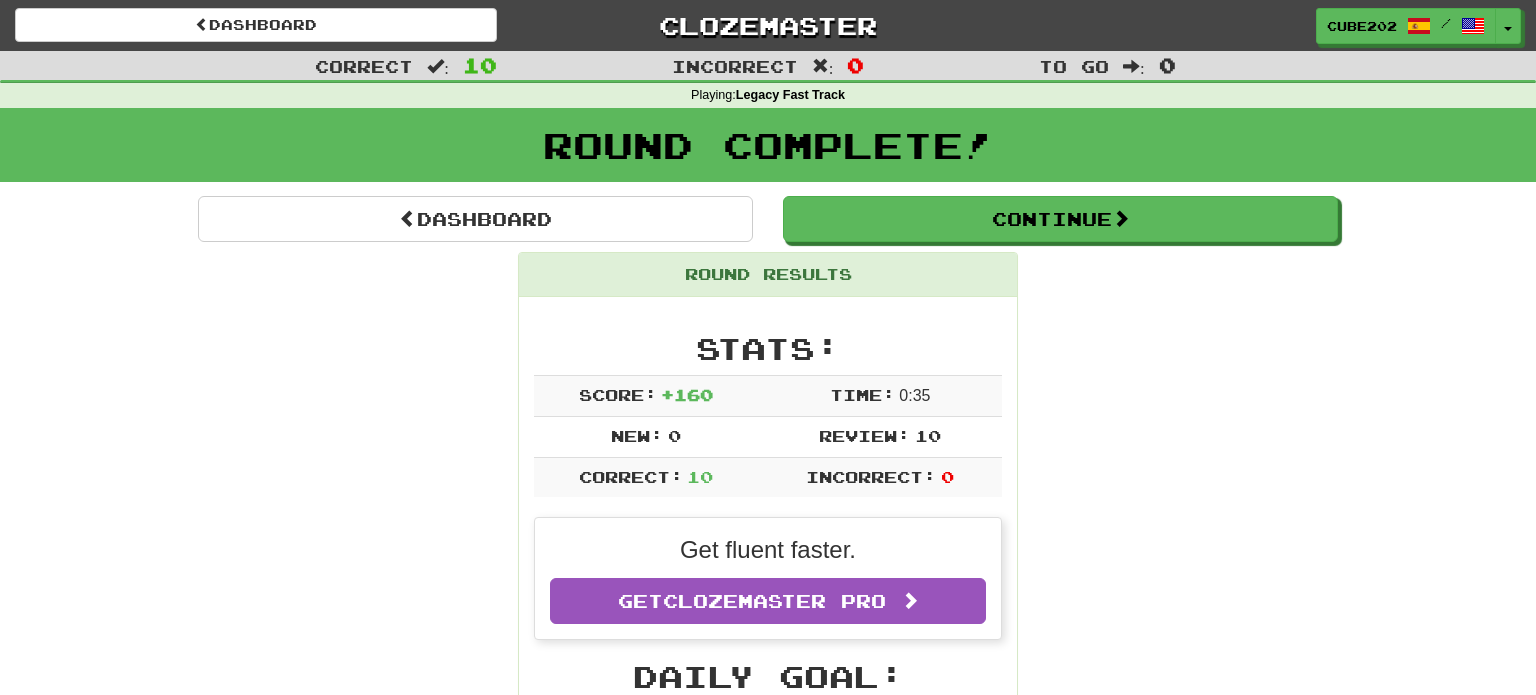 click on "Dashboard Continue  Round Results Stats: Score:   + 160 Time:   0 : 35 New:   0 Review:   10 Correct:   10 Incorrect:   0 Get fluent faster. Get  Clozemaster Pro   Daily Goal: Points:   160  /  10  🎉 Time remaining: 9   Hours Progress: Legacy Fast Track Playing:  19,746  /  19,746 100% Mastered:  17,900  /  19,746 90.651% Ready for Review:  15635  /  Level:  157 5,413  points to level  158  - keep going! Ranked:  226 th  this week Sentences:  Report Este será un buen  souvenir  de mi viaje a los Estados Unidos. This will be a good souvenir of my trip around the United States.  Report No puedo  confirmarlo  ni negarlo. I can neither confirm nor deny this.  Report Preocuparse es como una  mecedora ; te da algo que hacer, pero no te lleva a ningún lado. Worrying is like a rocking chair; it gives you something to do but doesn't get you anywhere.  Report No  causes  problemas. Don't make trouble.  Report Él habló con un tono de  sarcasmo  en su voz. He spoke with a suggestion of sarcasm in his voice. . No" at bounding box center [768, 1382] 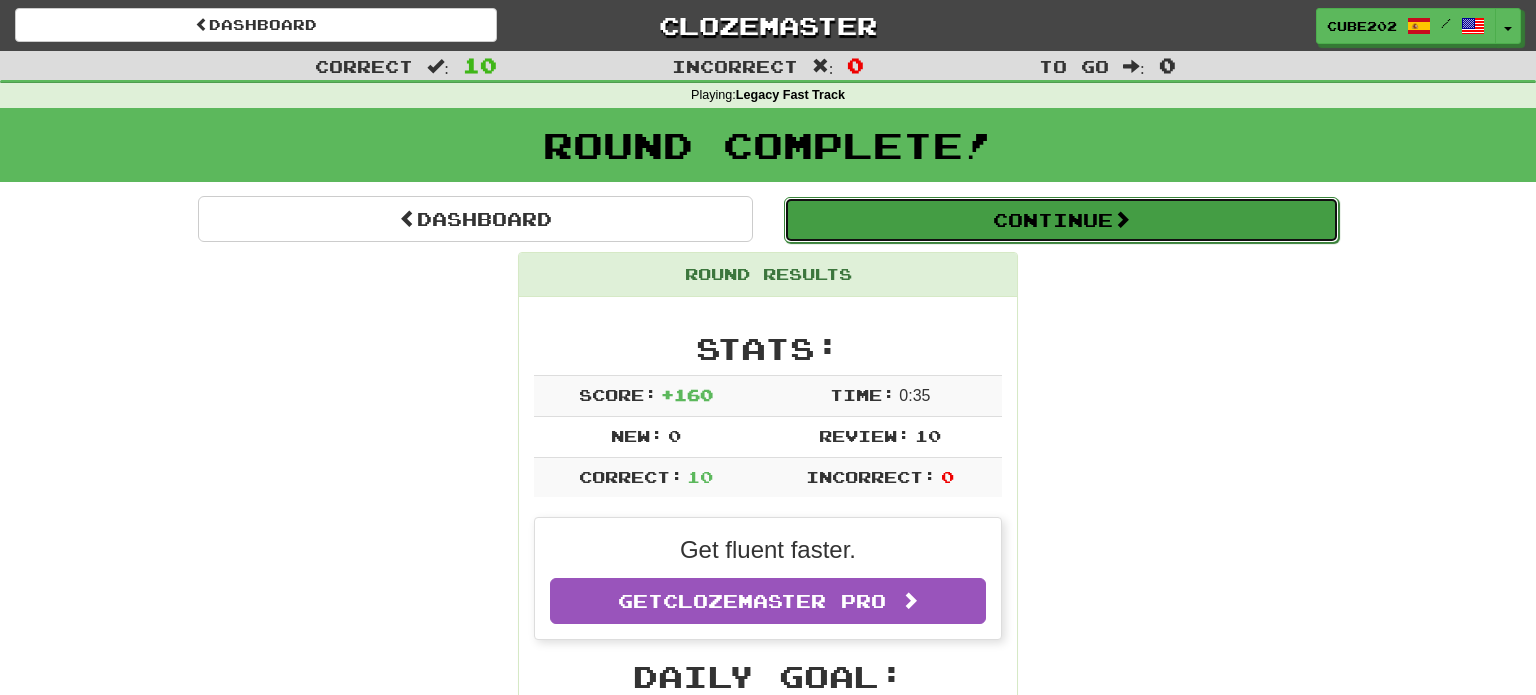 click on "Continue" at bounding box center (1061, 220) 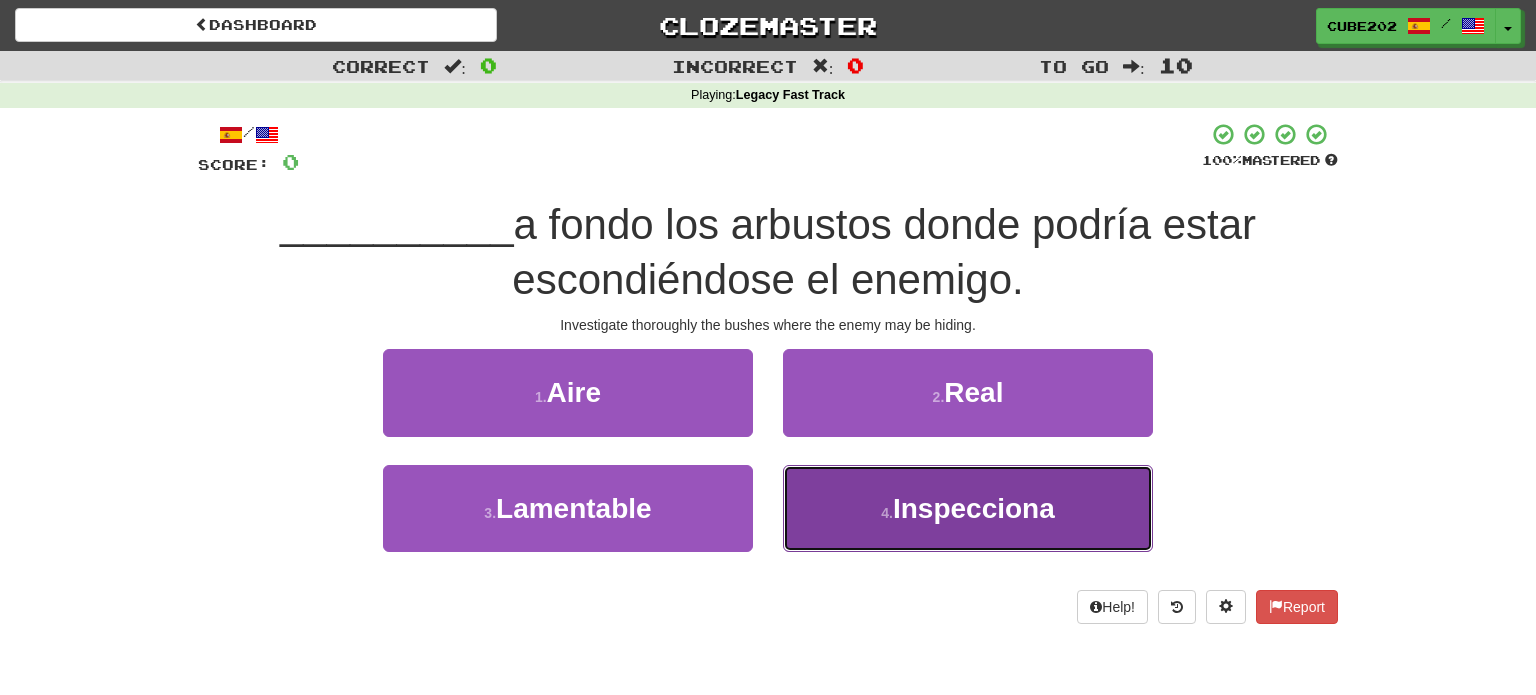 click on "Inspecciona" at bounding box center [974, 508] 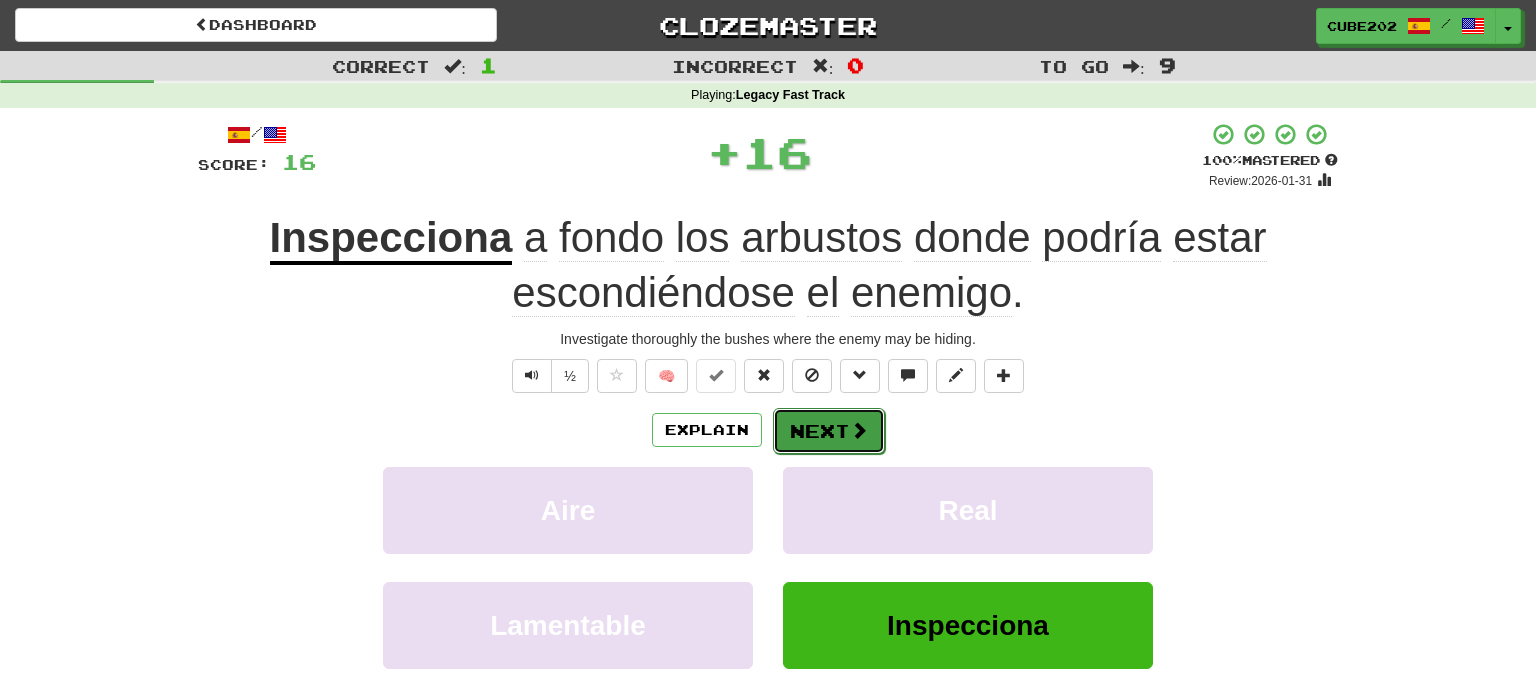 click on "Next" at bounding box center (829, 431) 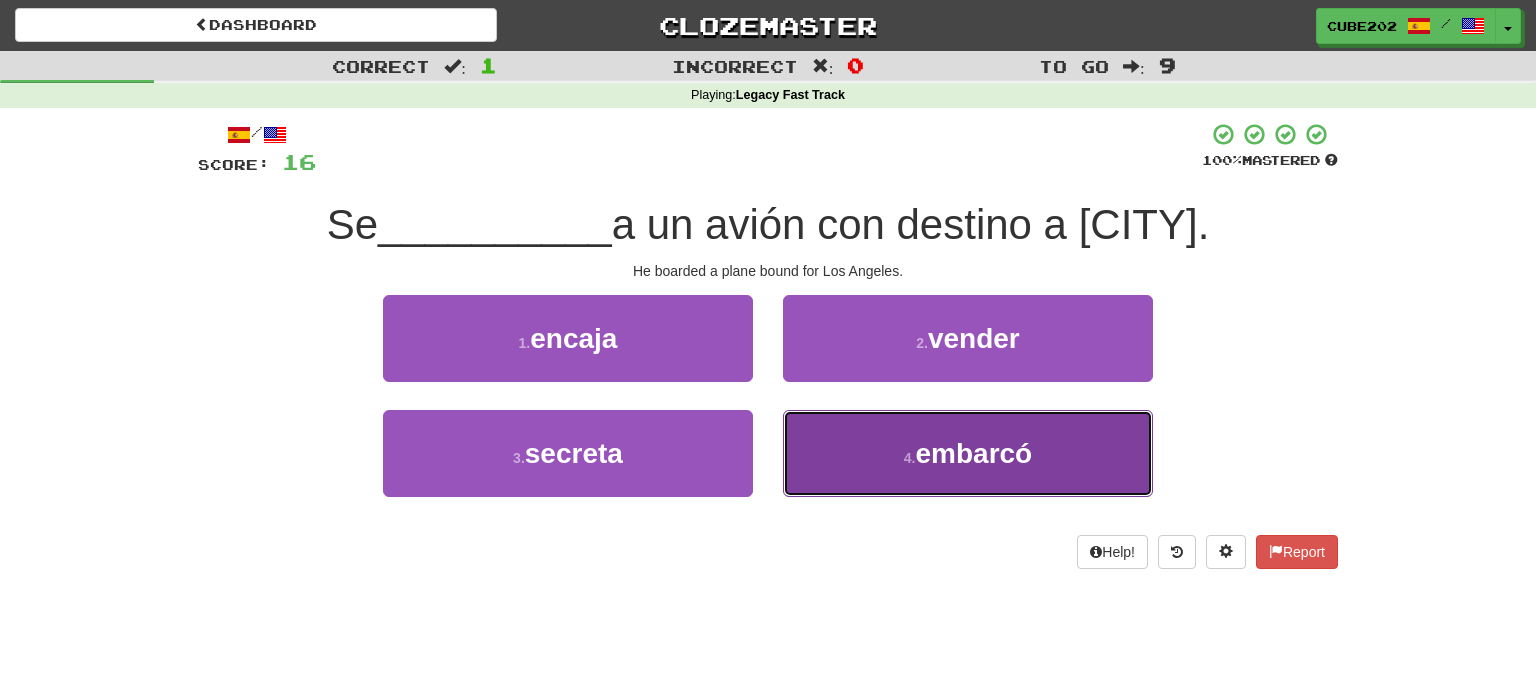 click on "embarcó" at bounding box center (973, 453) 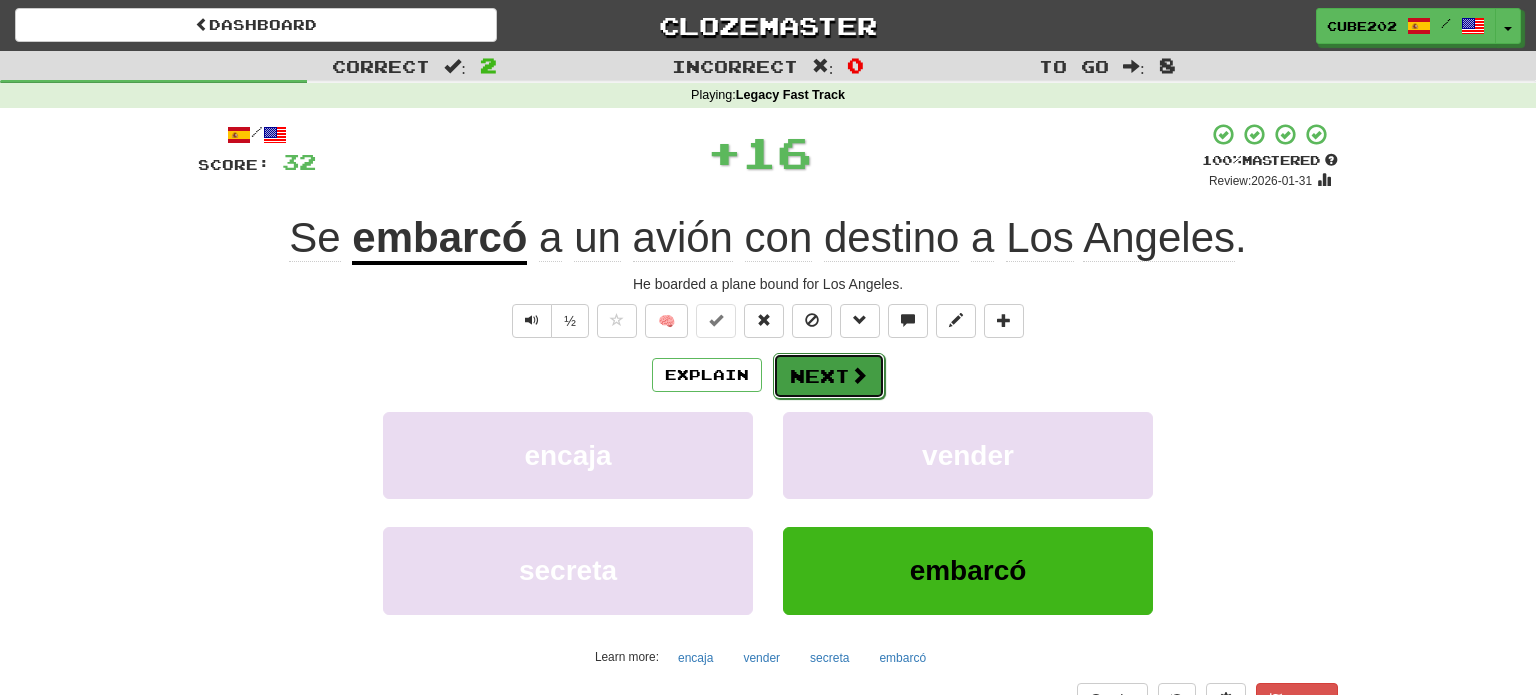 click on "Next" at bounding box center [829, 376] 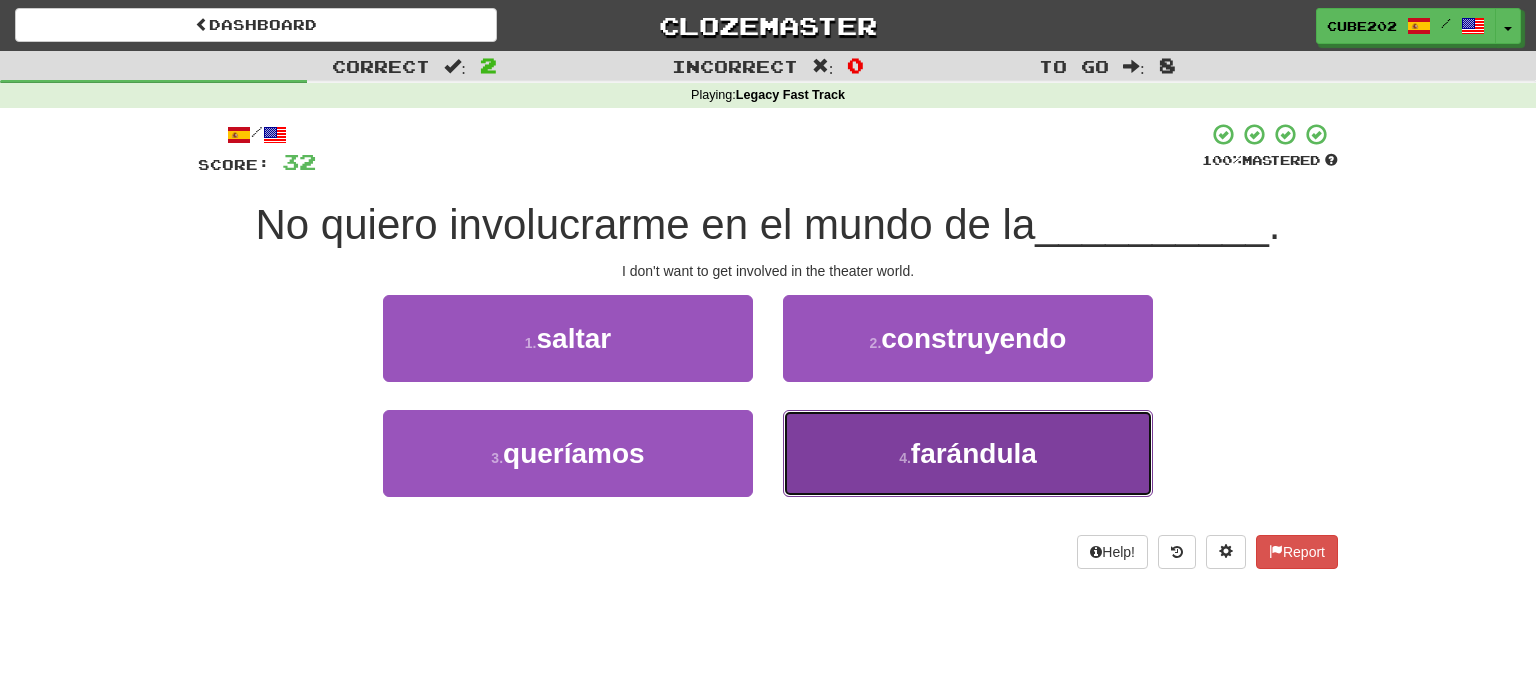 click on "4 .  farándula" at bounding box center [968, 453] 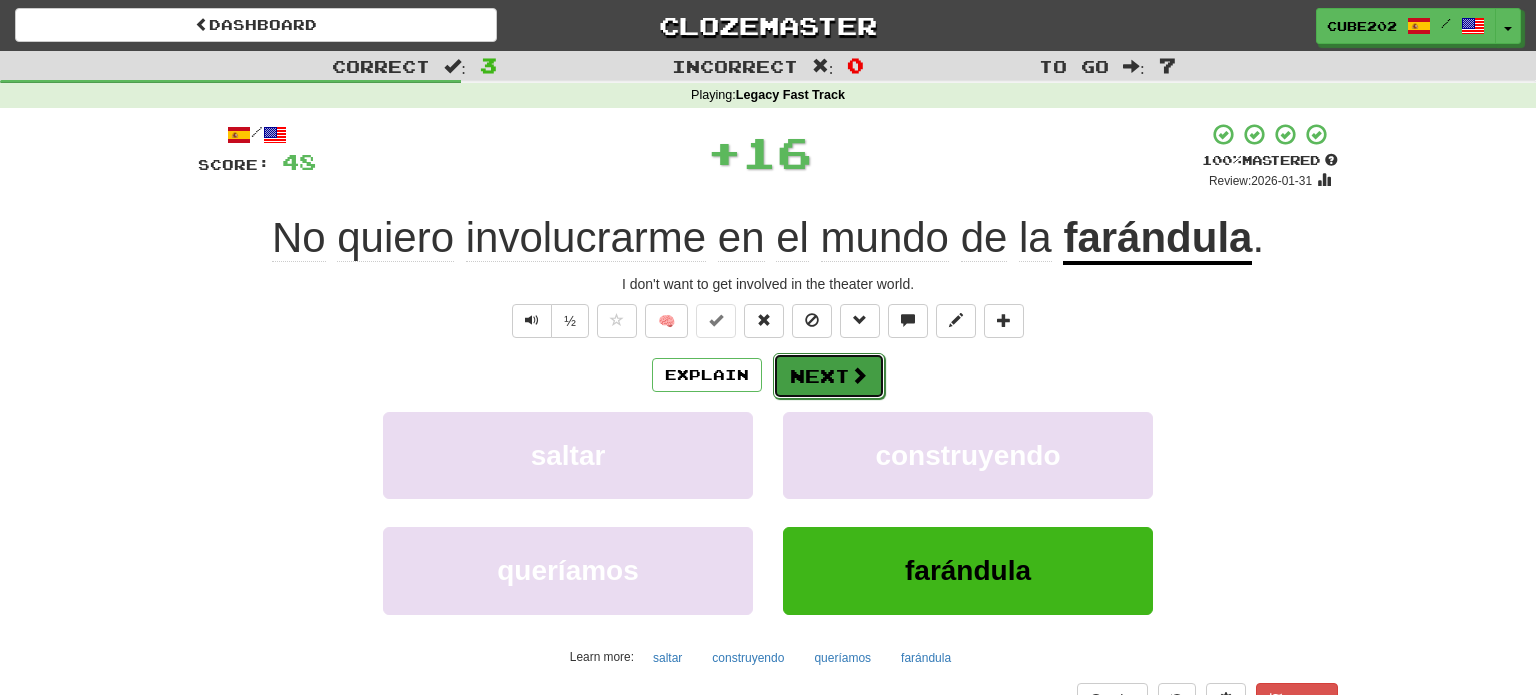 click on "Next" at bounding box center (829, 376) 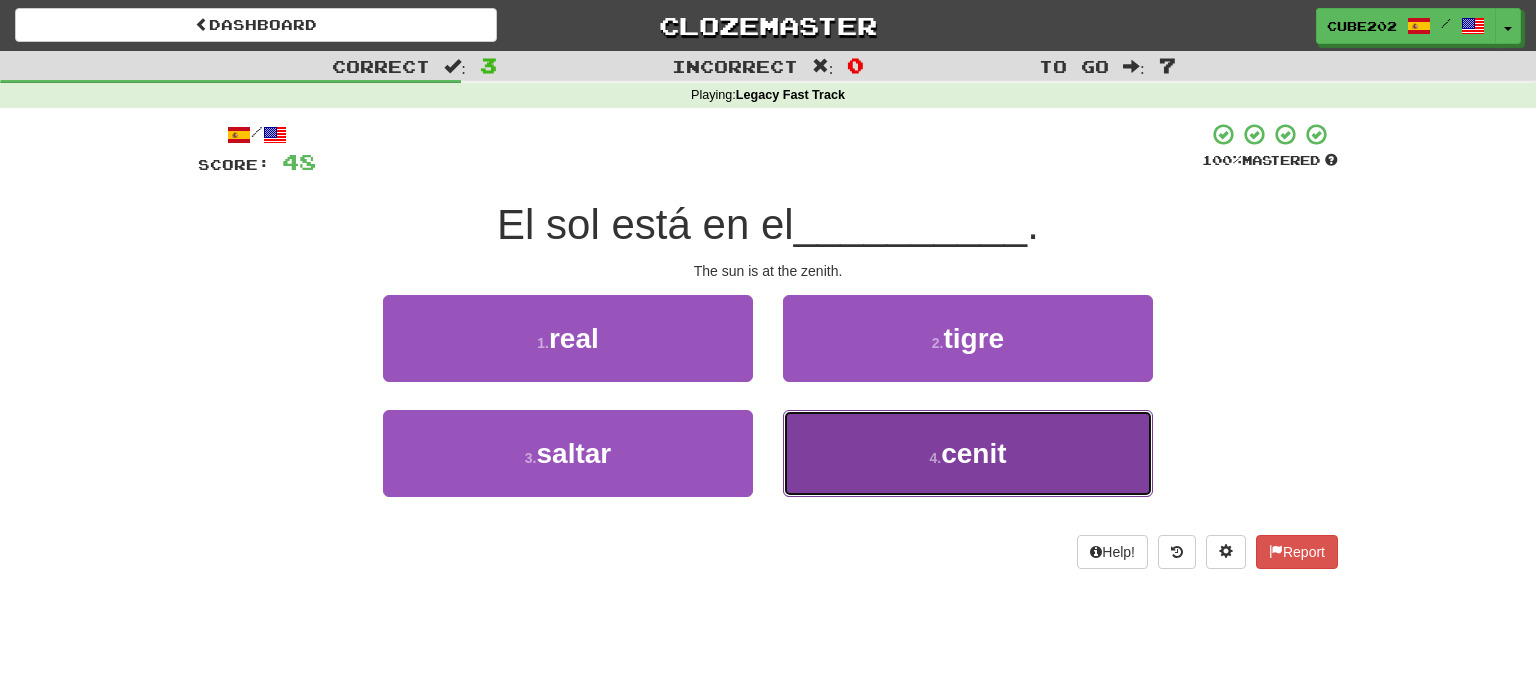 click on "4 .  cenit" at bounding box center (968, 453) 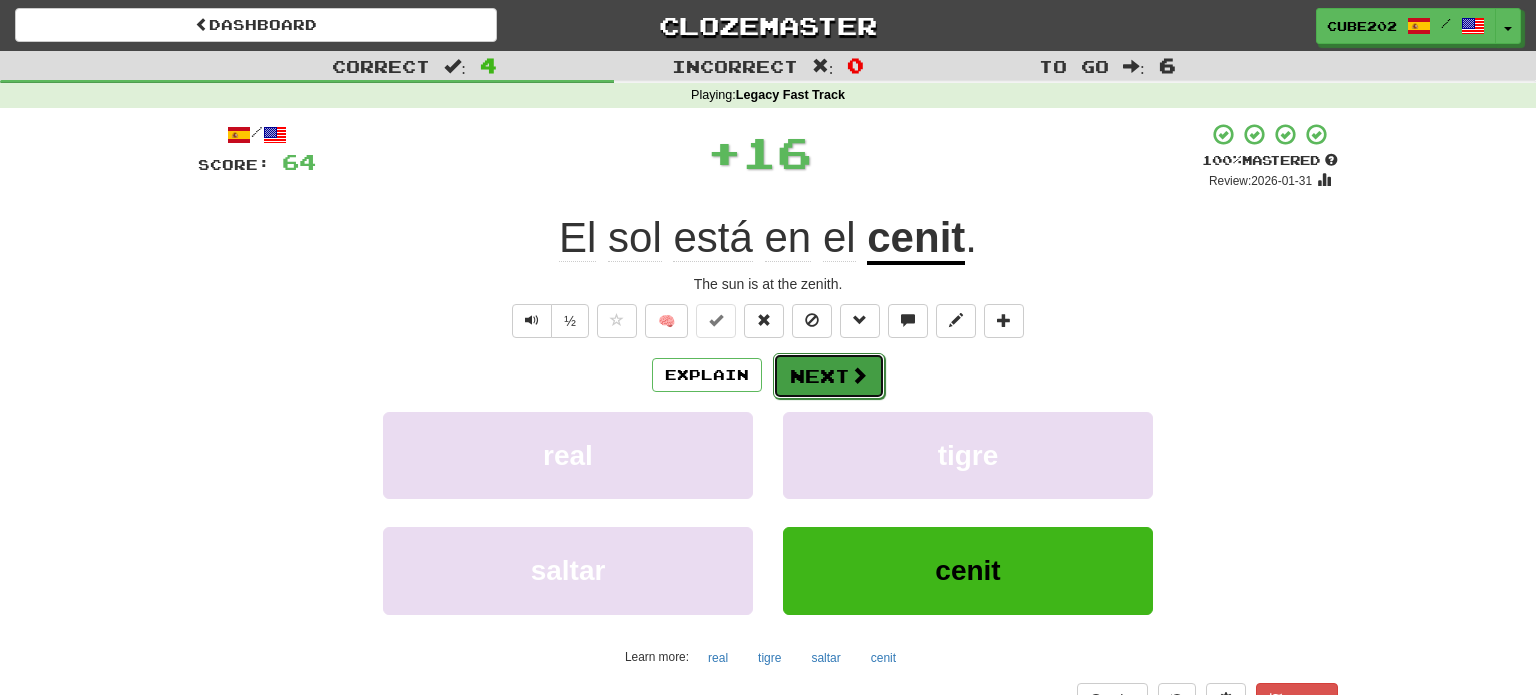 click on "Next" at bounding box center [829, 376] 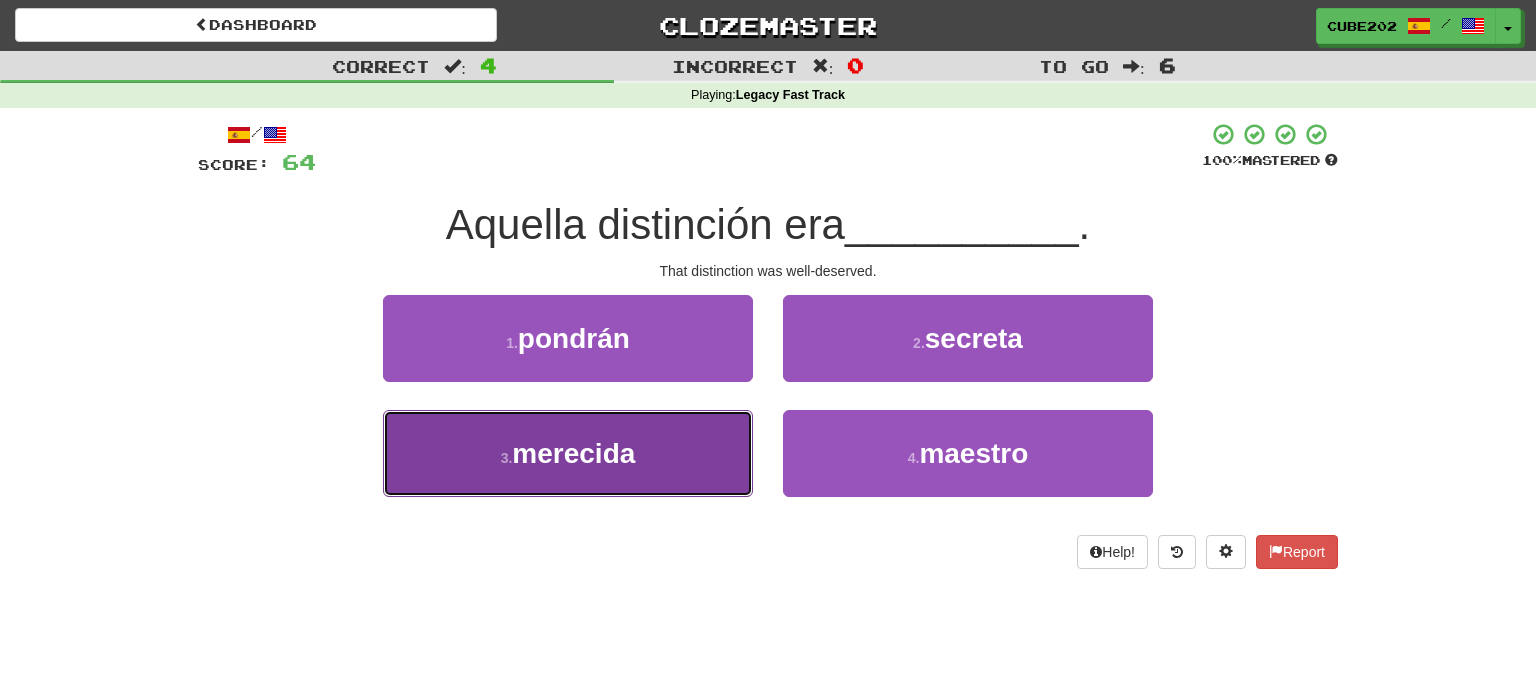 click on "3 .  merecida" at bounding box center (568, 453) 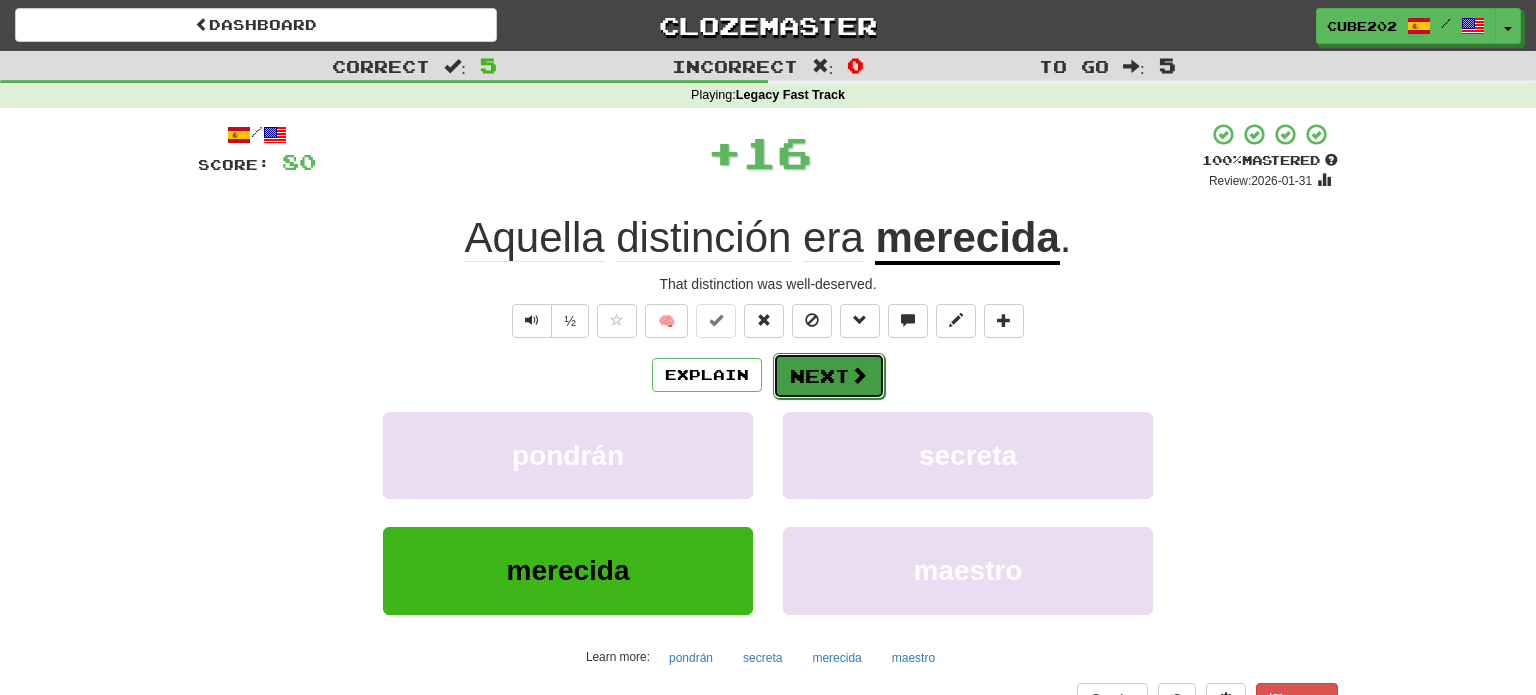 click on "Next" at bounding box center (829, 376) 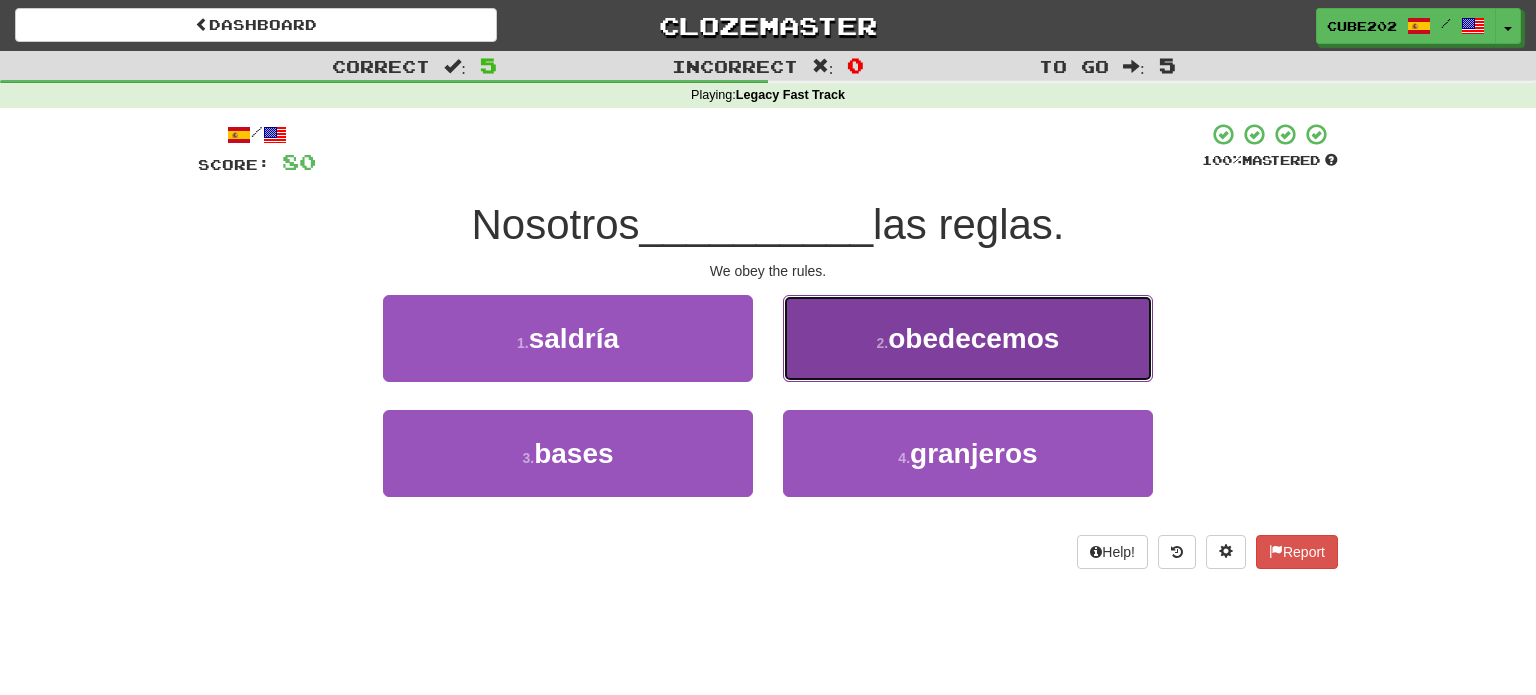 click on "obedecemos" at bounding box center (973, 338) 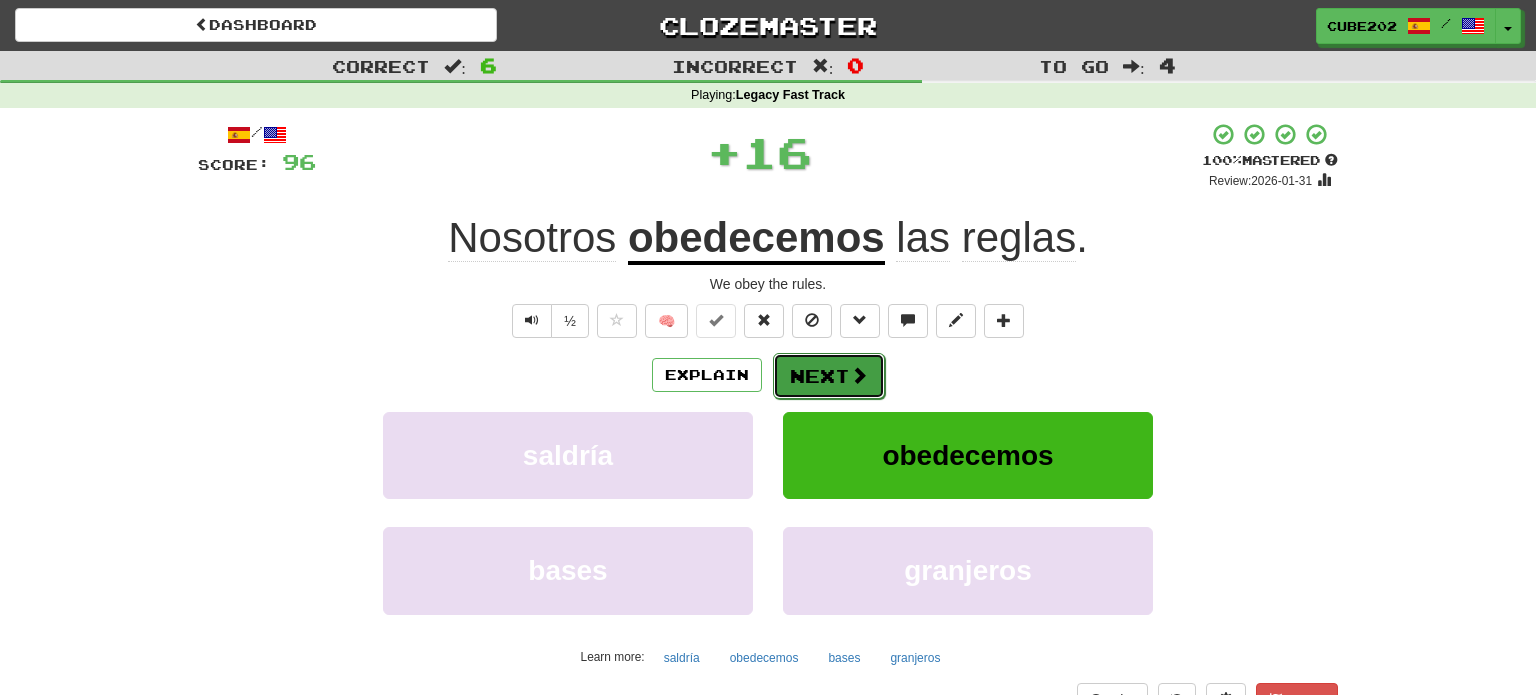 click on "Next" at bounding box center [829, 376] 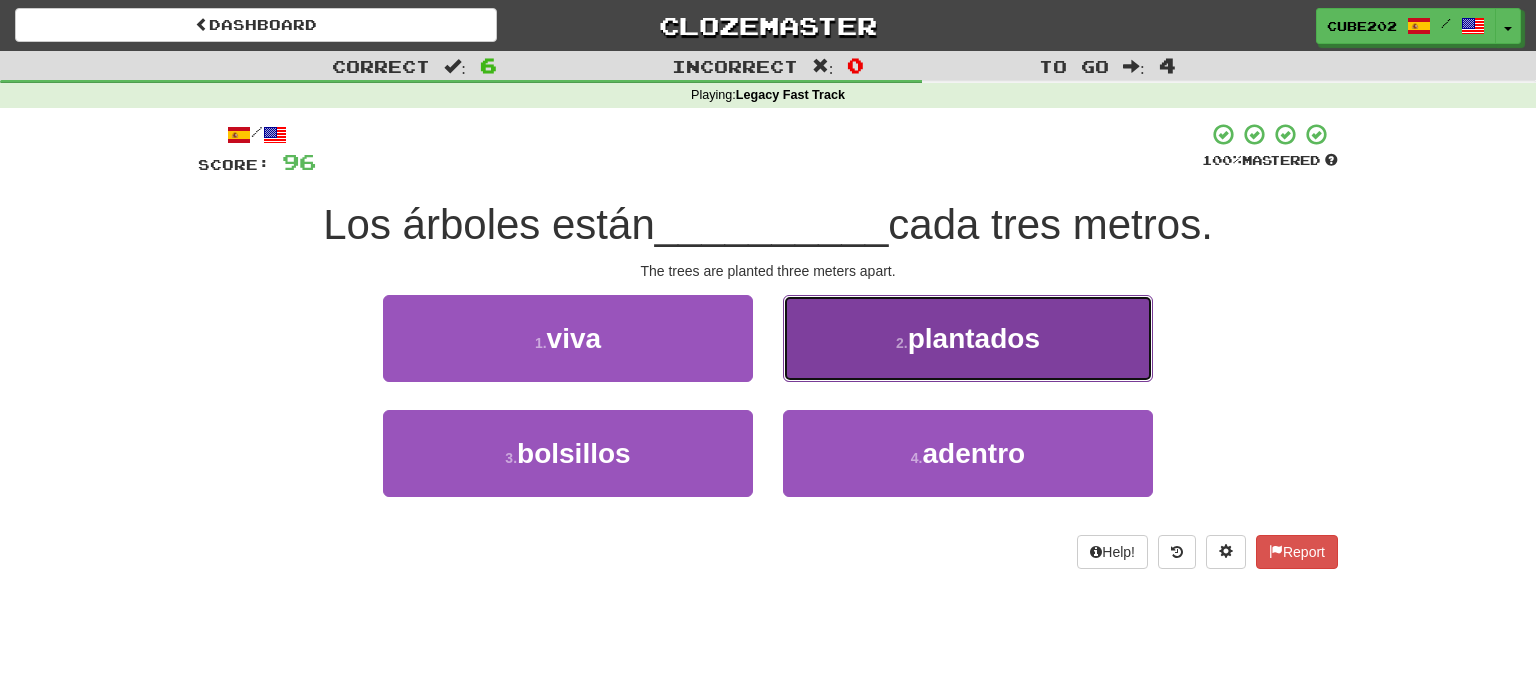 click on "2 .  plantados" at bounding box center [968, 338] 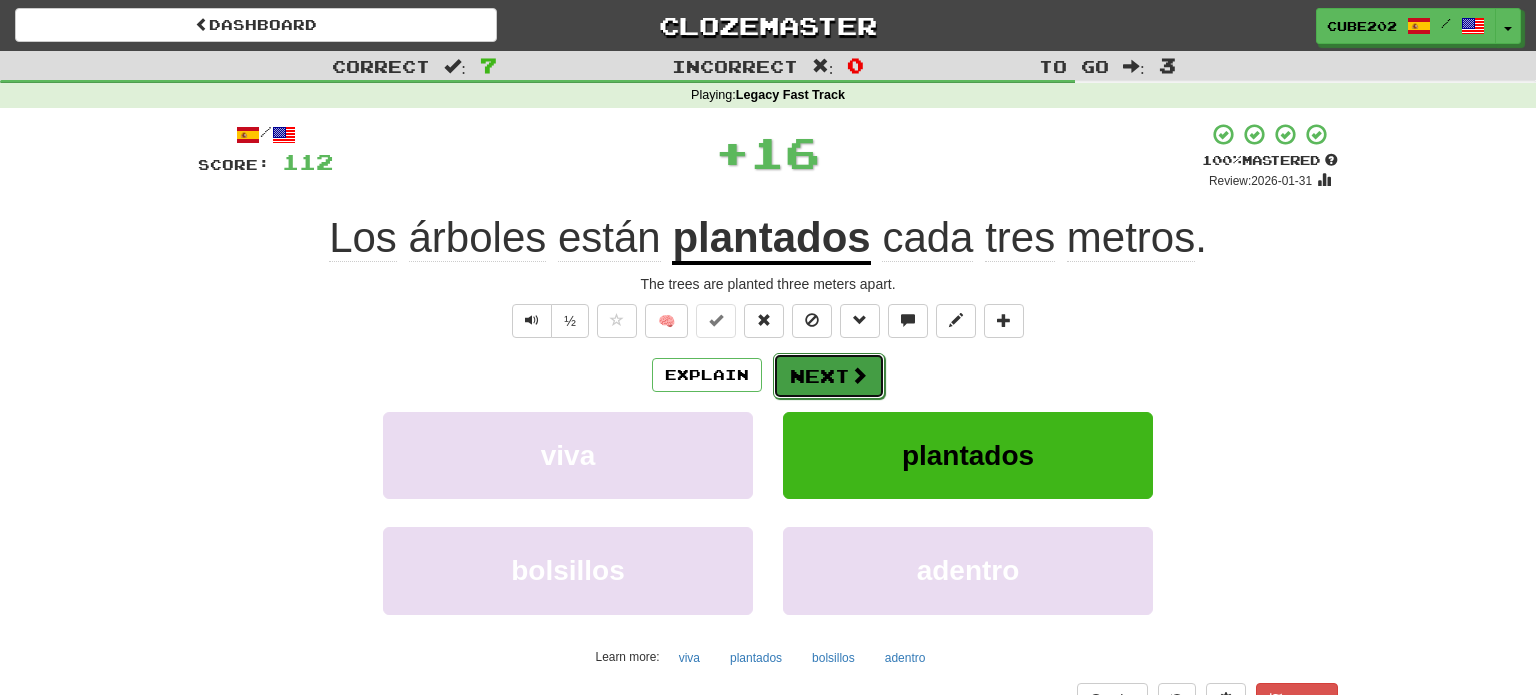 click on "Next" at bounding box center [829, 376] 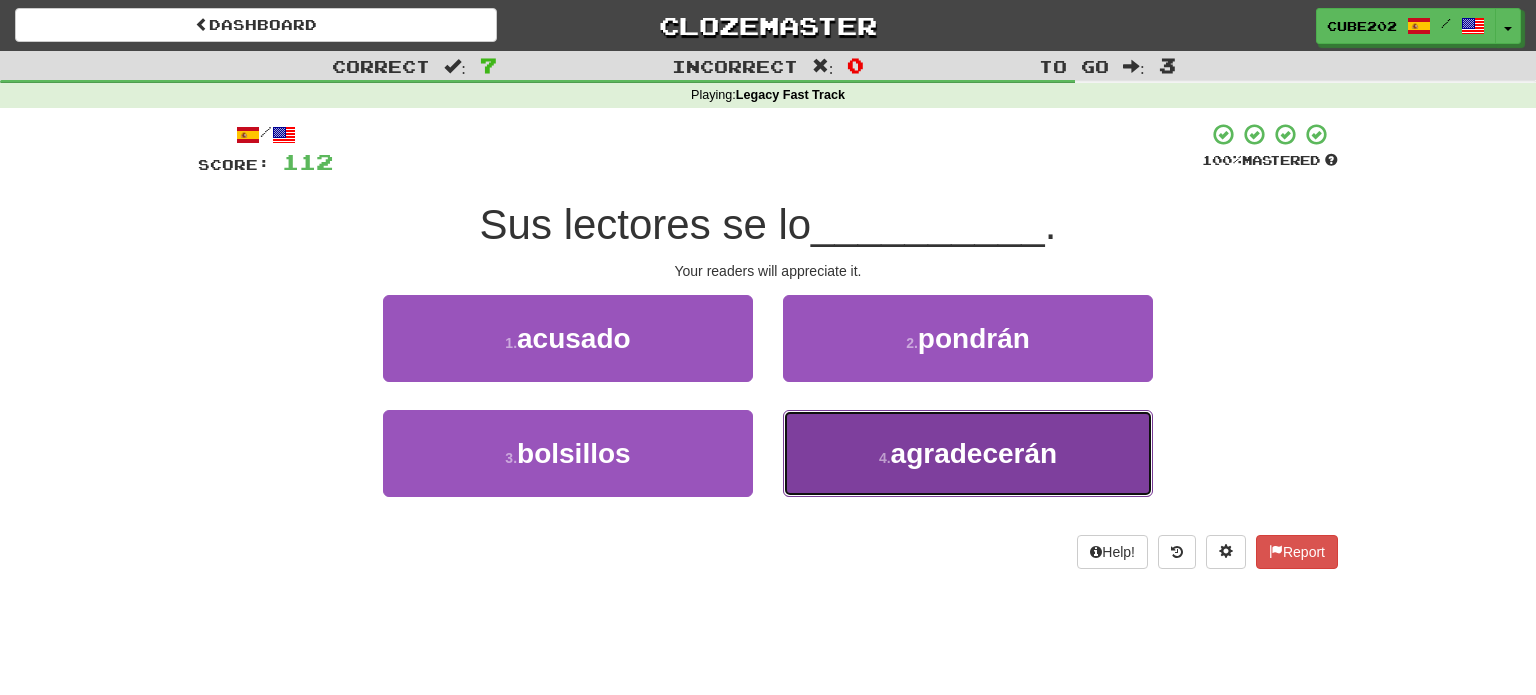 click on "agradecerán" at bounding box center [974, 453] 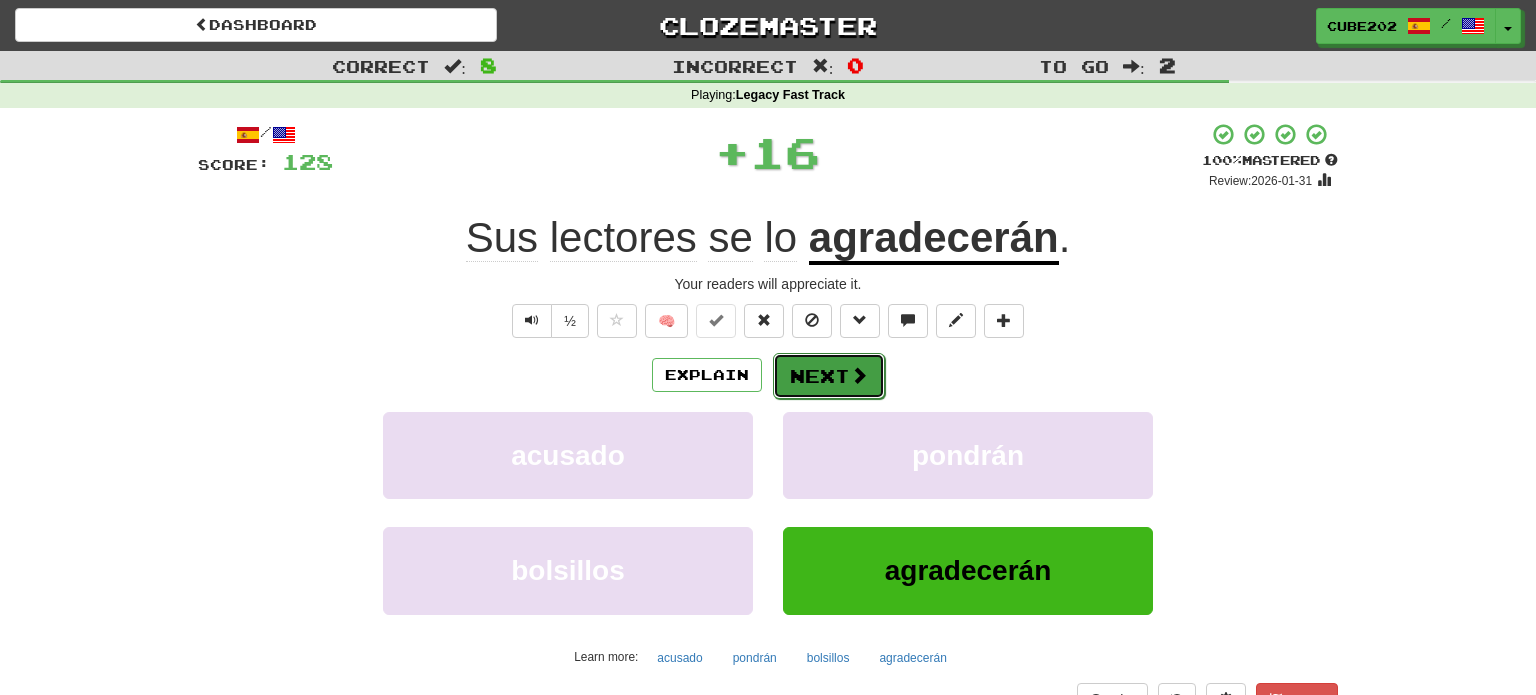 click on "Next" at bounding box center (829, 376) 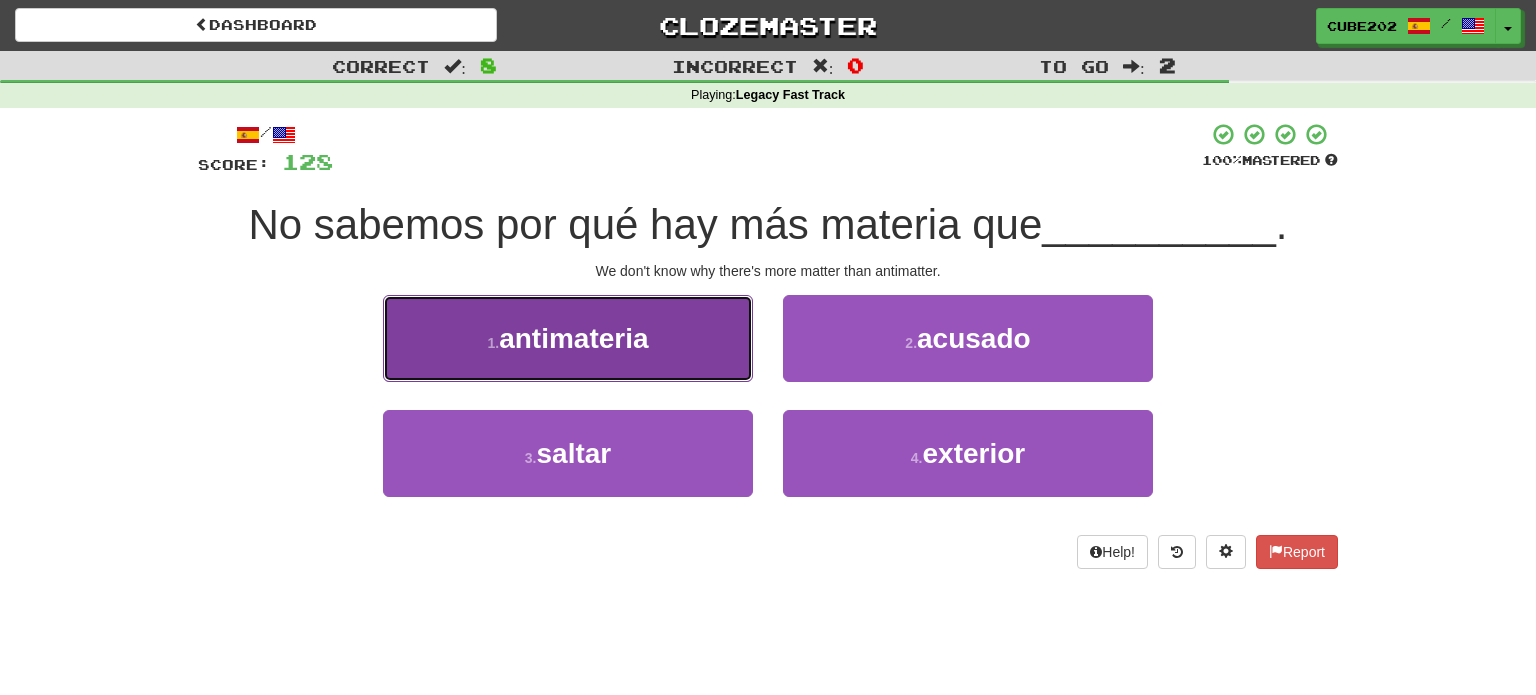 click on "1 .  antimateria" at bounding box center [568, 338] 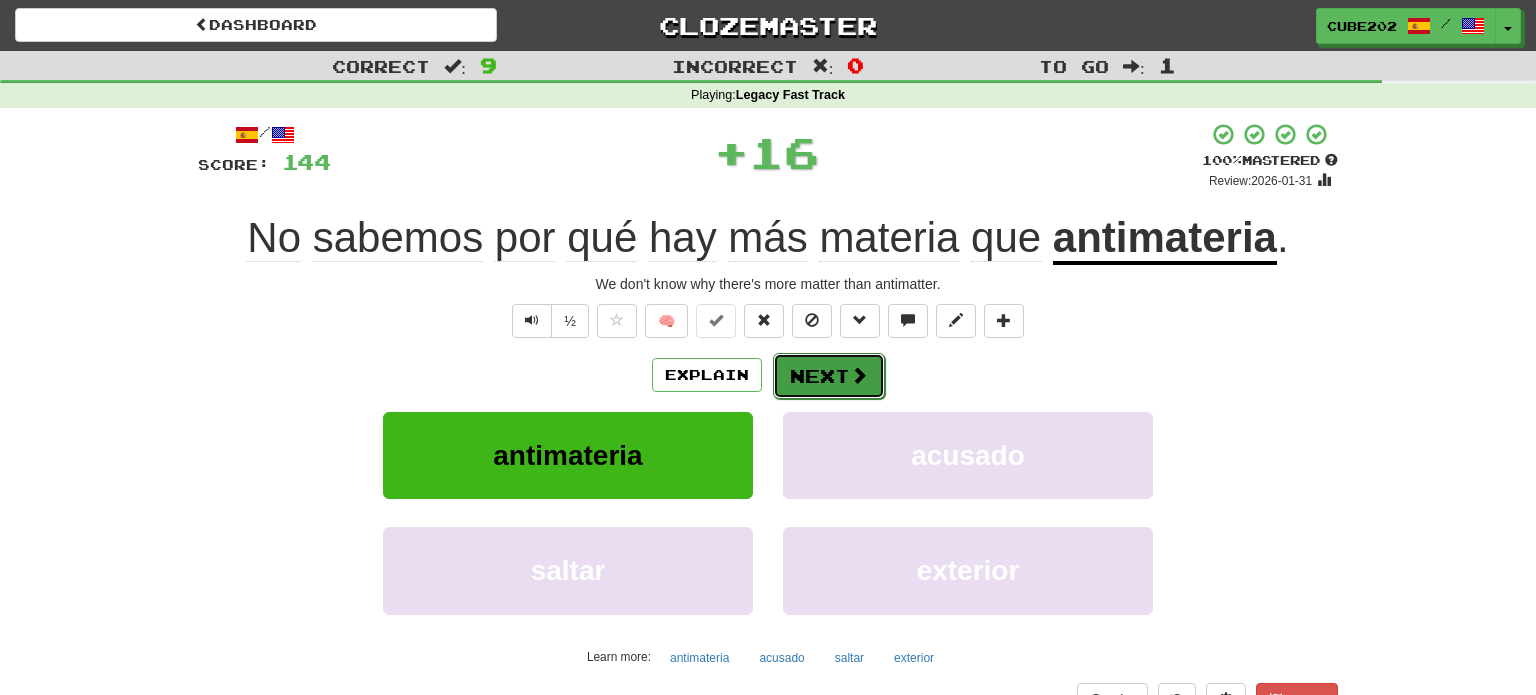 click on "Next" at bounding box center (829, 376) 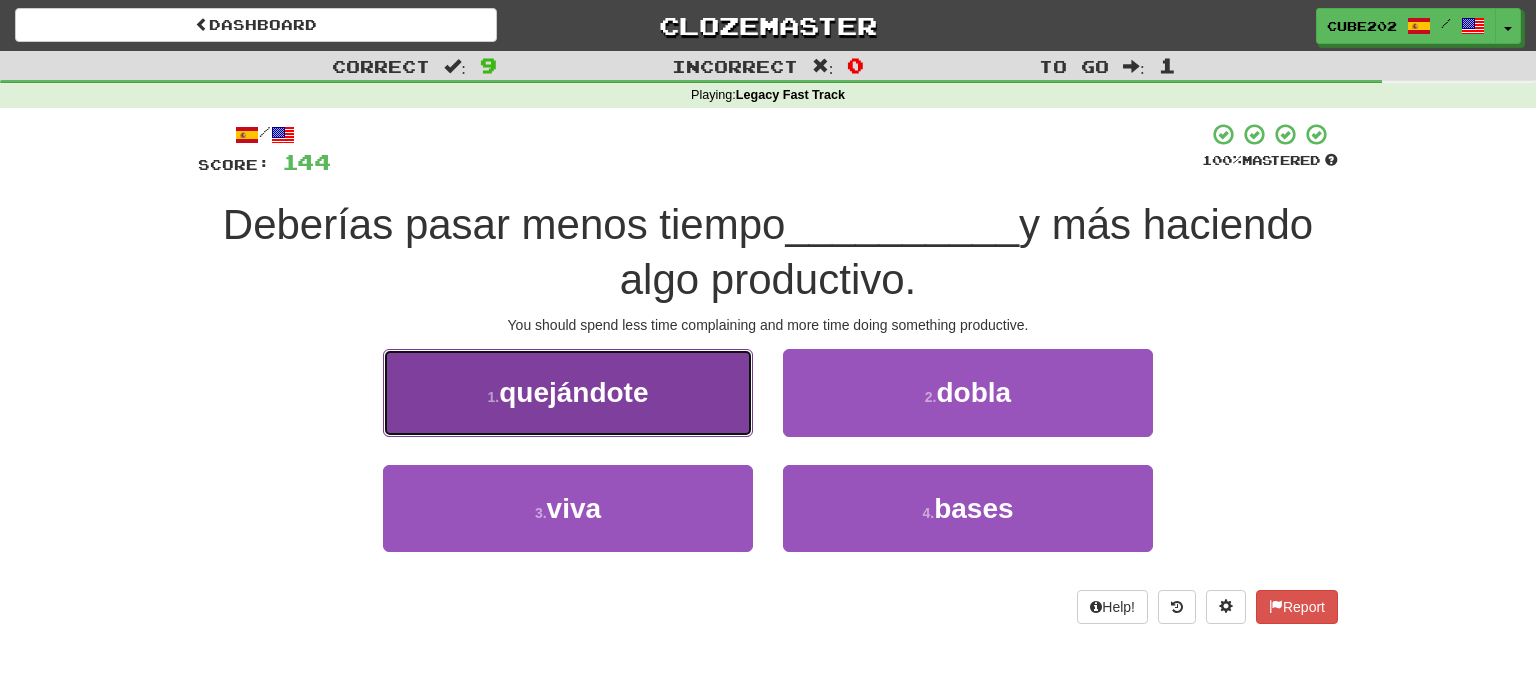 click on "1 .  quejándote" at bounding box center (568, 392) 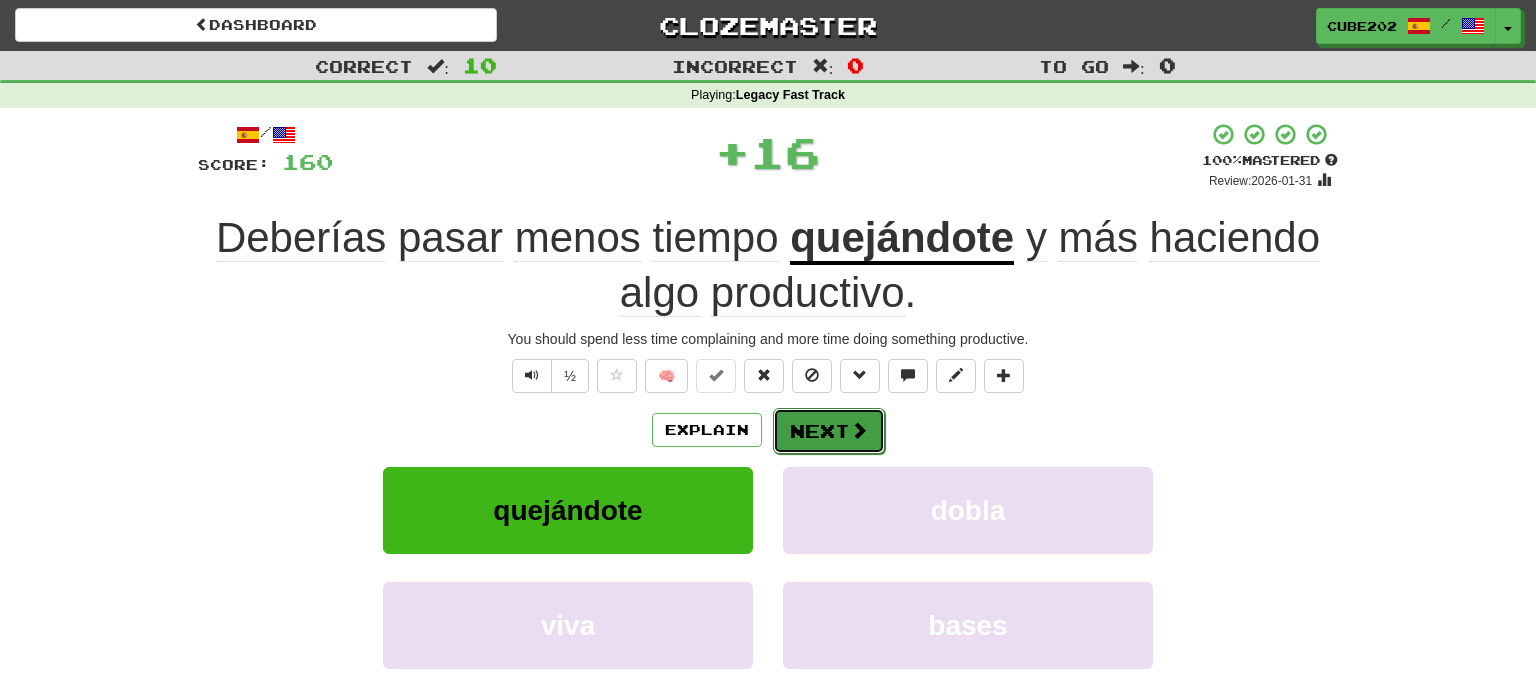 click on "Next" at bounding box center [829, 431] 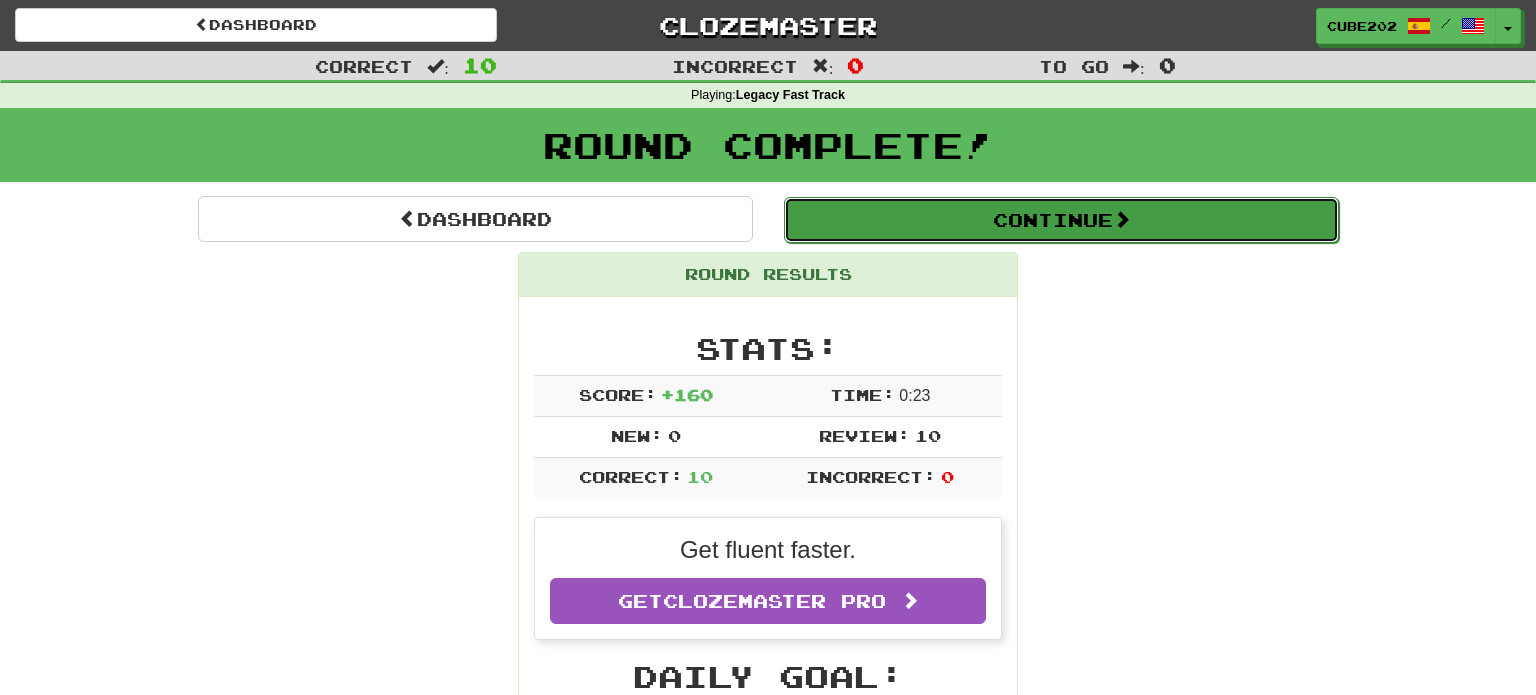 click on "Continue" at bounding box center [1061, 220] 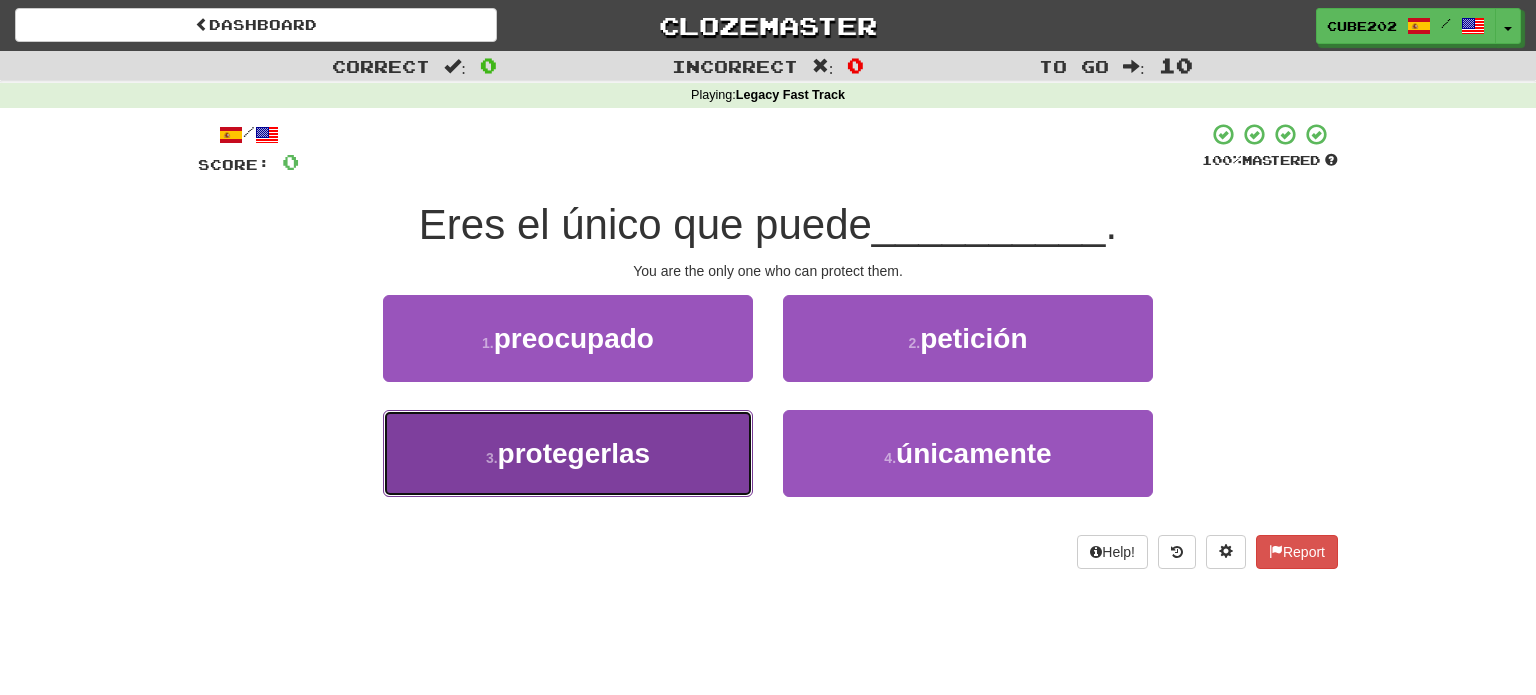 click on "3 .  protegerlas" at bounding box center [568, 453] 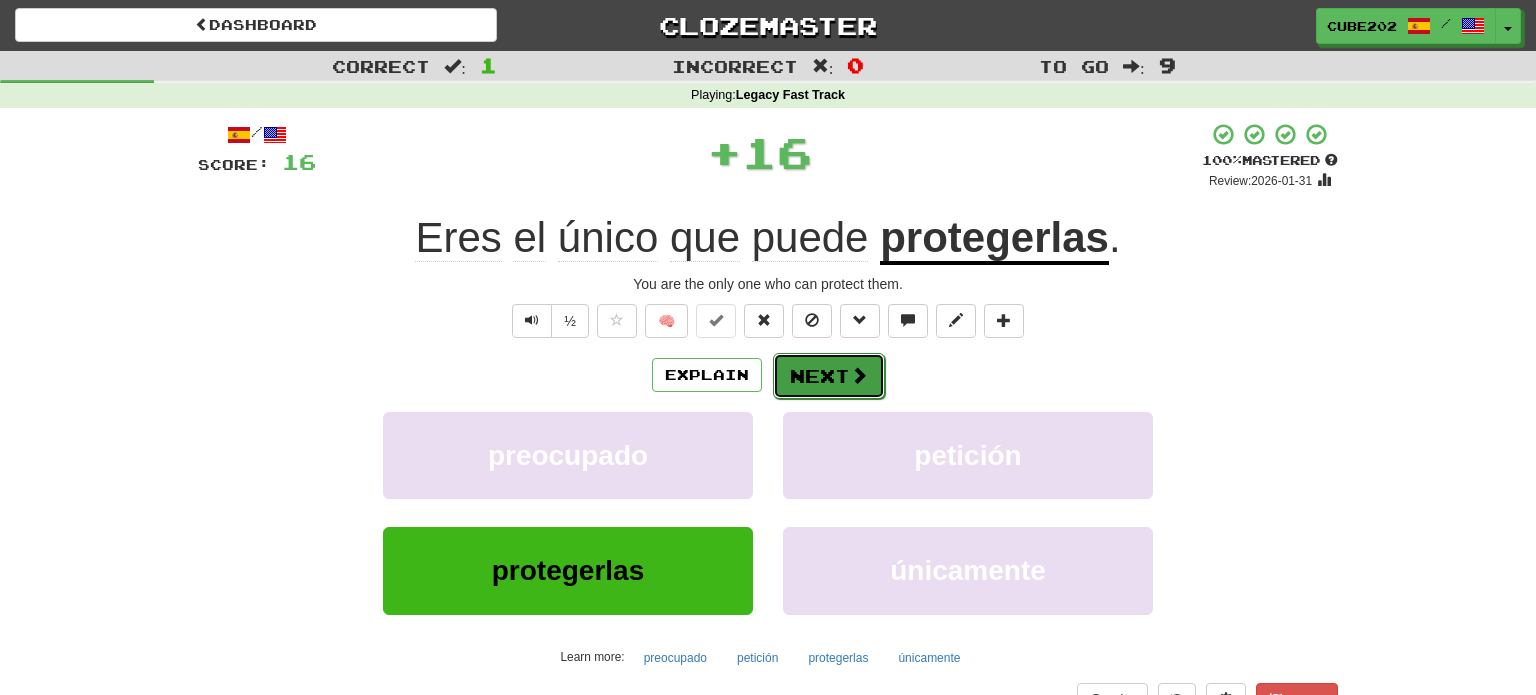 click on "Next" at bounding box center (829, 376) 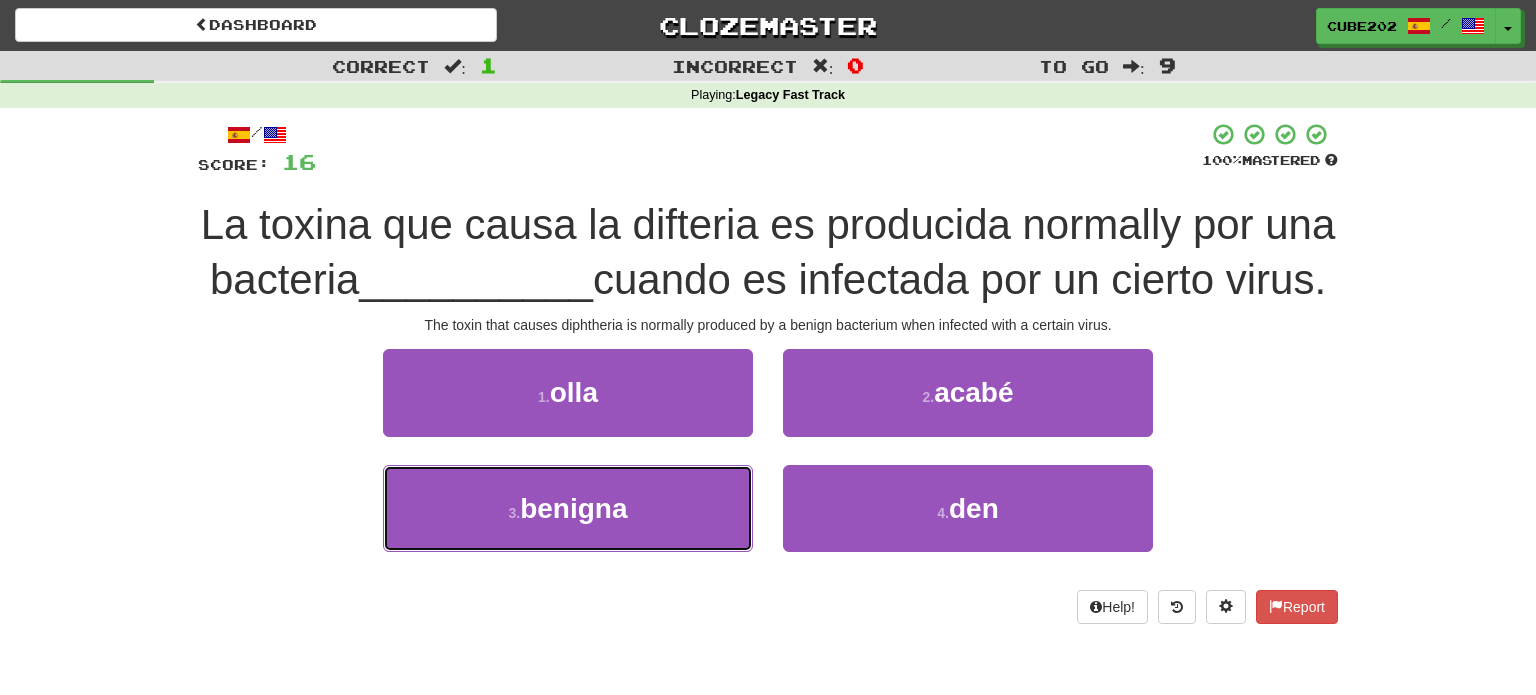 click on "3 .  benigna" at bounding box center [568, 508] 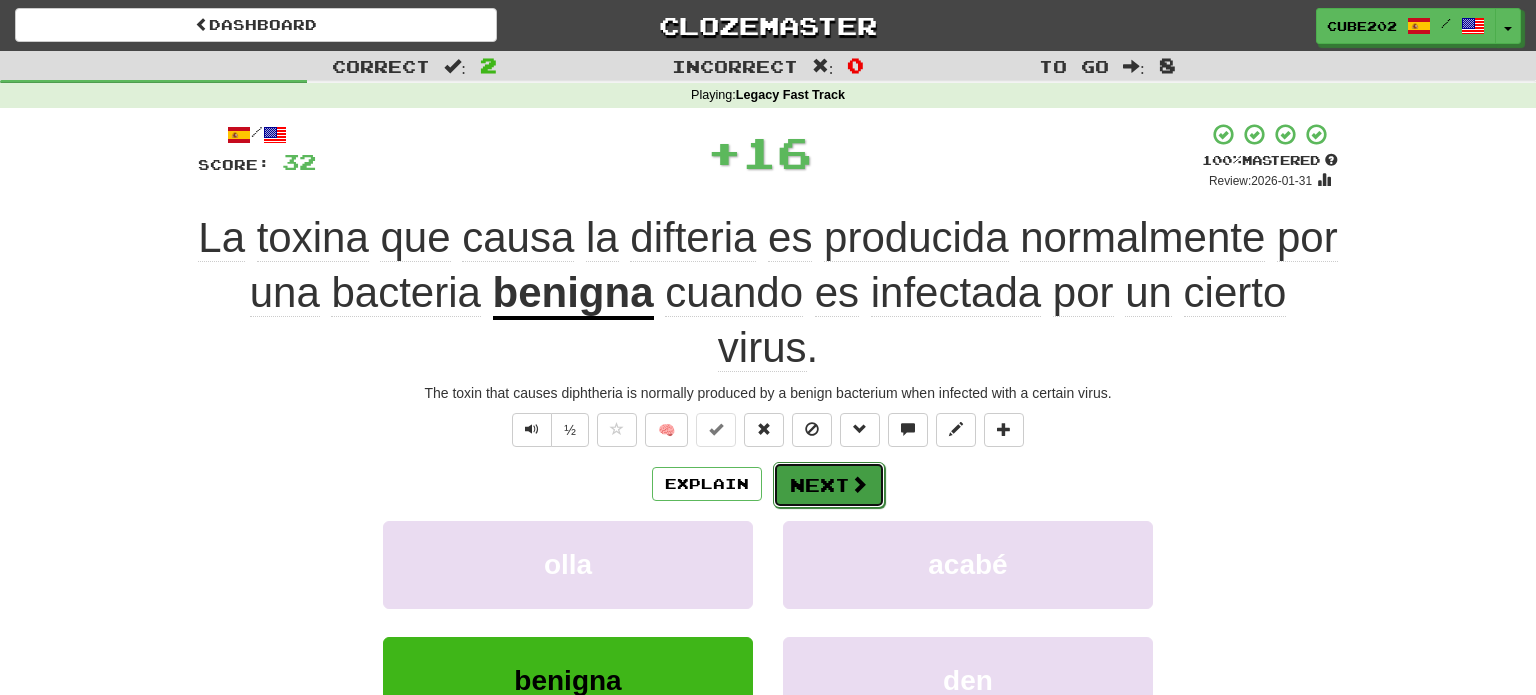 click on "Next" at bounding box center (829, 485) 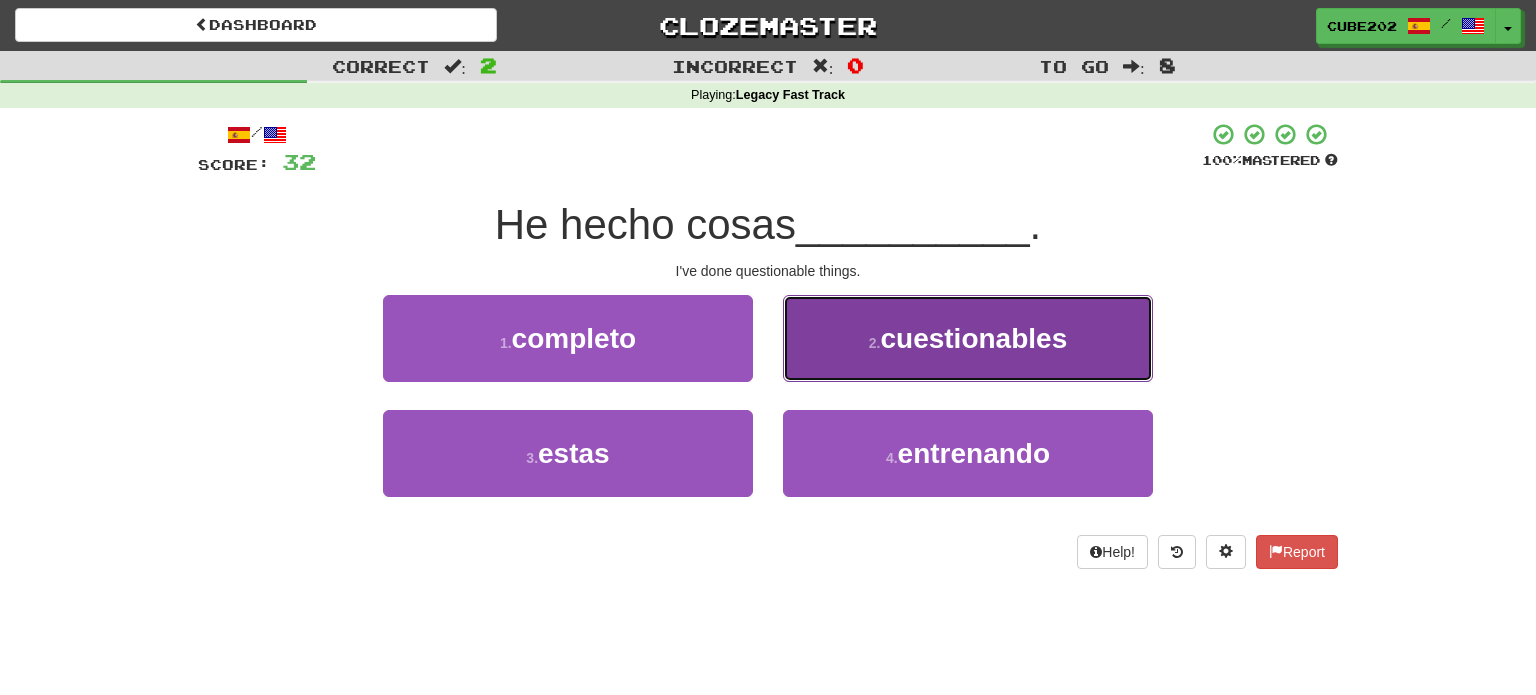 click on "cuestionables" at bounding box center (973, 338) 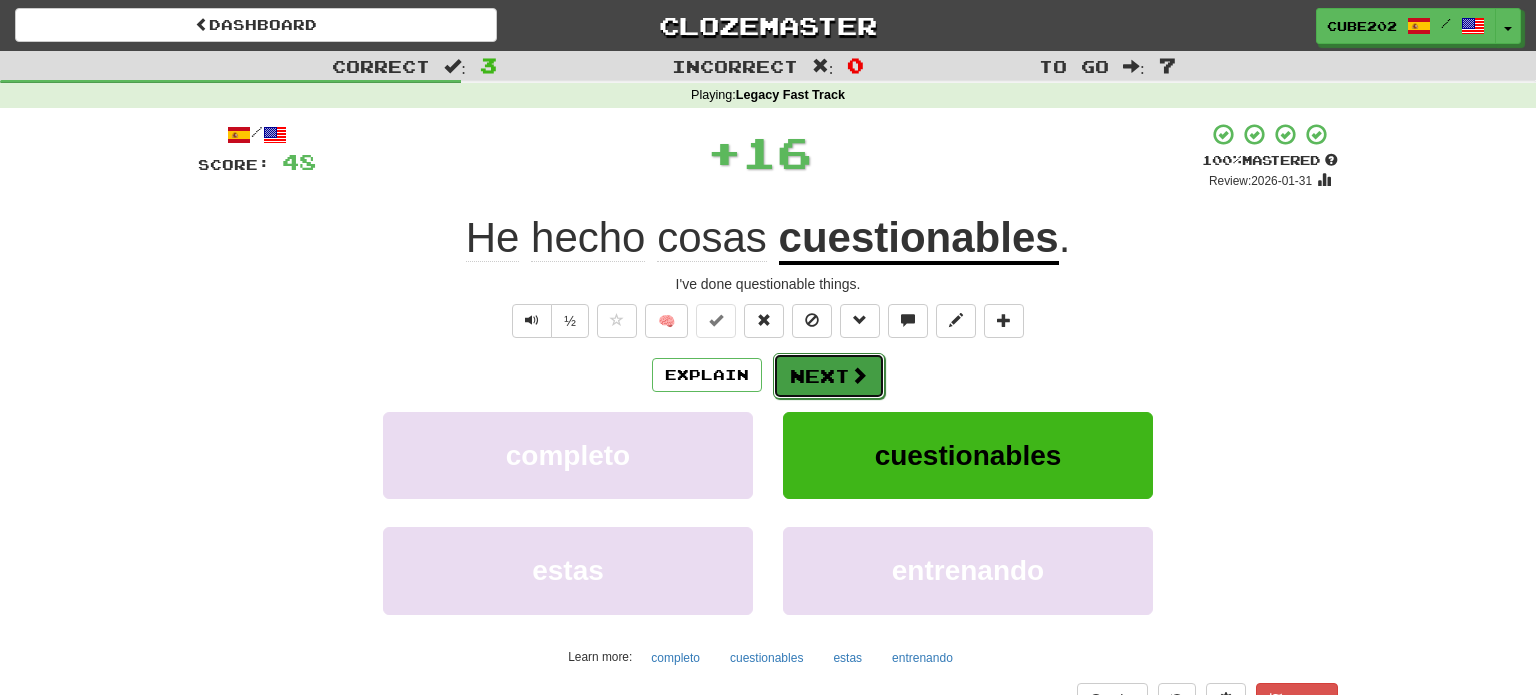 click at bounding box center [859, 375] 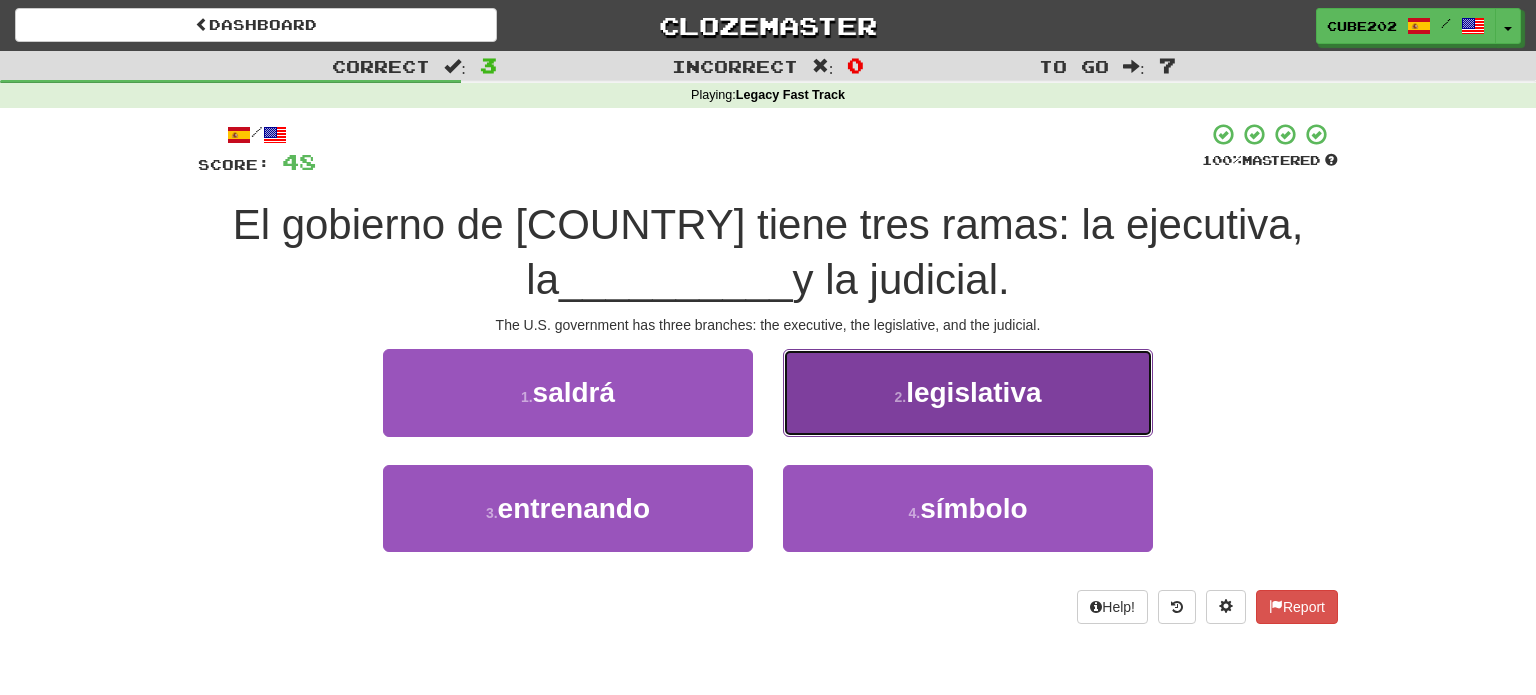 click on "2 .  legislativa" at bounding box center (968, 392) 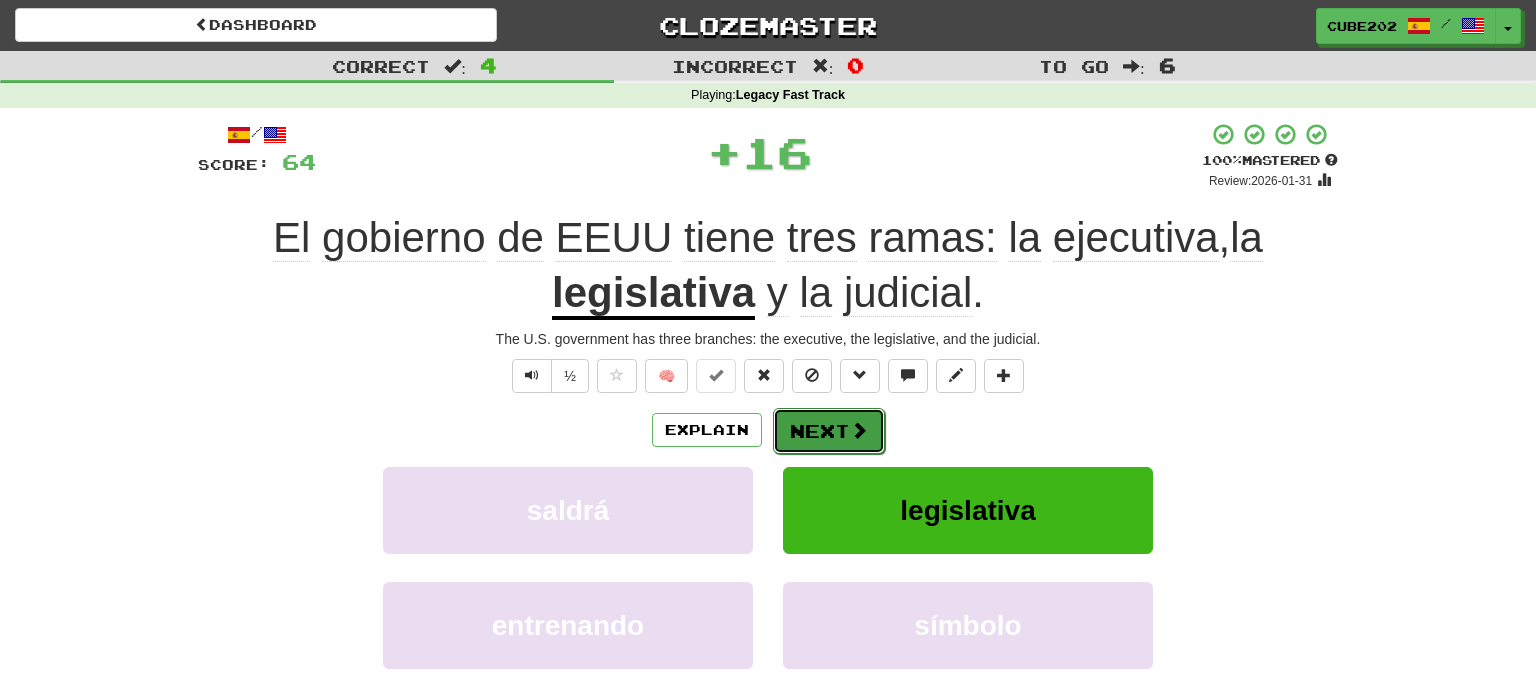 click on "Next" at bounding box center [829, 431] 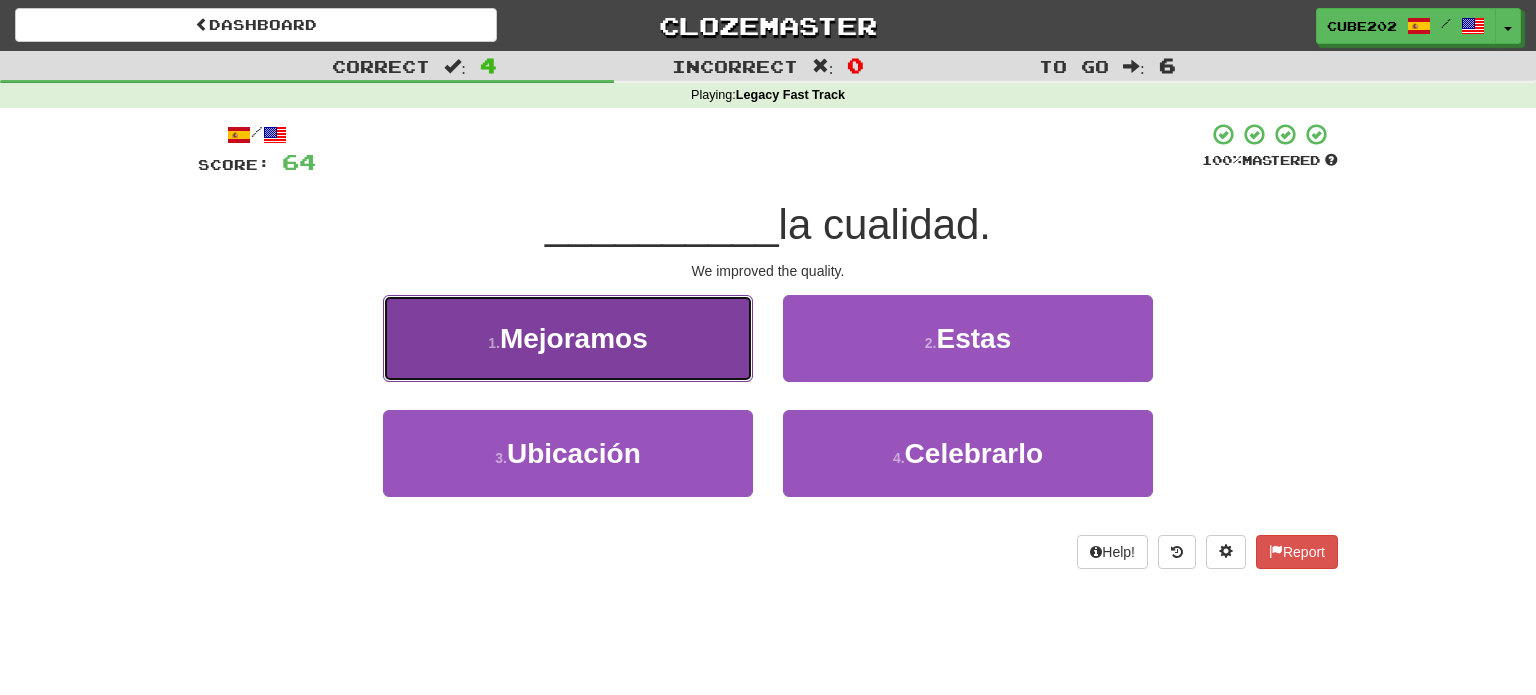 click on "1 .  Mejoramos" at bounding box center (568, 338) 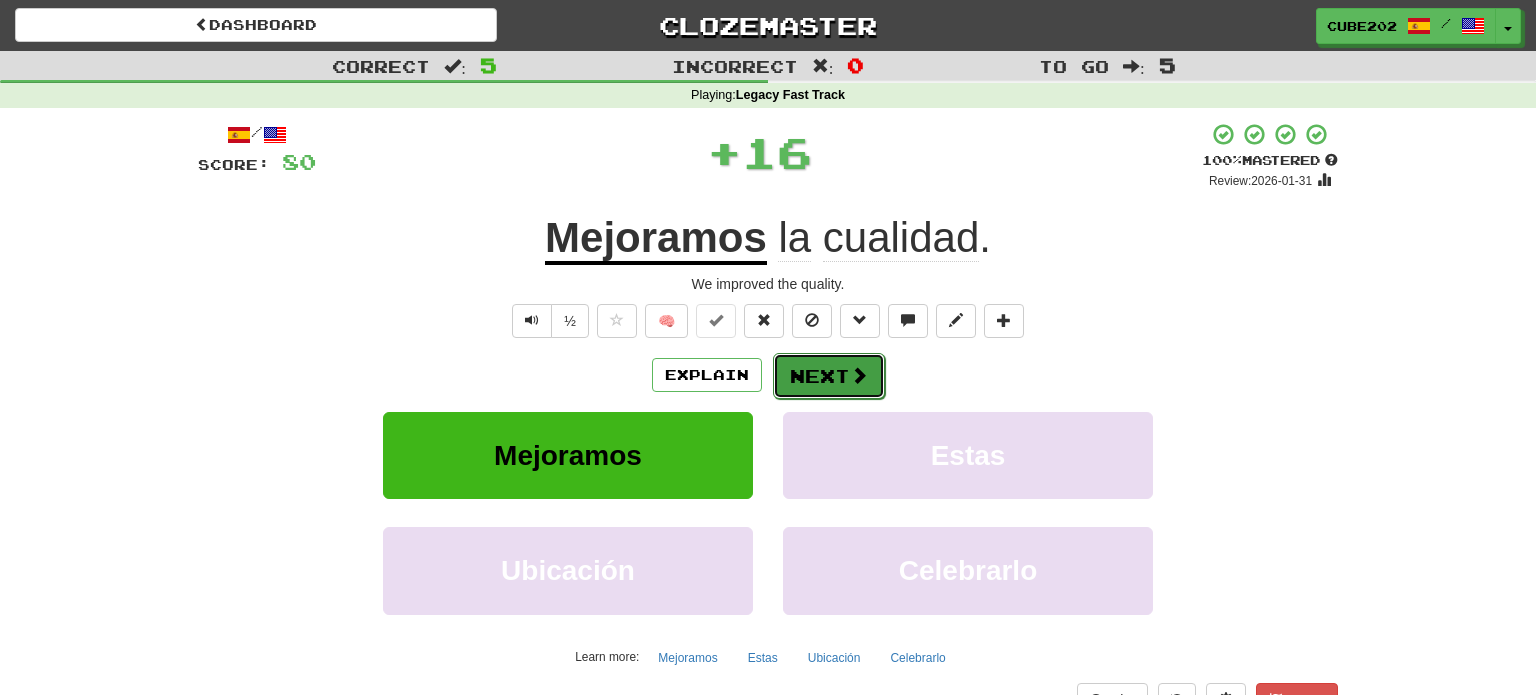 click on "Next" at bounding box center [829, 376] 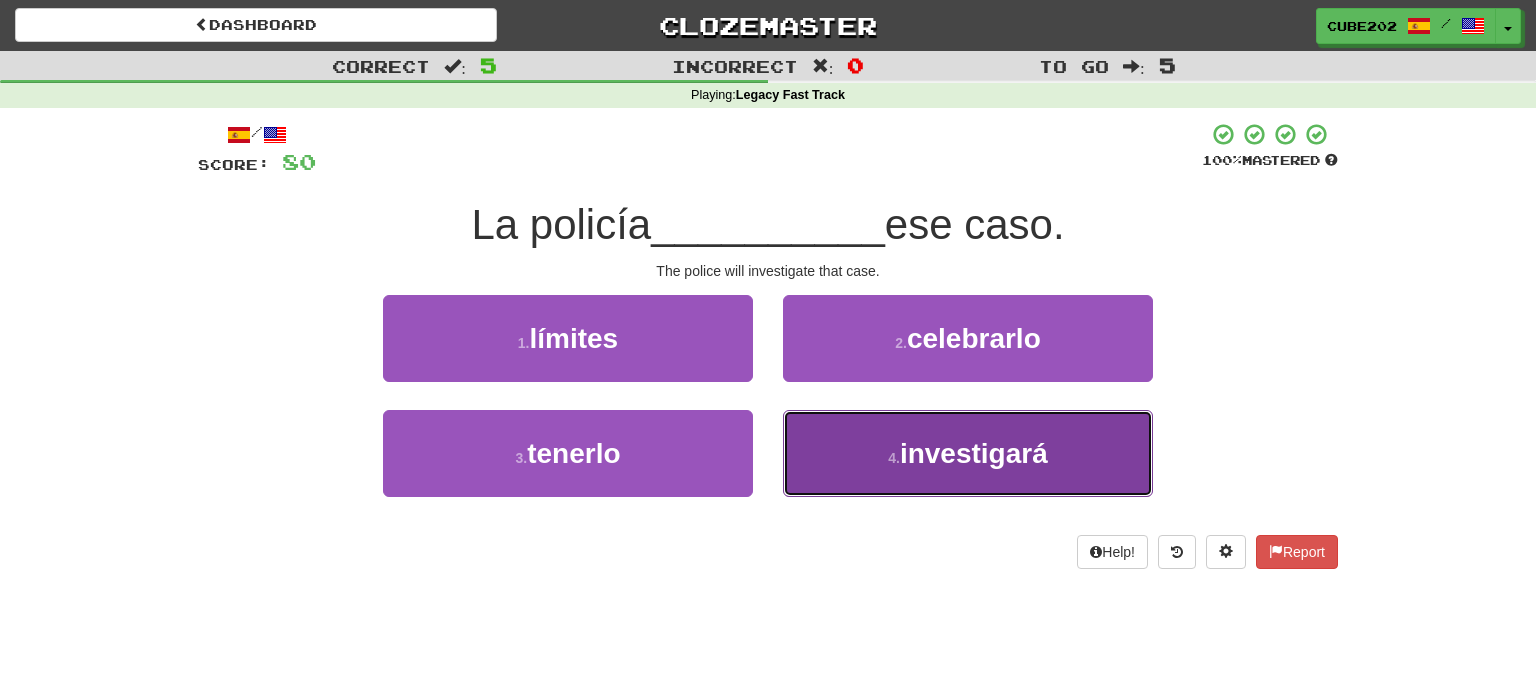 click on "4 ." at bounding box center (894, 458) 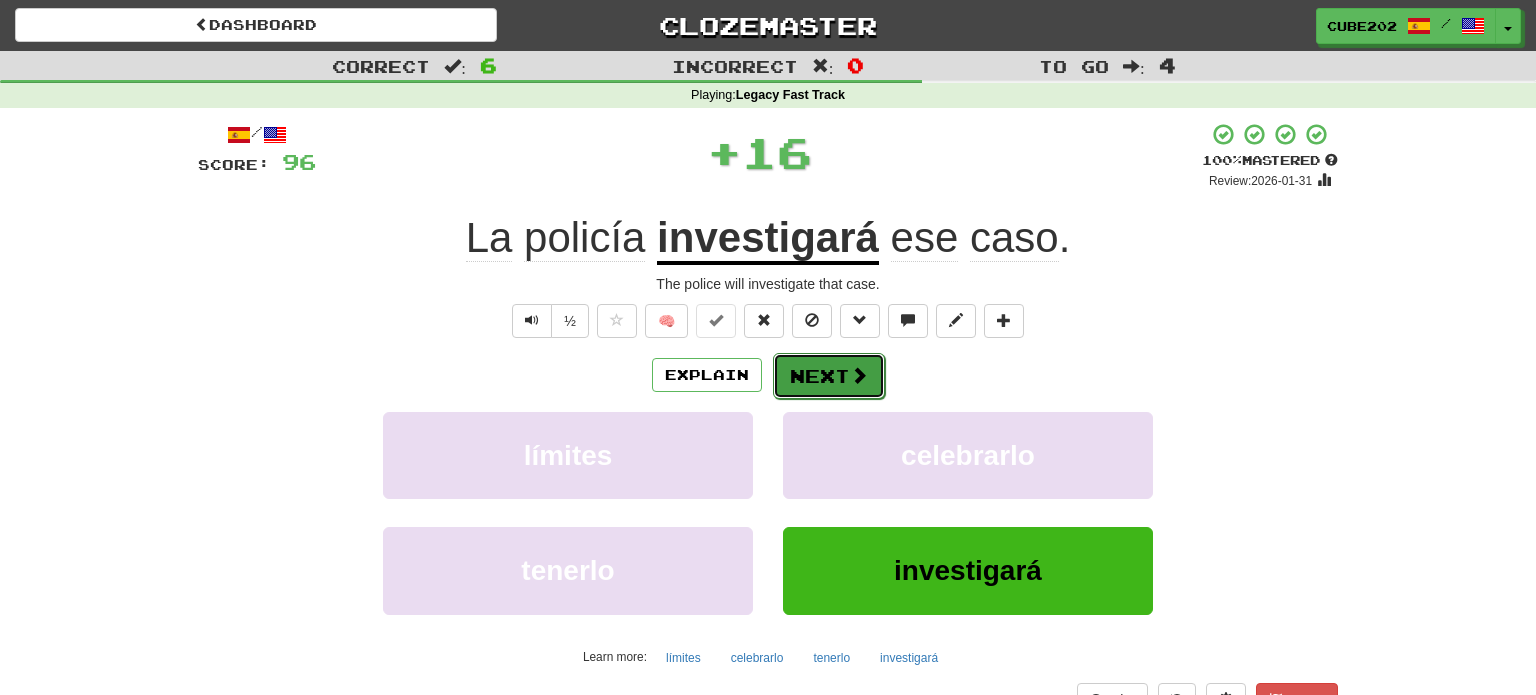 click on "Next" at bounding box center (829, 376) 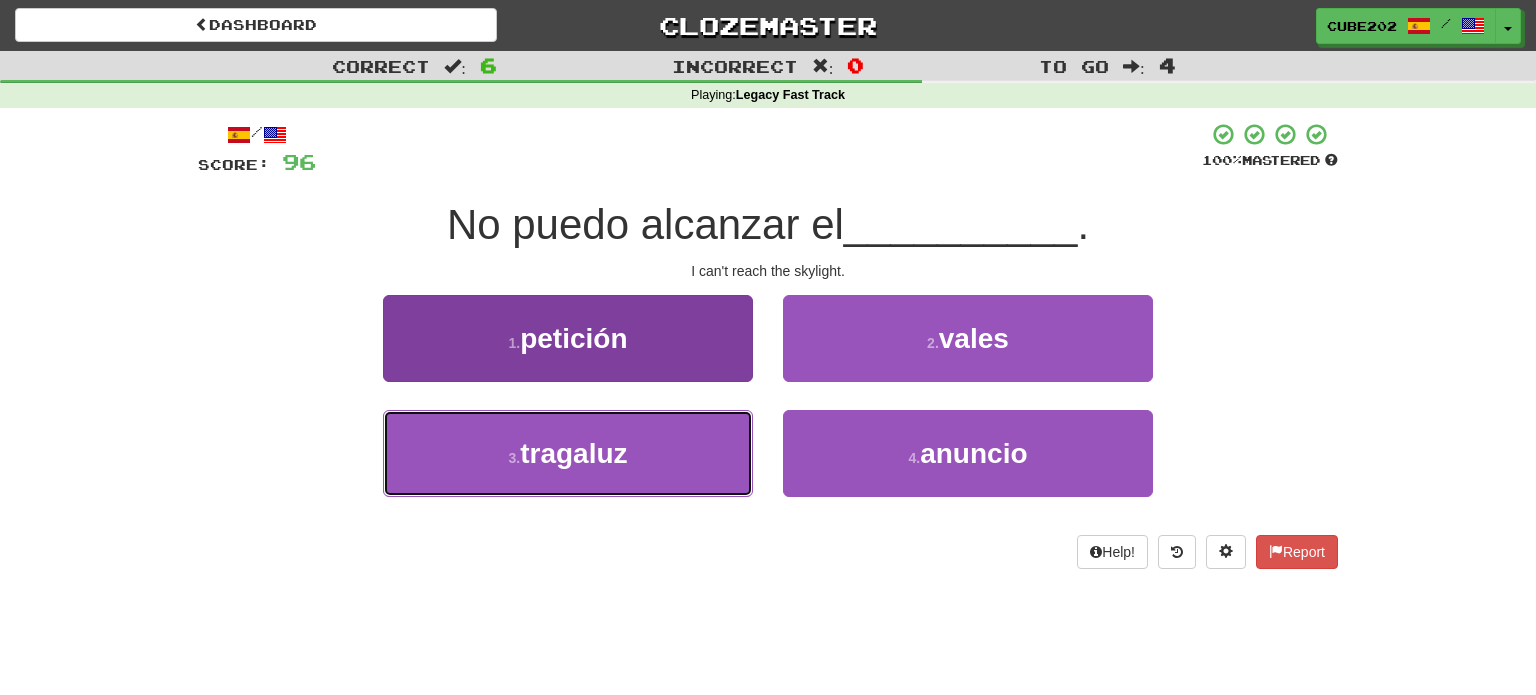 click on "3 .  tragaluz" at bounding box center [568, 453] 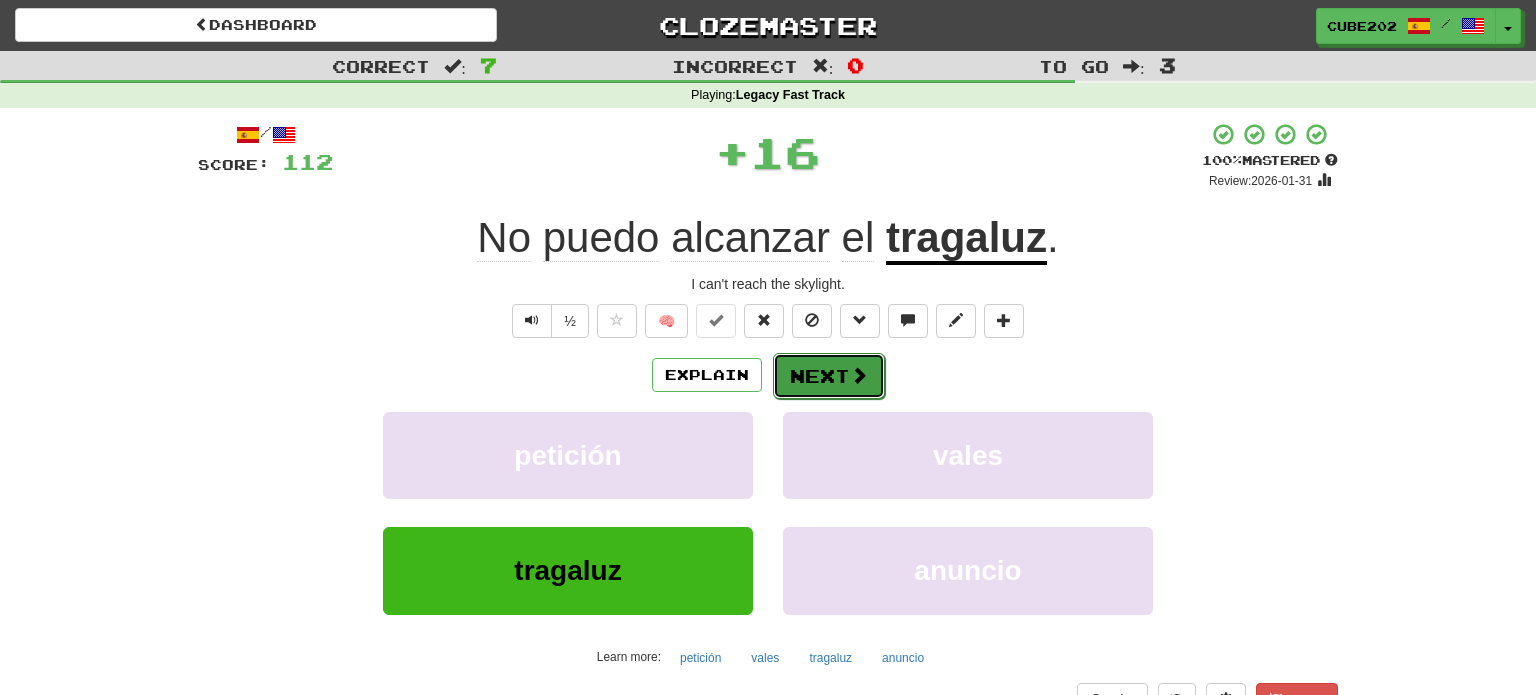 click on "Next" at bounding box center [829, 376] 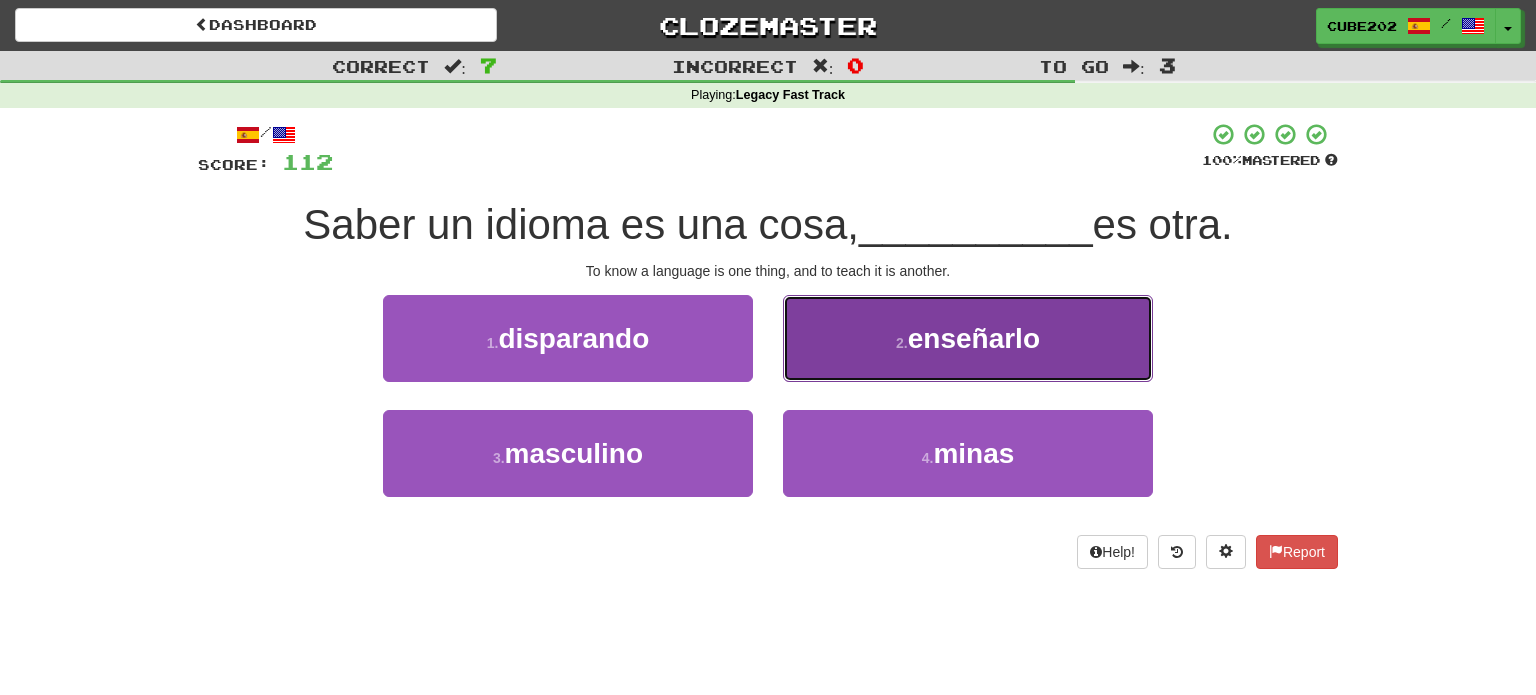 click on "2 .  enseñarlo" at bounding box center [968, 338] 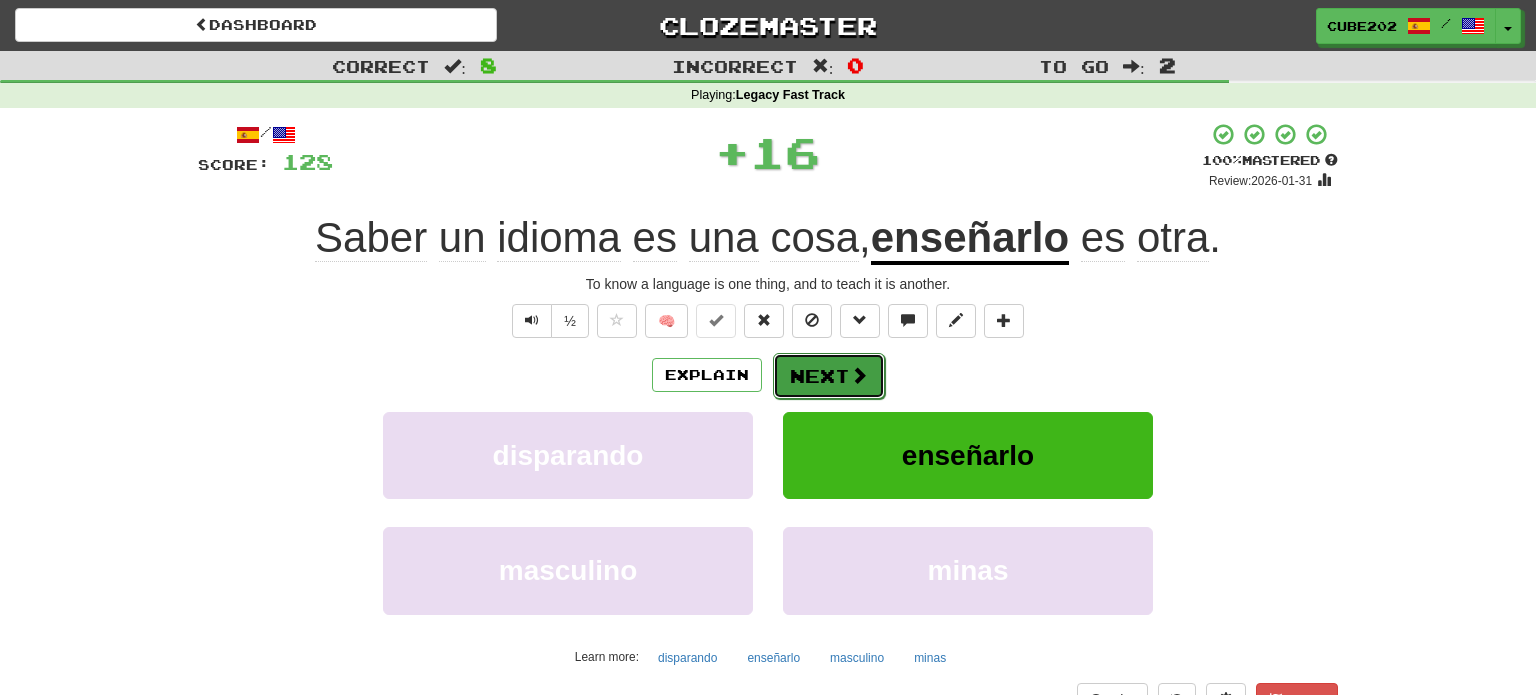 click on "Next" at bounding box center (829, 376) 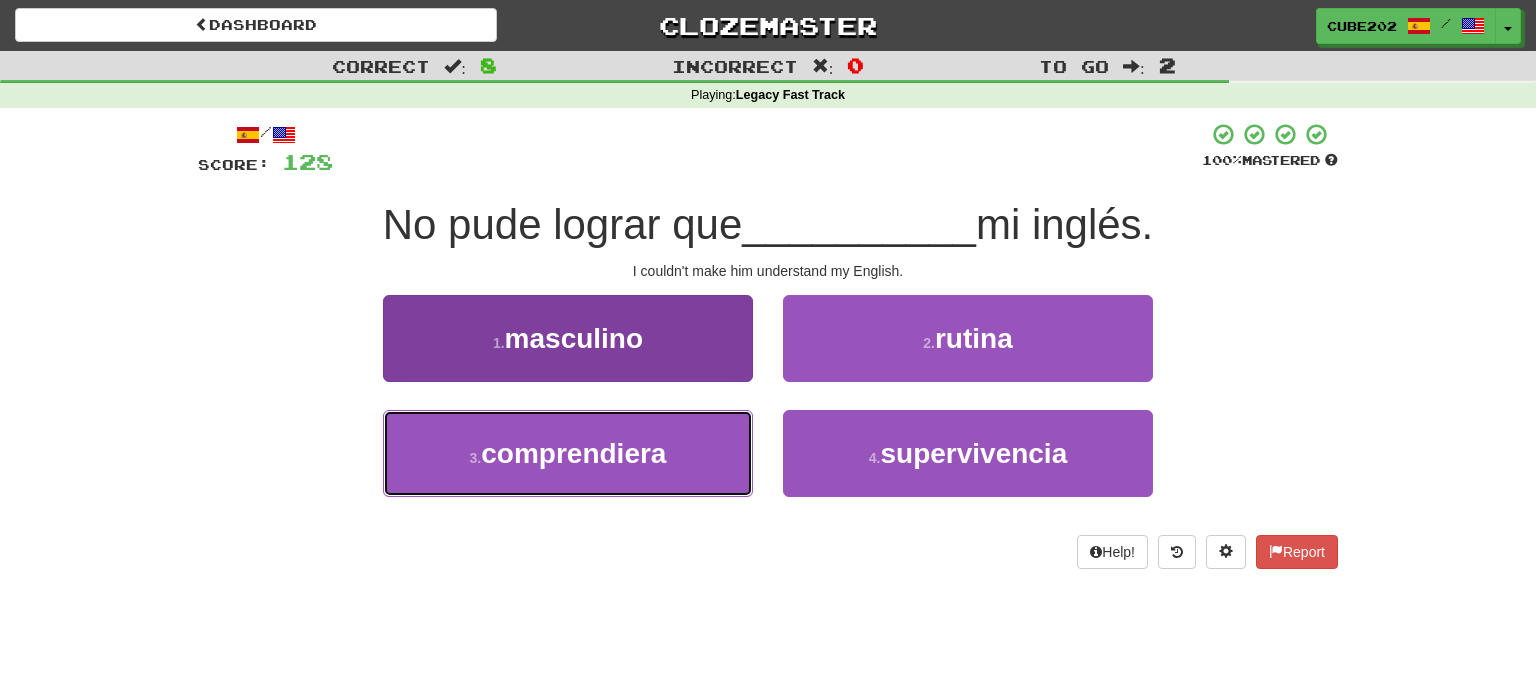 click on "3 .  comprendiera" at bounding box center (568, 453) 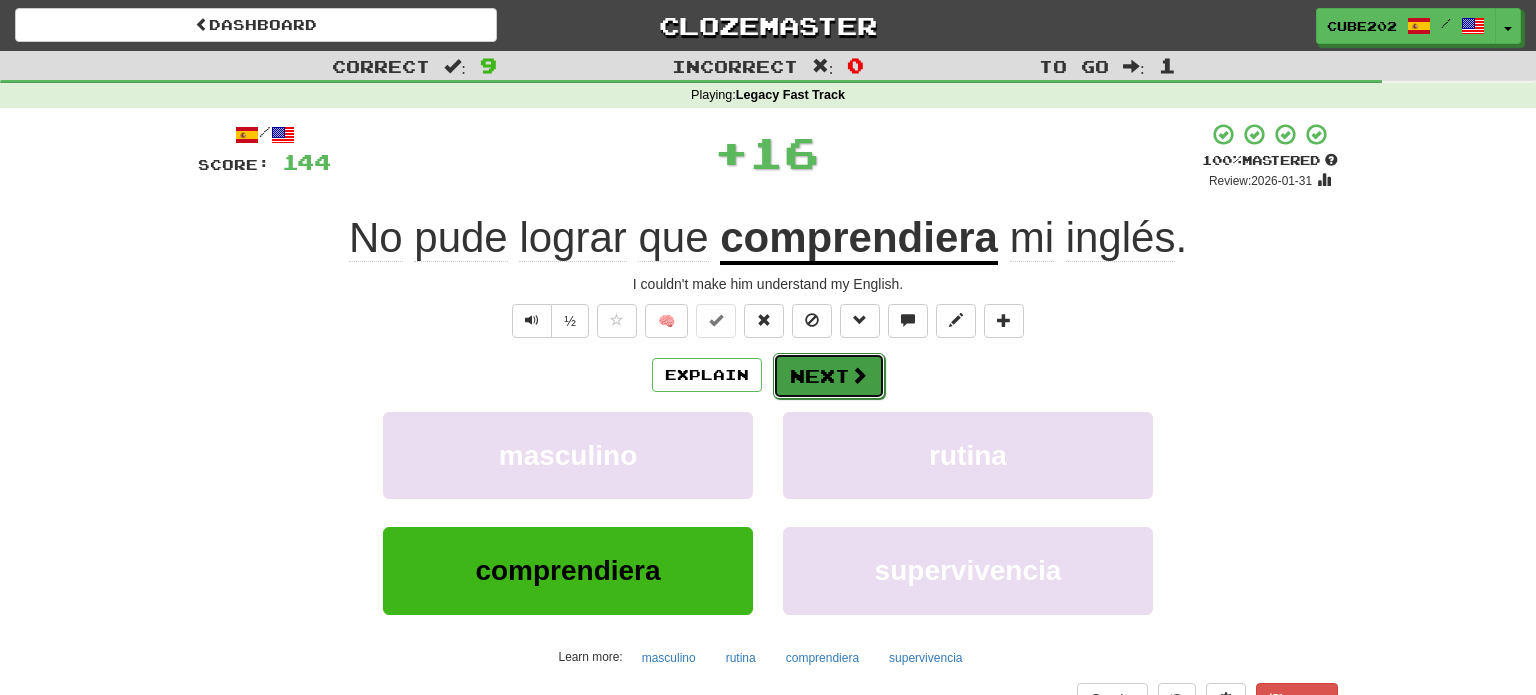 click on "Next" at bounding box center (829, 376) 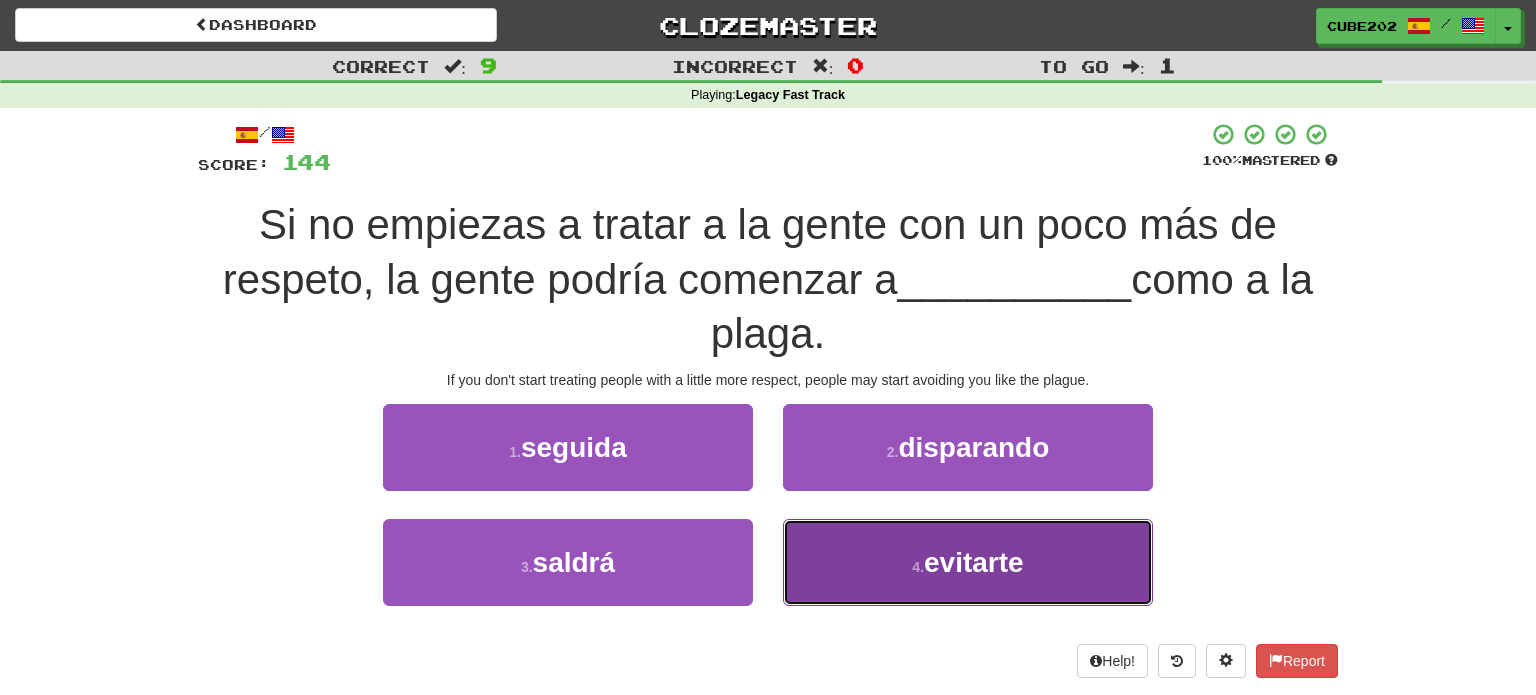 click on "4 .  evitarte" at bounding box center [968, 562] 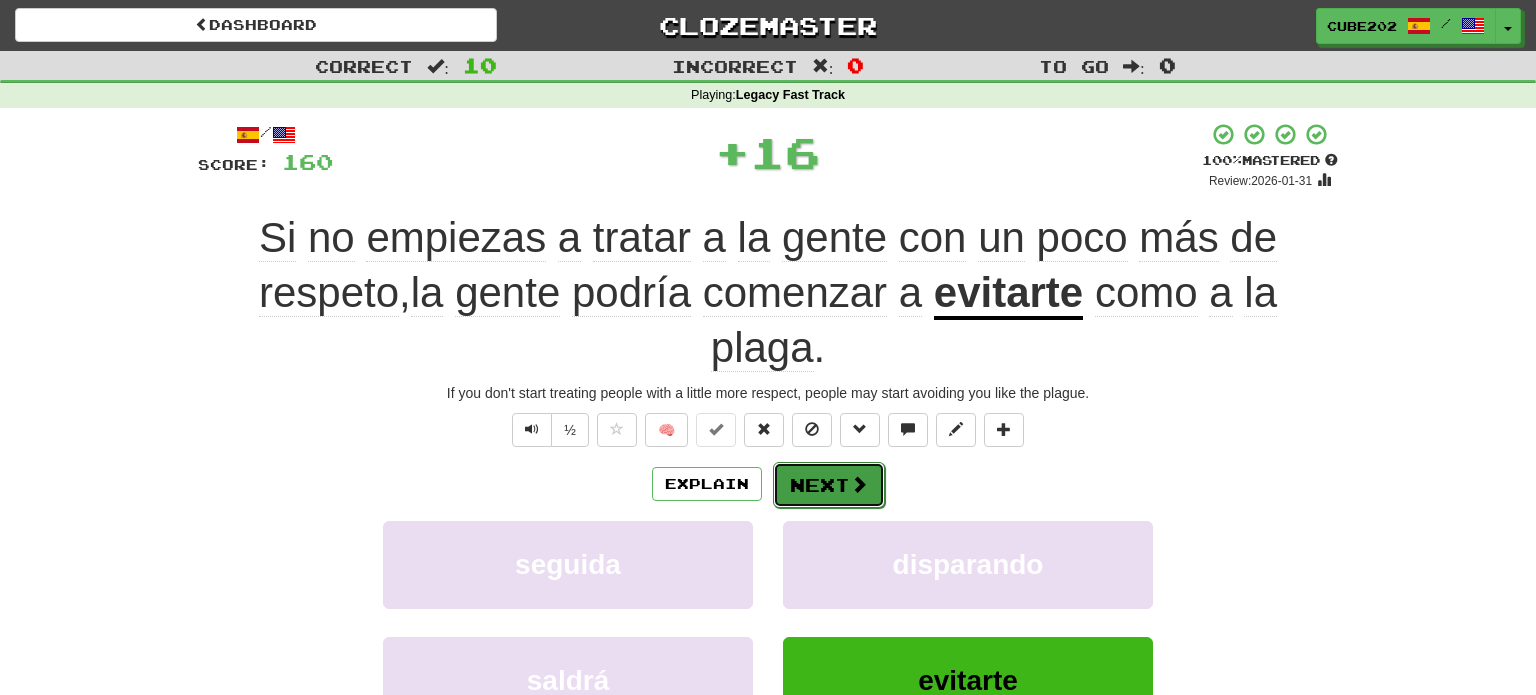 click on "Next" at bounding box center [829, 485] 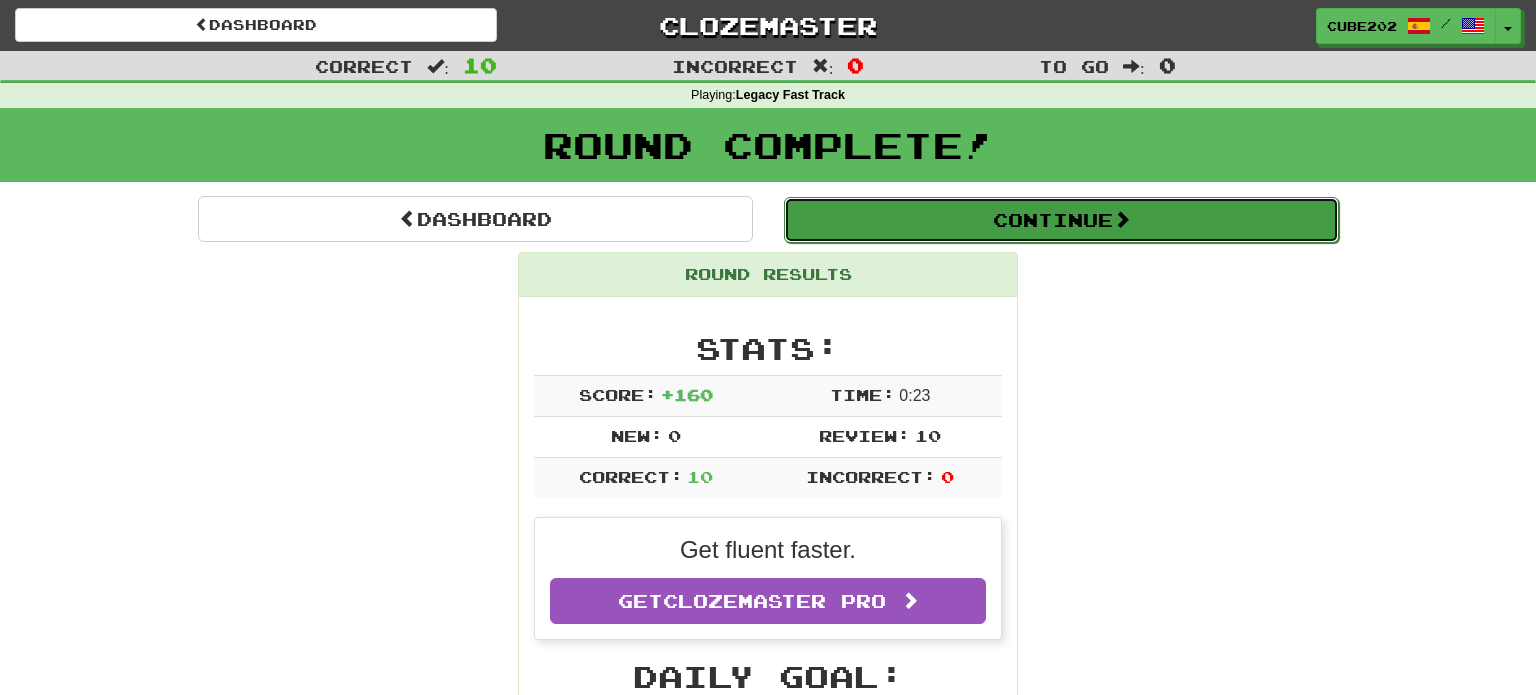 click on "Continue" at bounding box center (1061, 220) 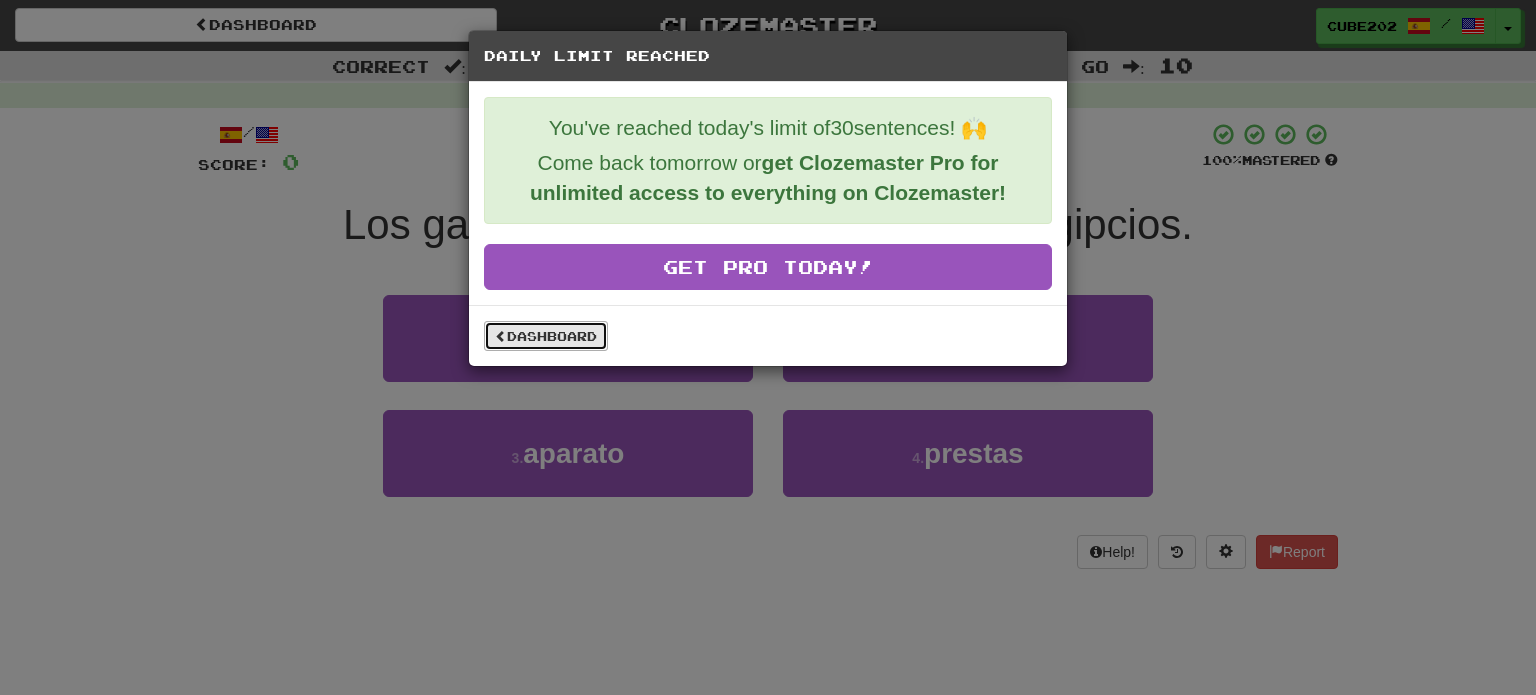 click on "Dashboard" at bounding box center [546, 336] 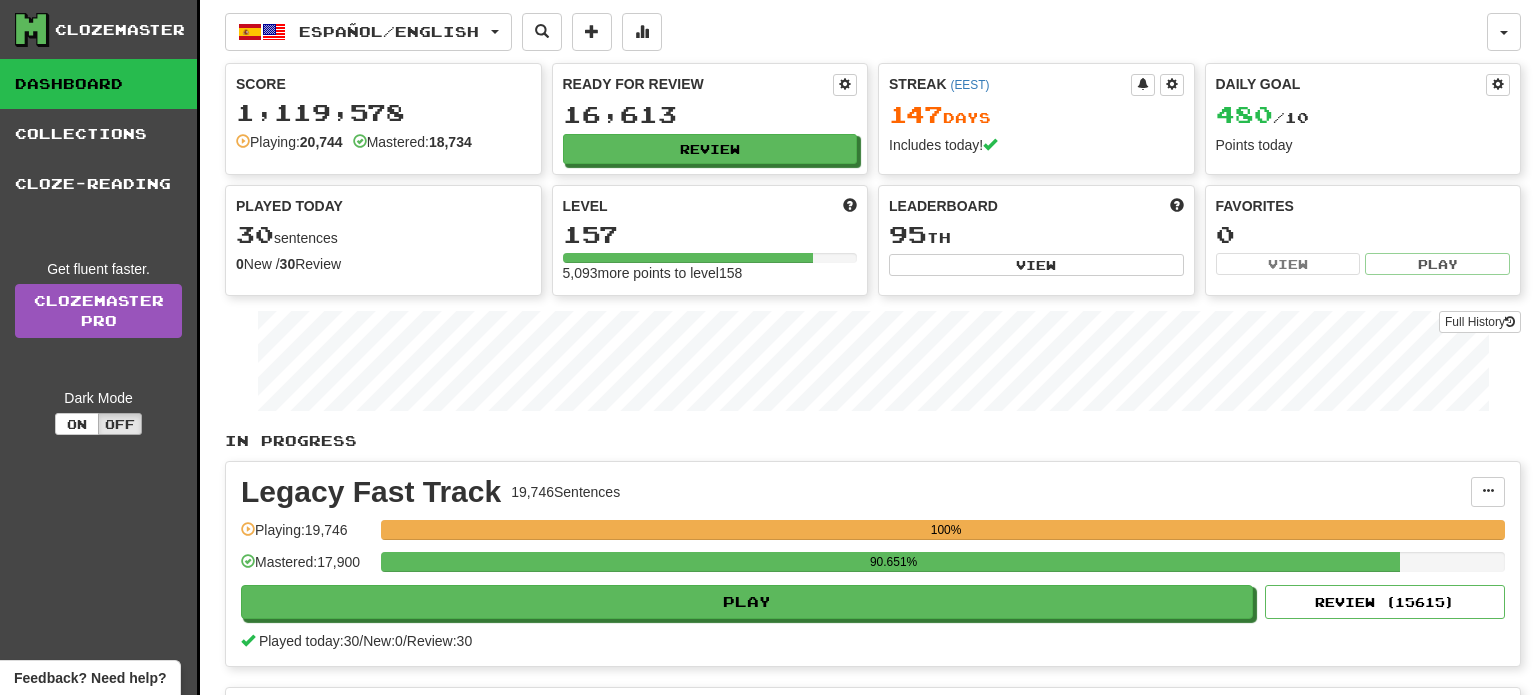 scroll, scrollTop: 0, scrollLeft: 0, axis: both 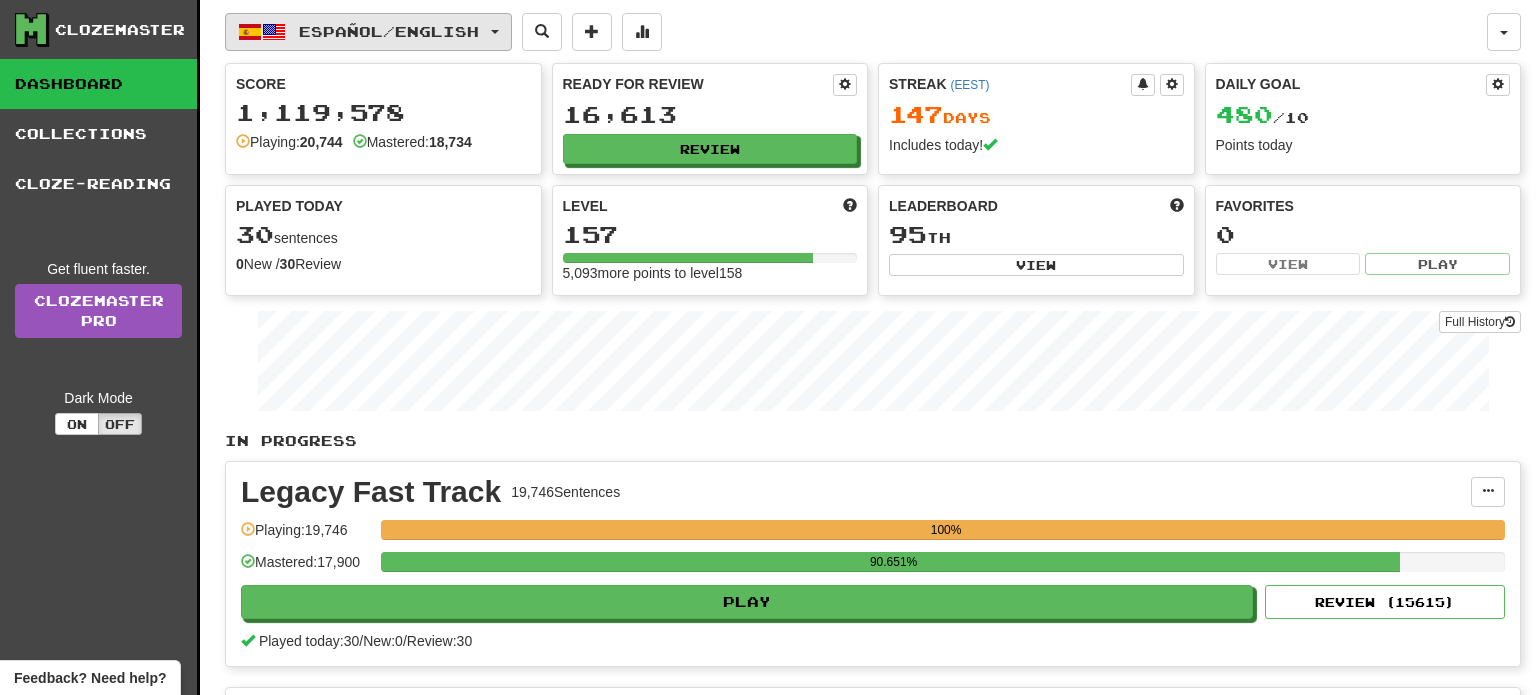 click on "Español  /  English" at bounding box center [389, 31] 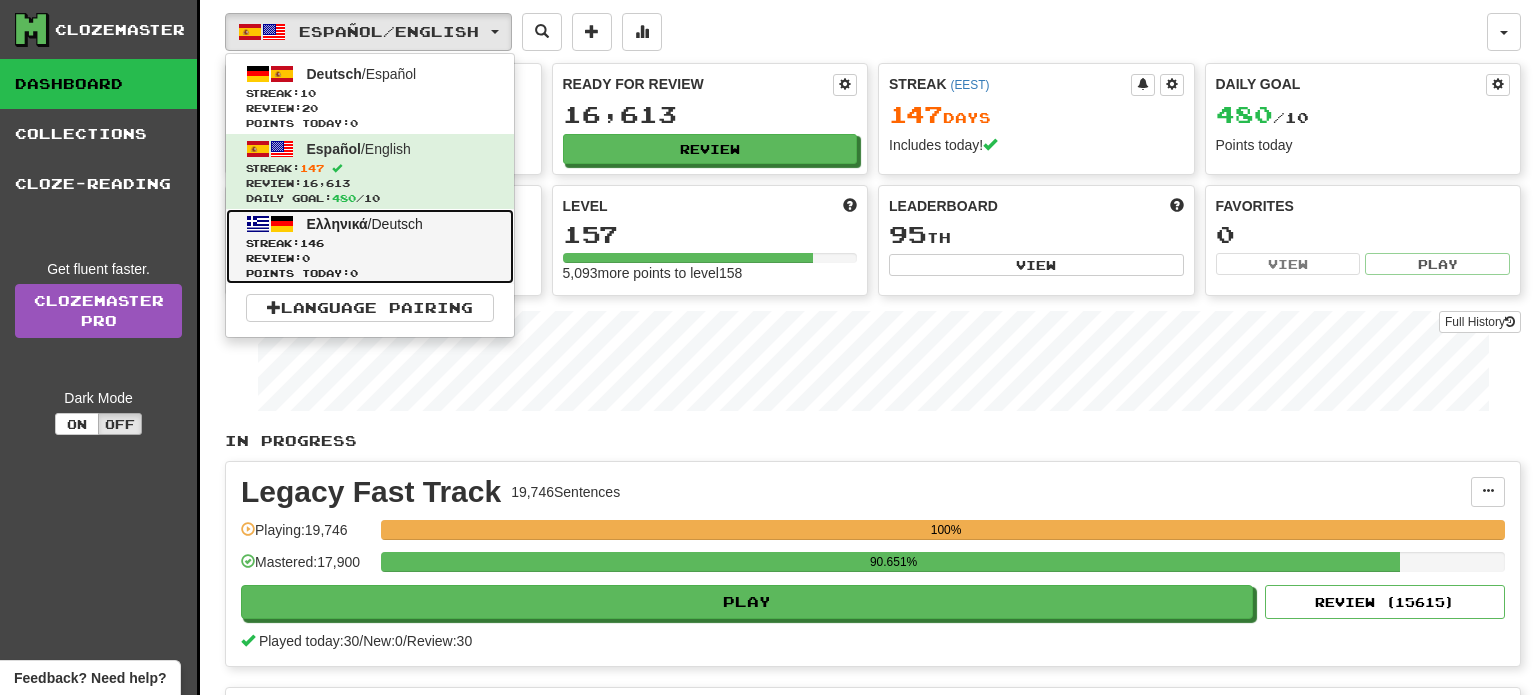 click on "Review:  0" at bounding box center [370, 258] 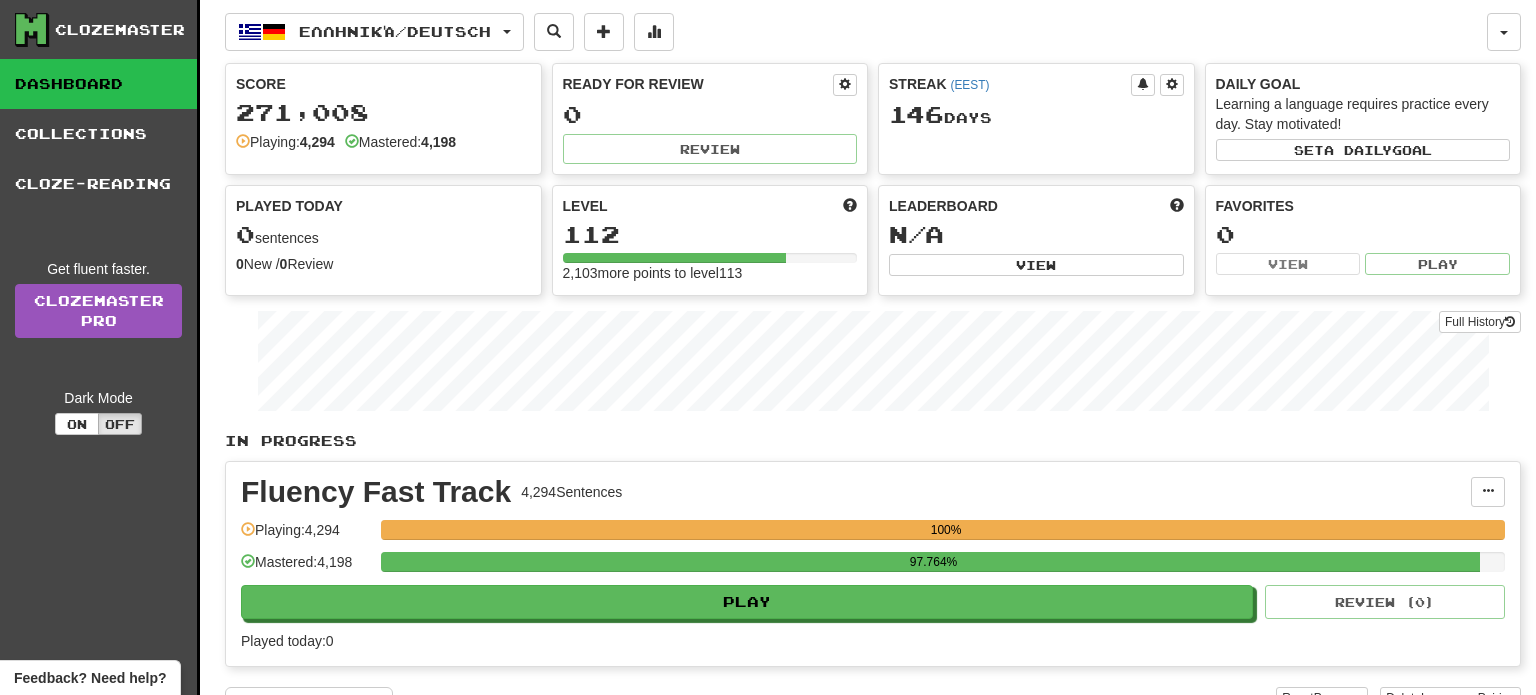 scroll, scrollTop: 0, scrollLeft: 0, axis: both 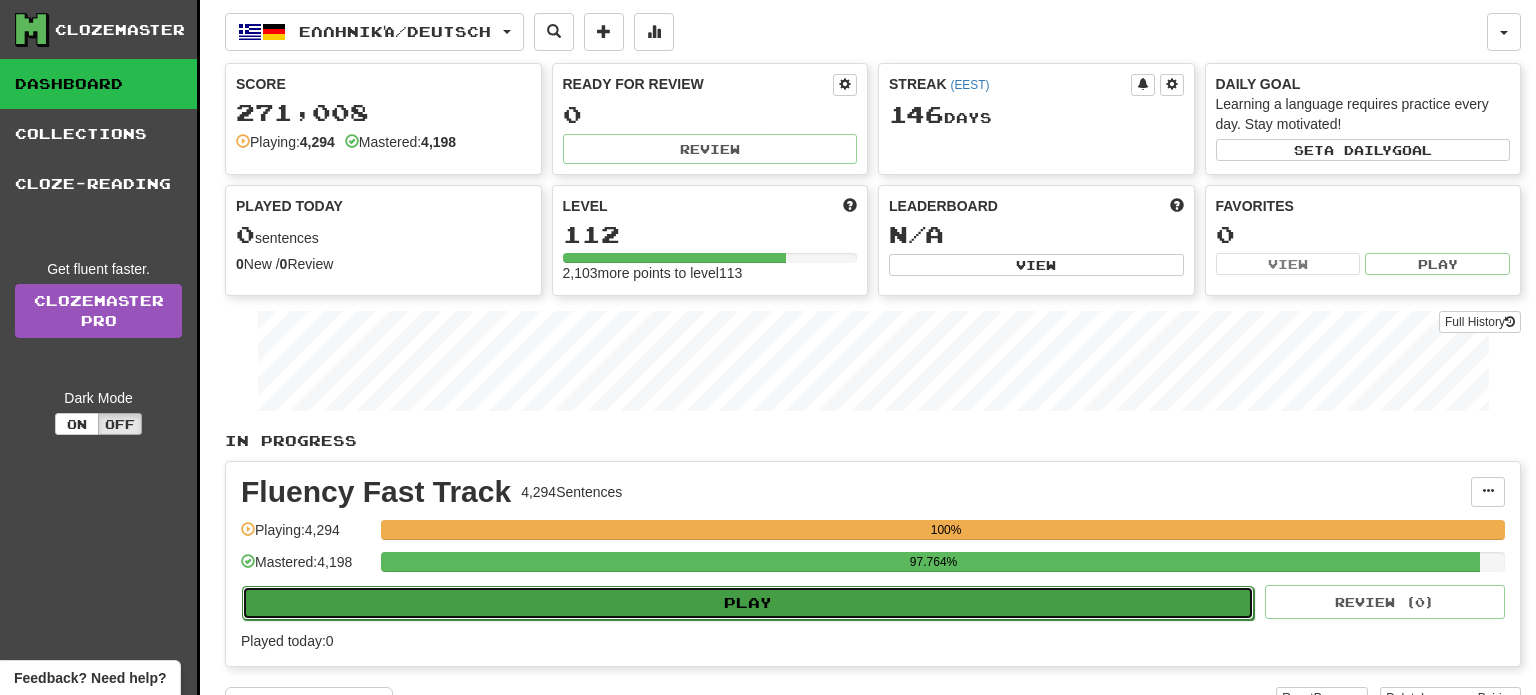 click on "Play" at bounding box center (748, 603) 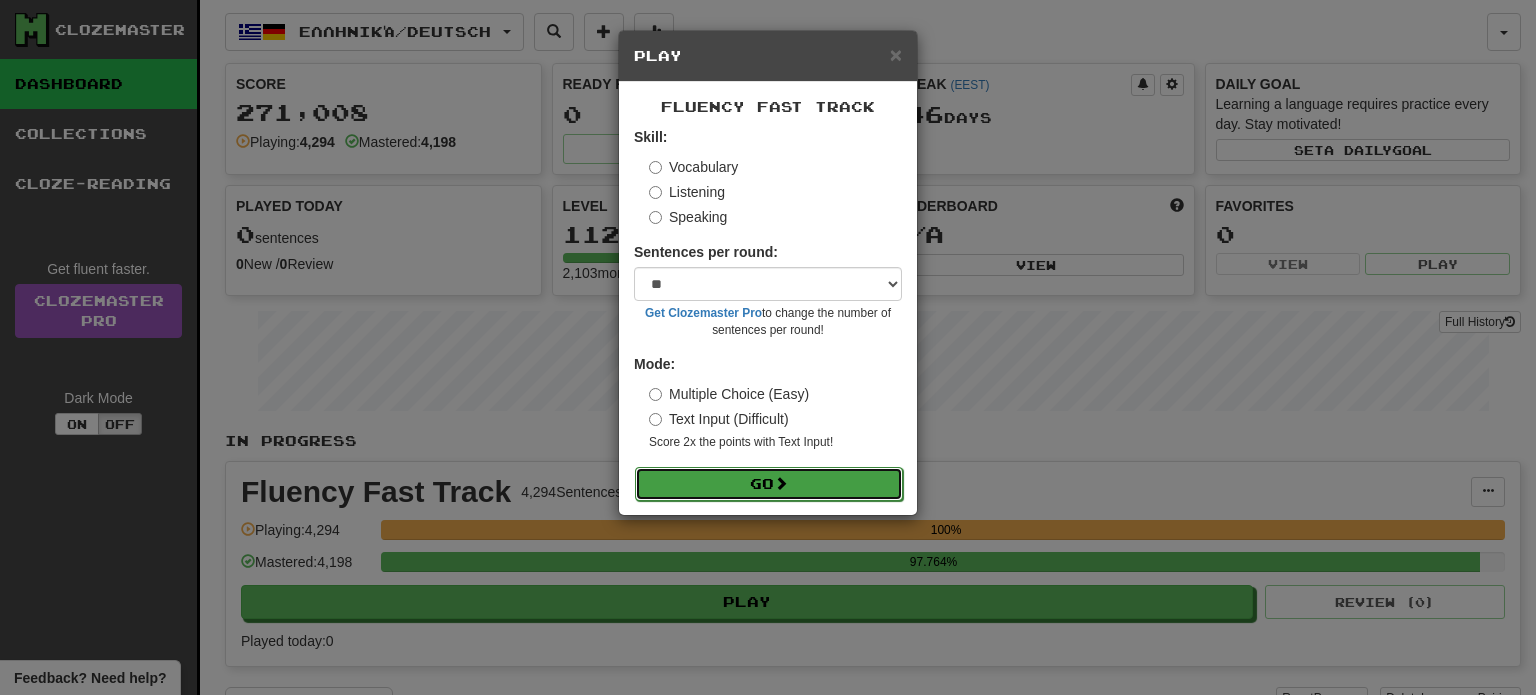 click on "Go" at bounding box center (769, 484) 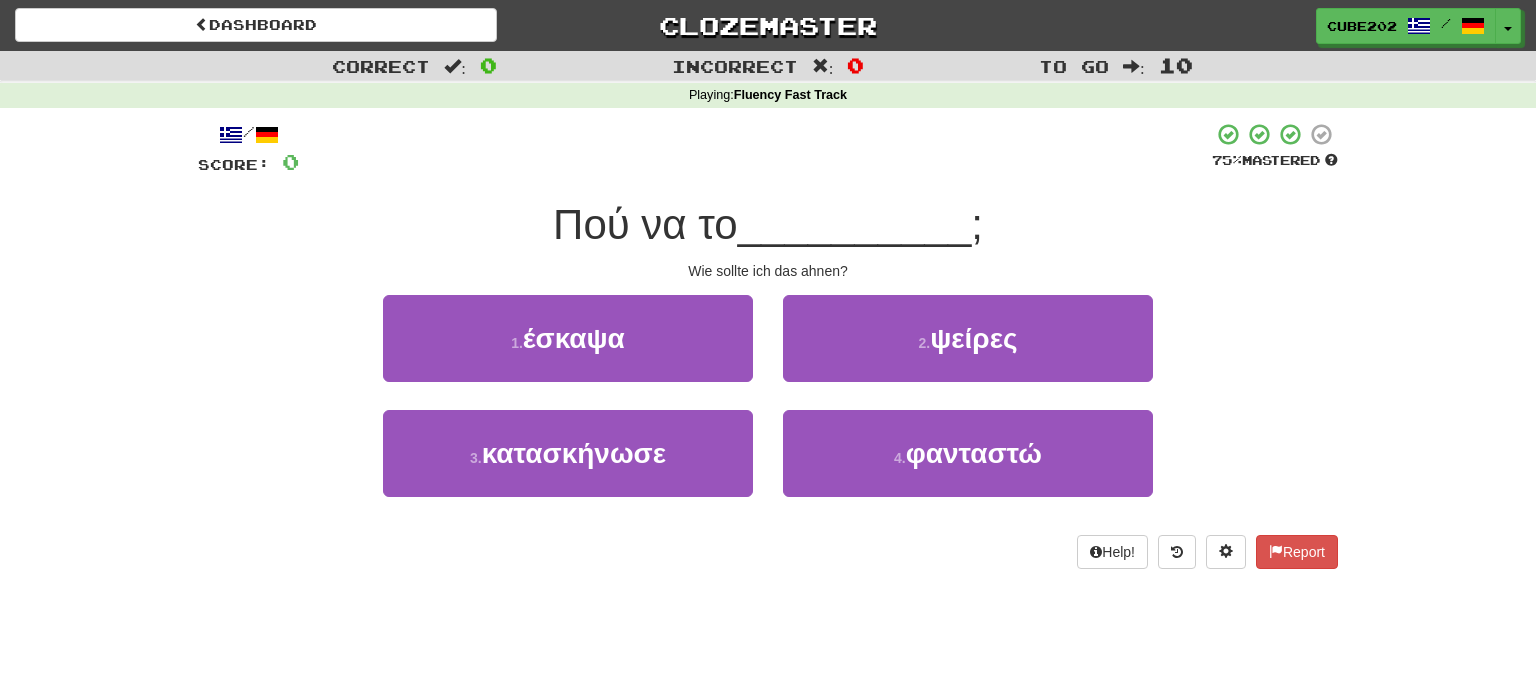scroll, scrollTop: 0, scrollLeft: 0, axis: both 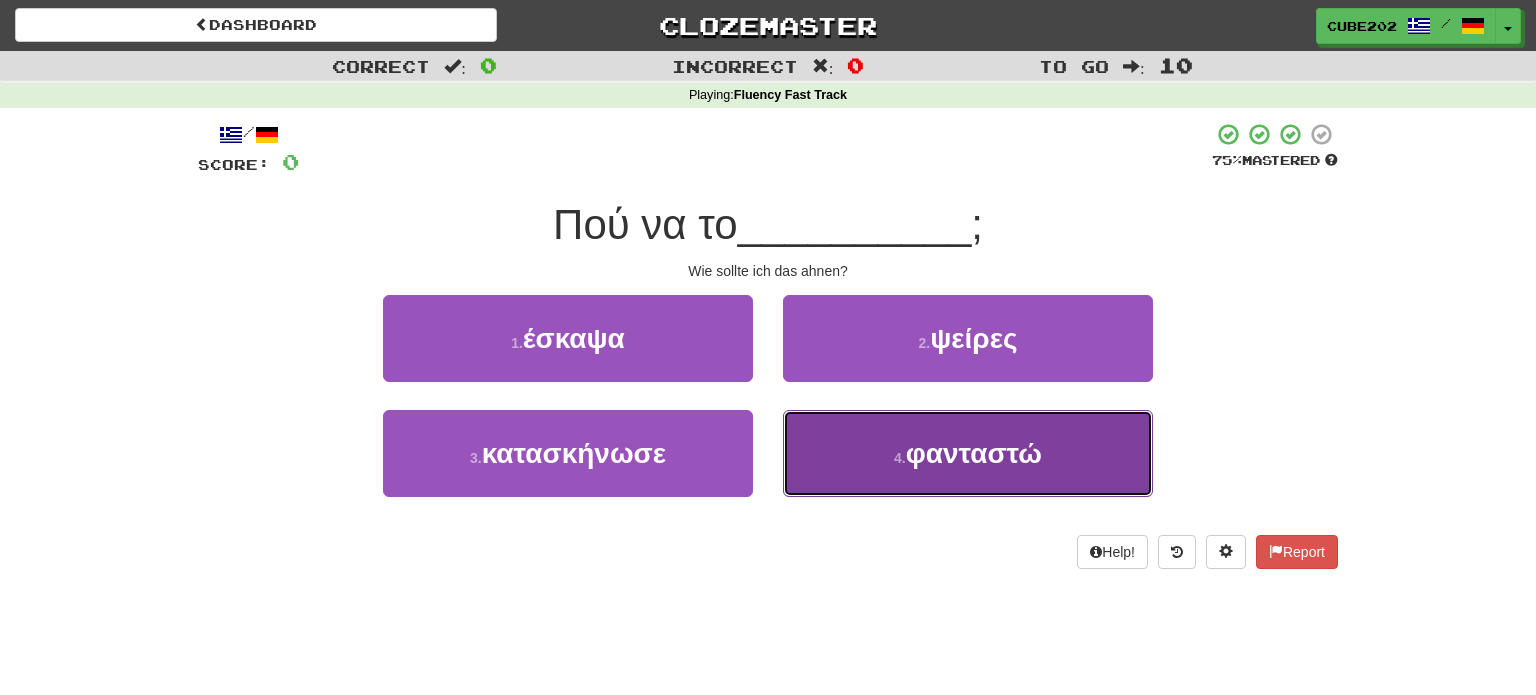 click on "4 . φανταστώ" at bounding box center (968, 453) 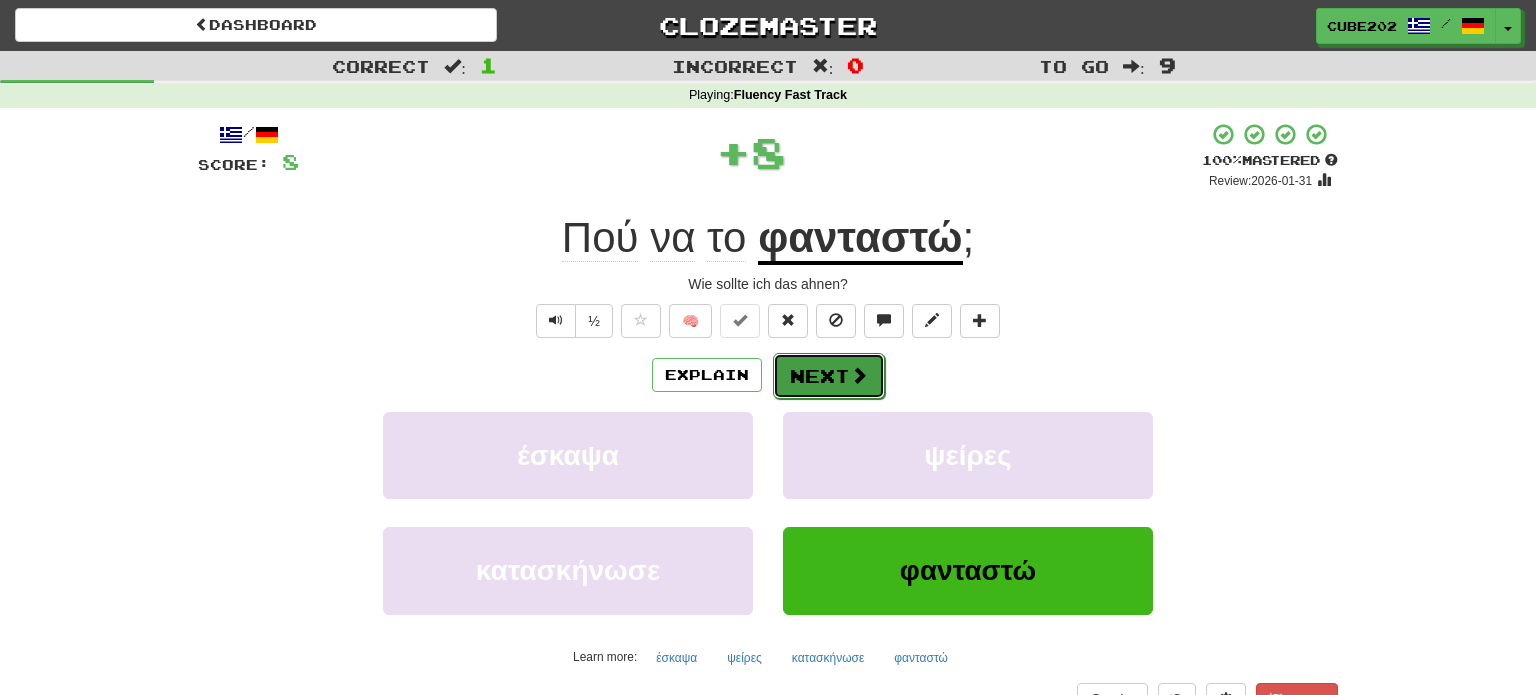 click on "Next" at bounding box center [829, 376] 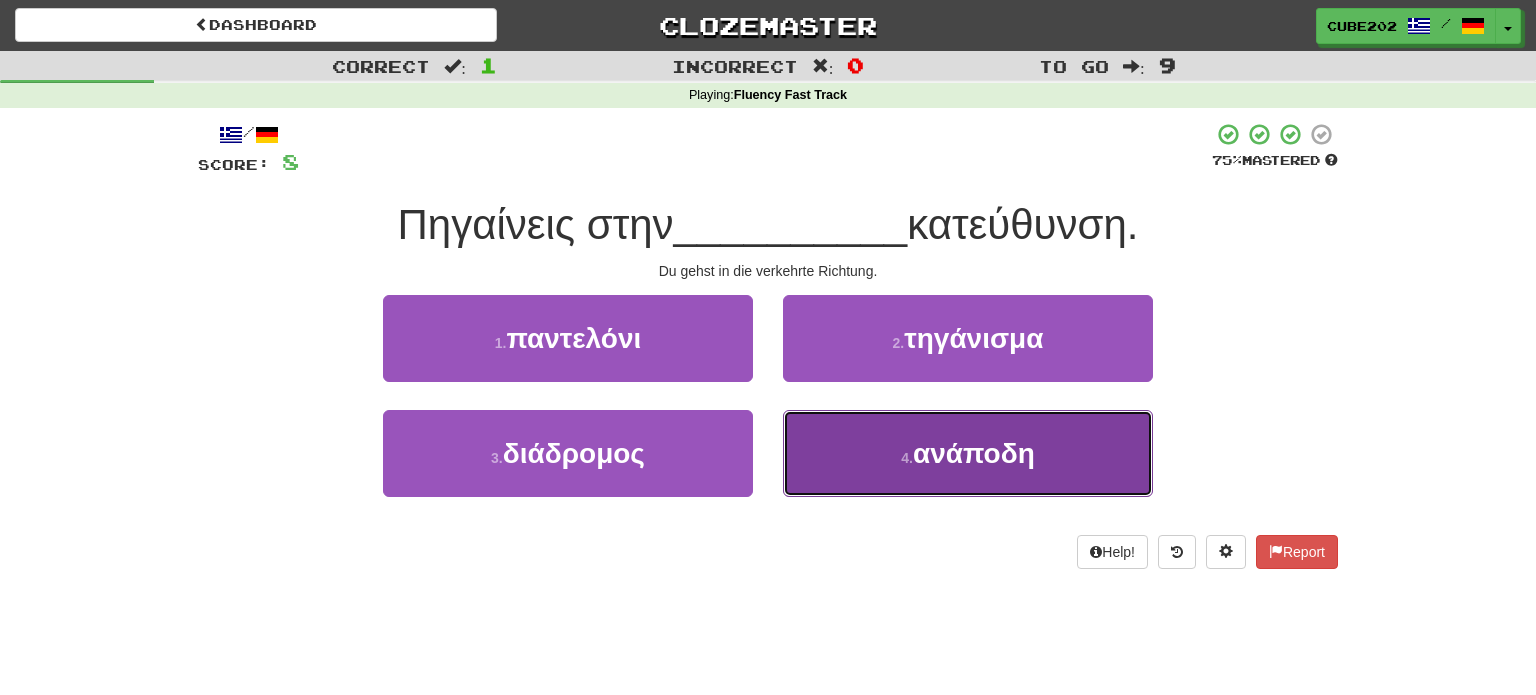 click on "4 ." at bounding box center (907, 458) 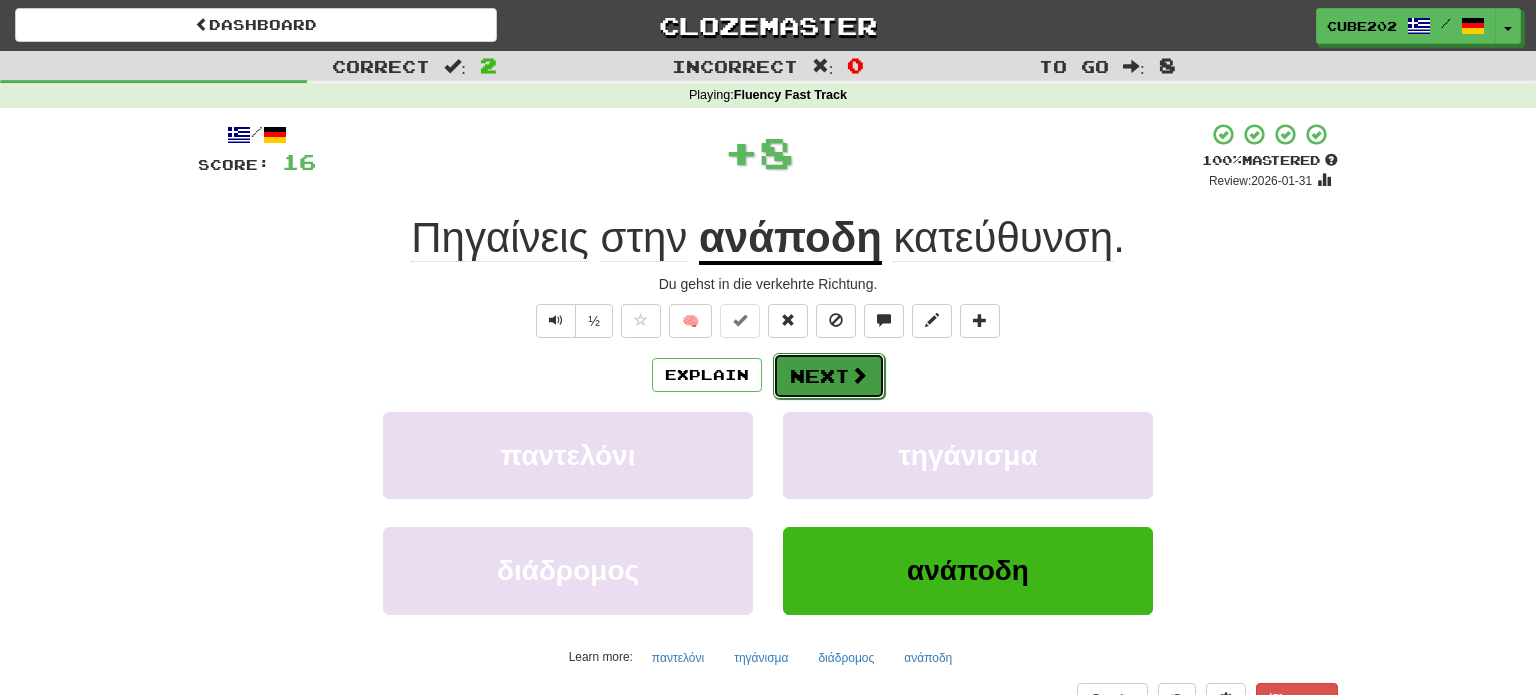 click on "Next" at bounding box center [829, 376] 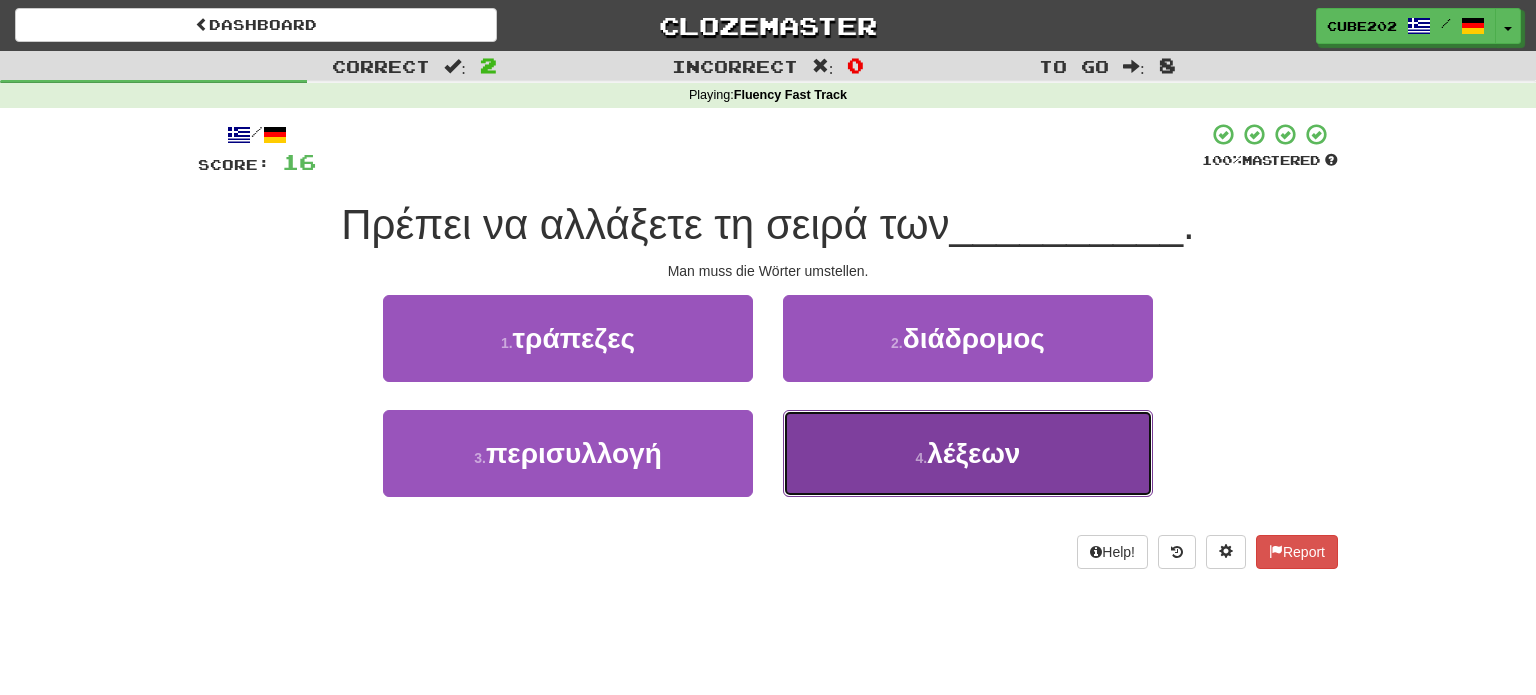 click on "4 . λέξεων" at bounding box center (968, 453) 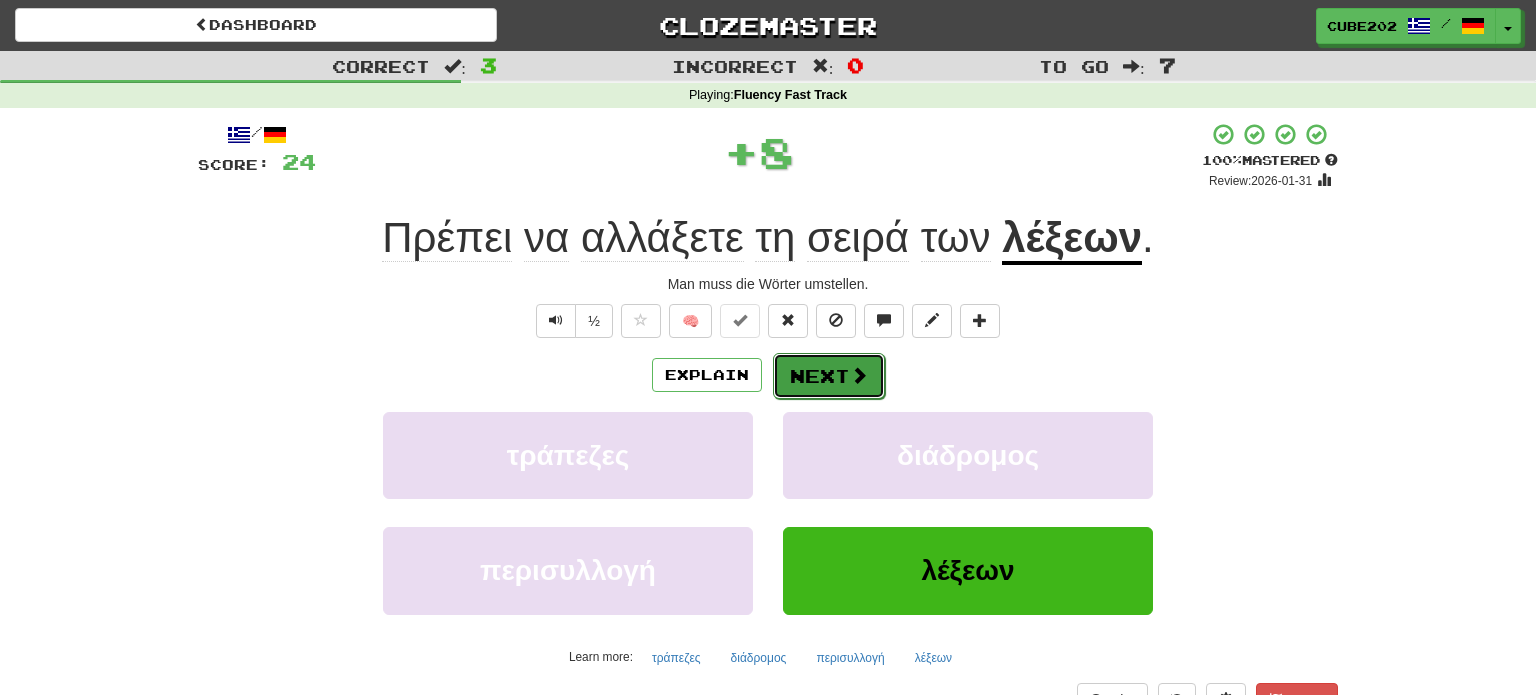 click on "Next" at bounding box center (829, 376) 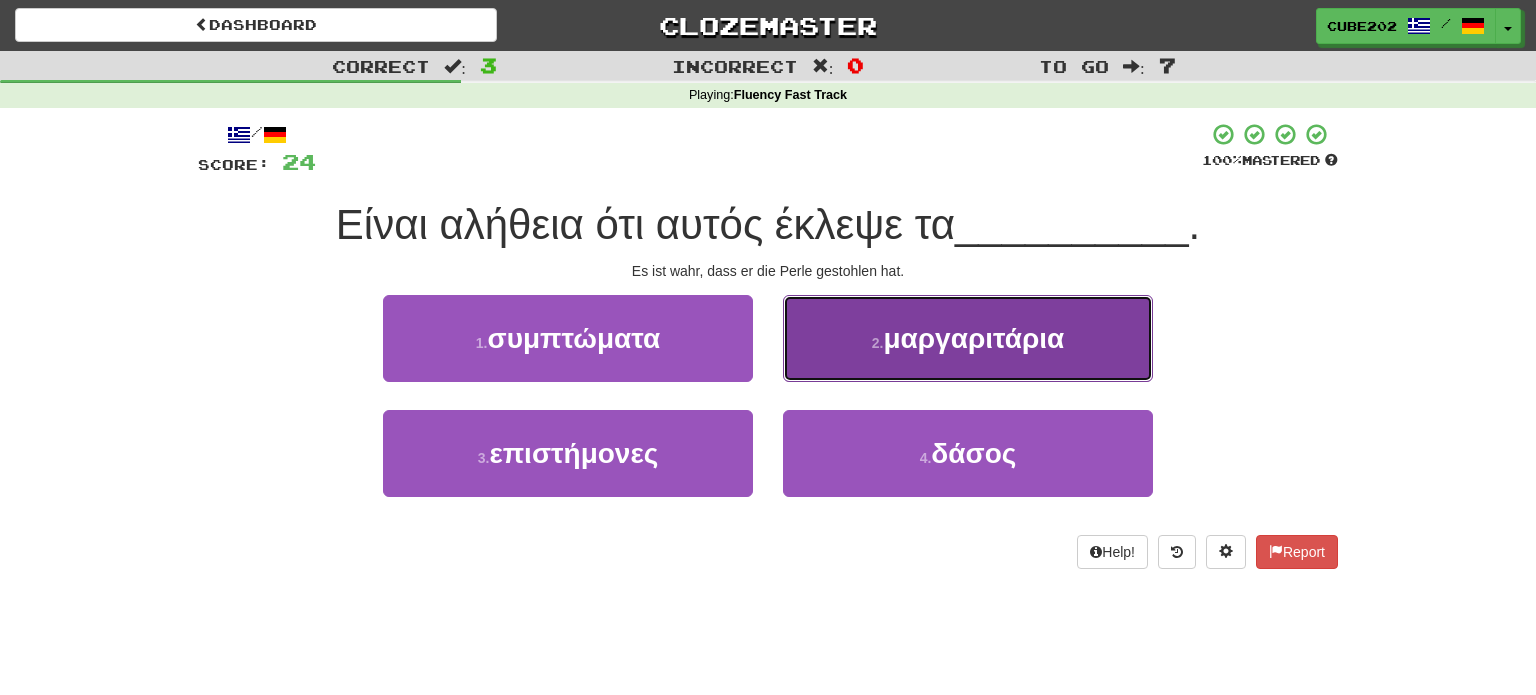 click on "μαργαριτάρια" at bounding box center (973, 338) 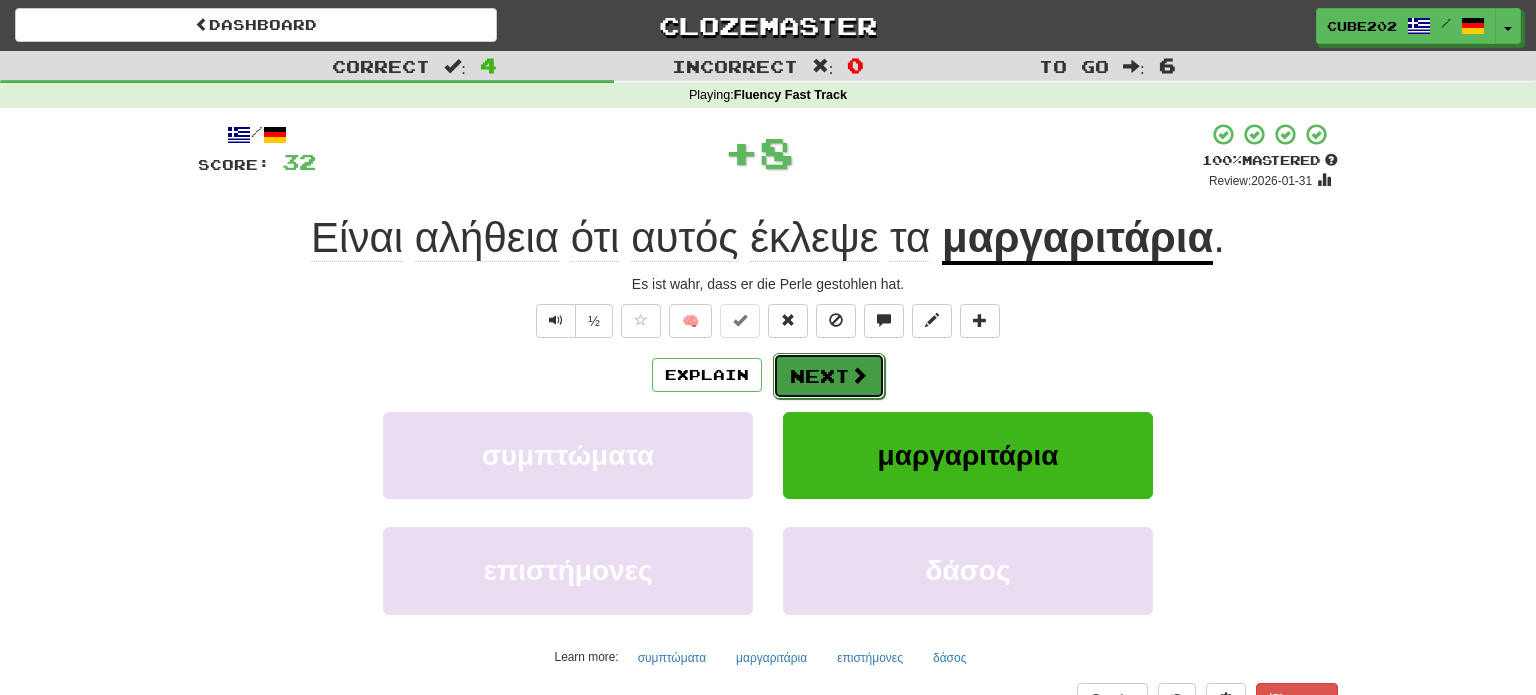 click on "Next" at bounding box center [829, 376] 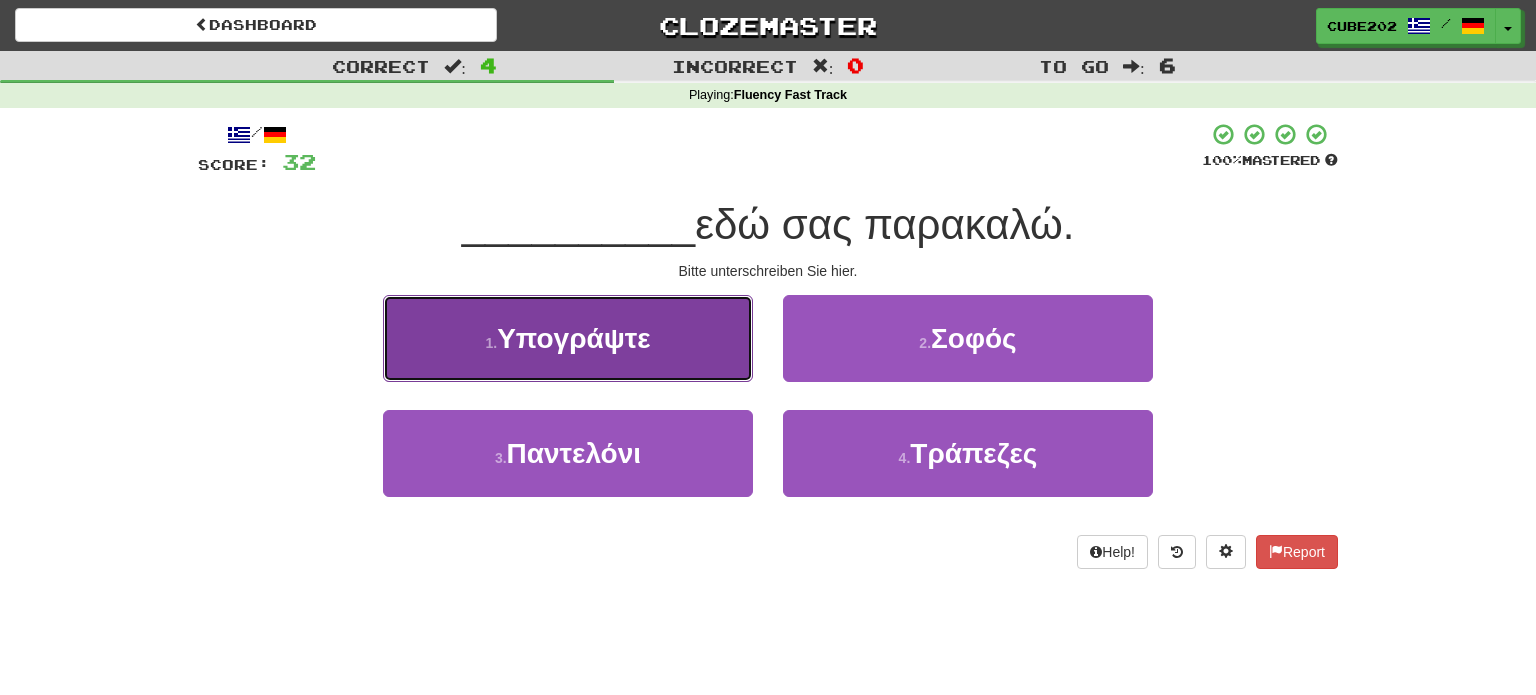 click on "1 .  Υπογράψτε" at bounding box center [568, 338] 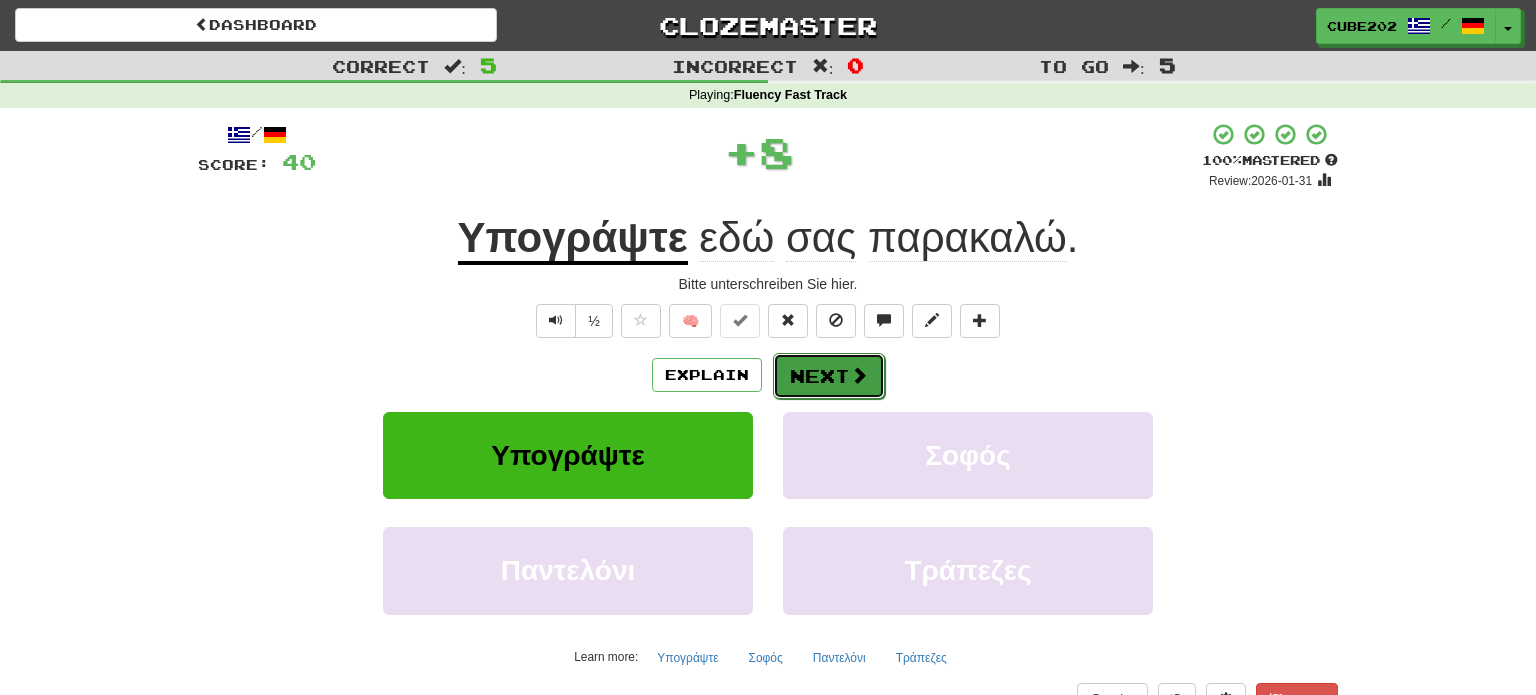click on "Next" at bounding box center [829, 376] 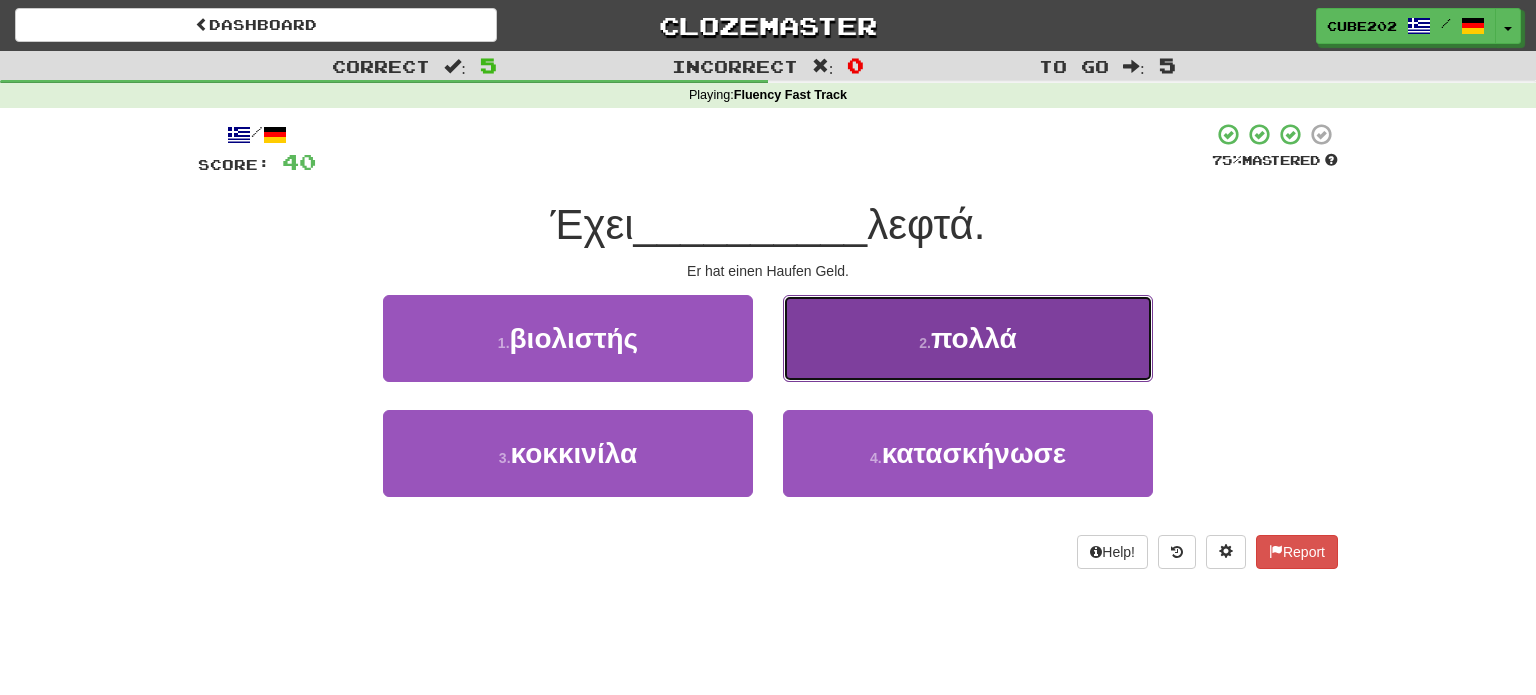 click on "2 .  πολλά" at bounding box center (968, 338) 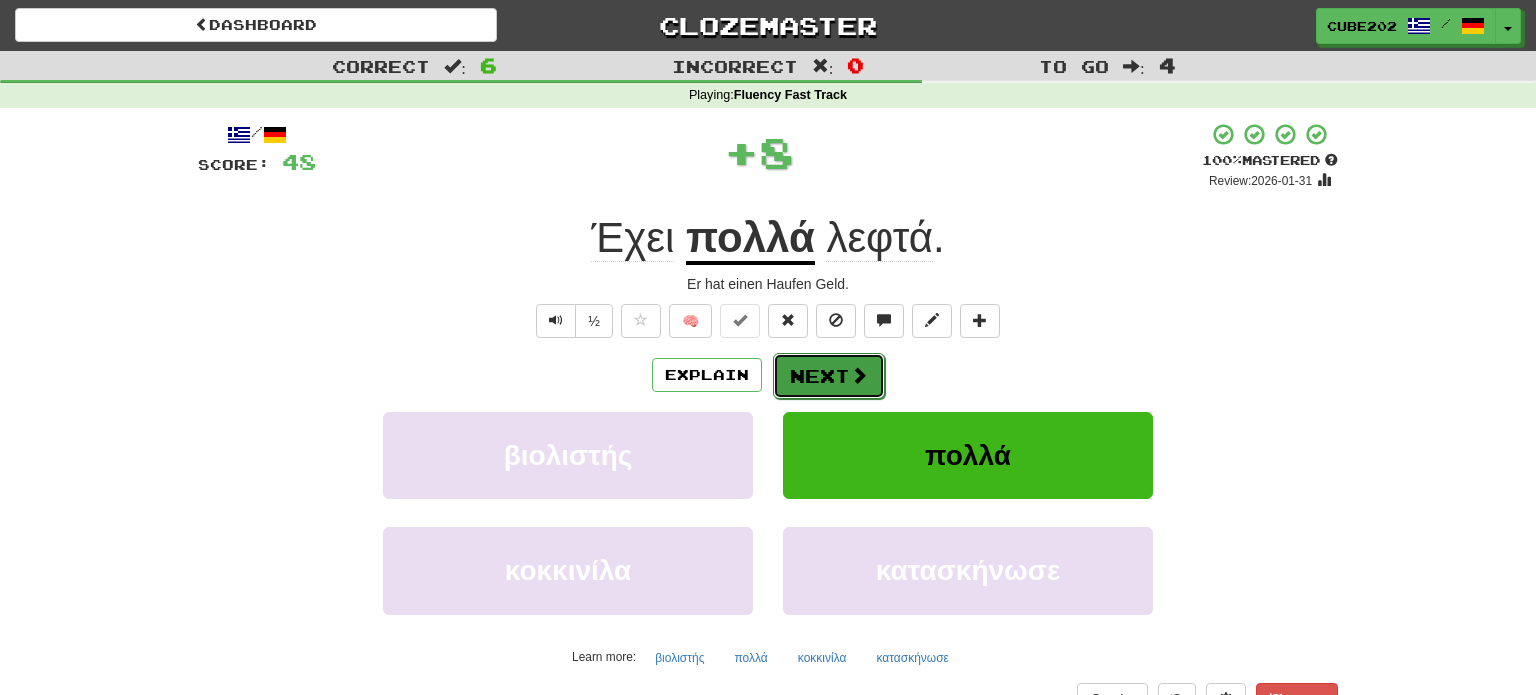 click on "Next" at bounding box center [829, 376] 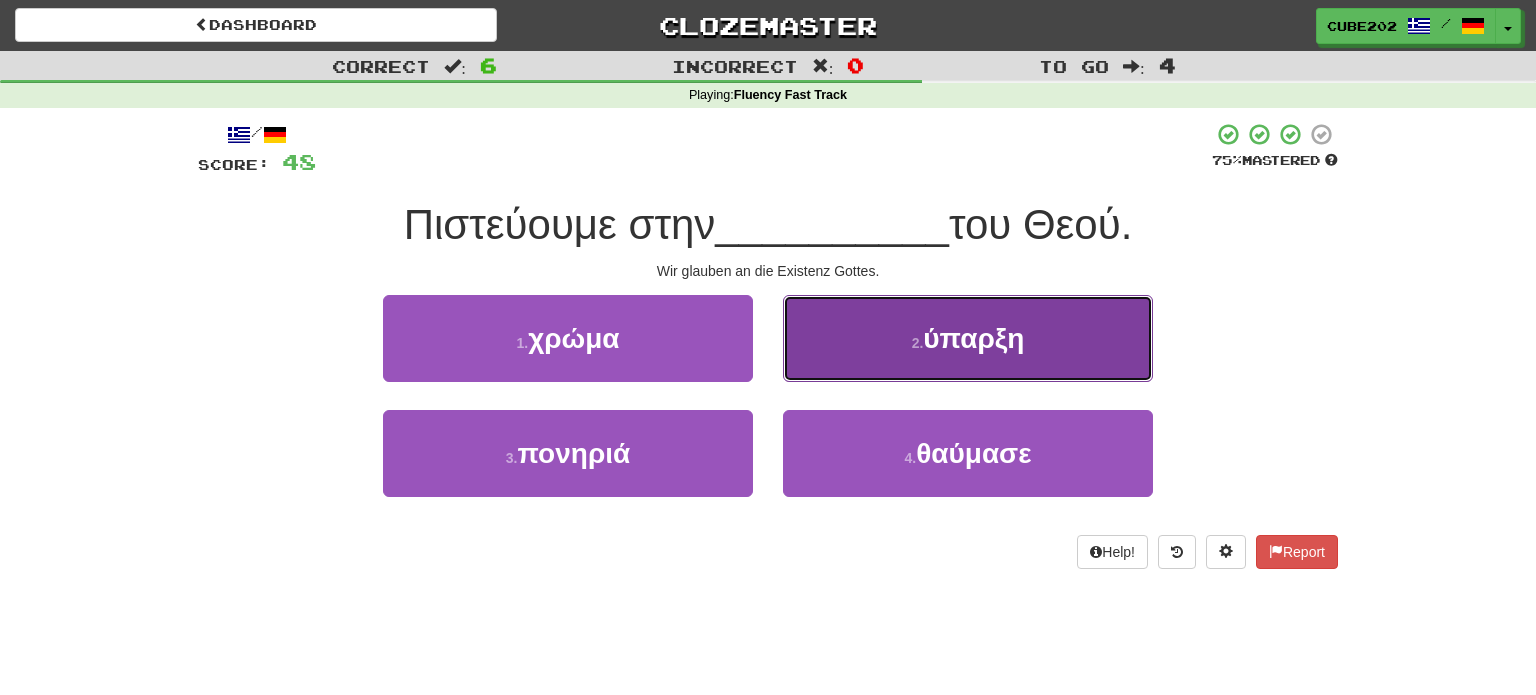 click on "2 .  ύπαρξη" at bounding box center (968, 338) 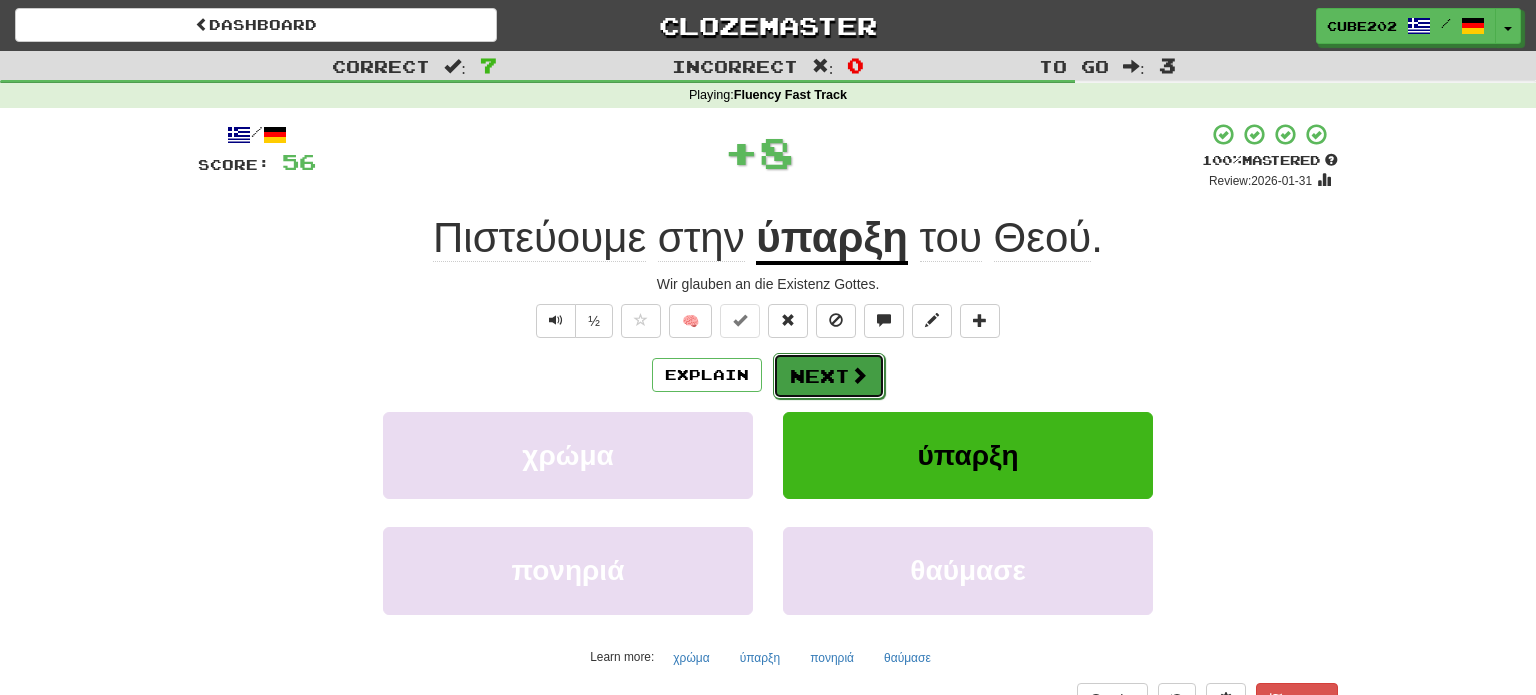 click on "Next" at bounding box center (829, 376) 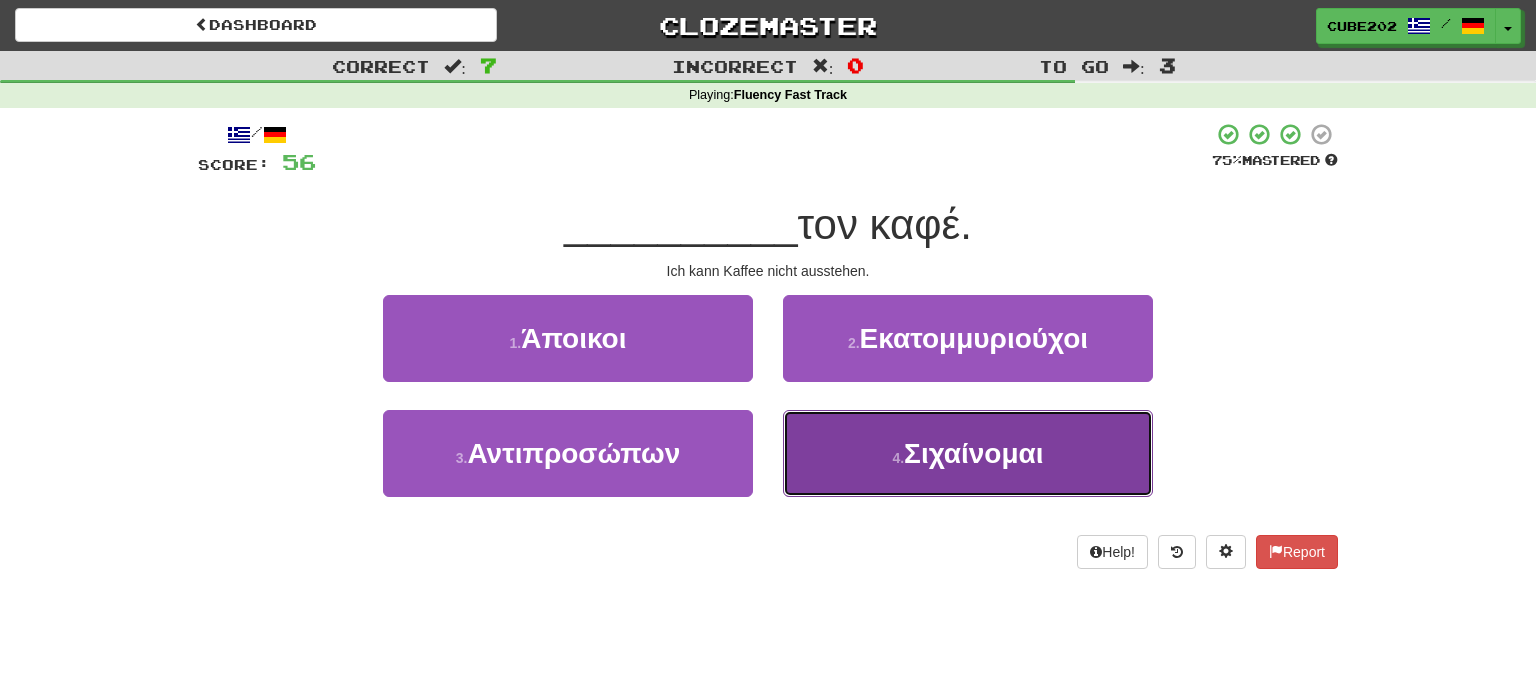 click on "Σιχαίνομαι" at bounding box center (973, 453) 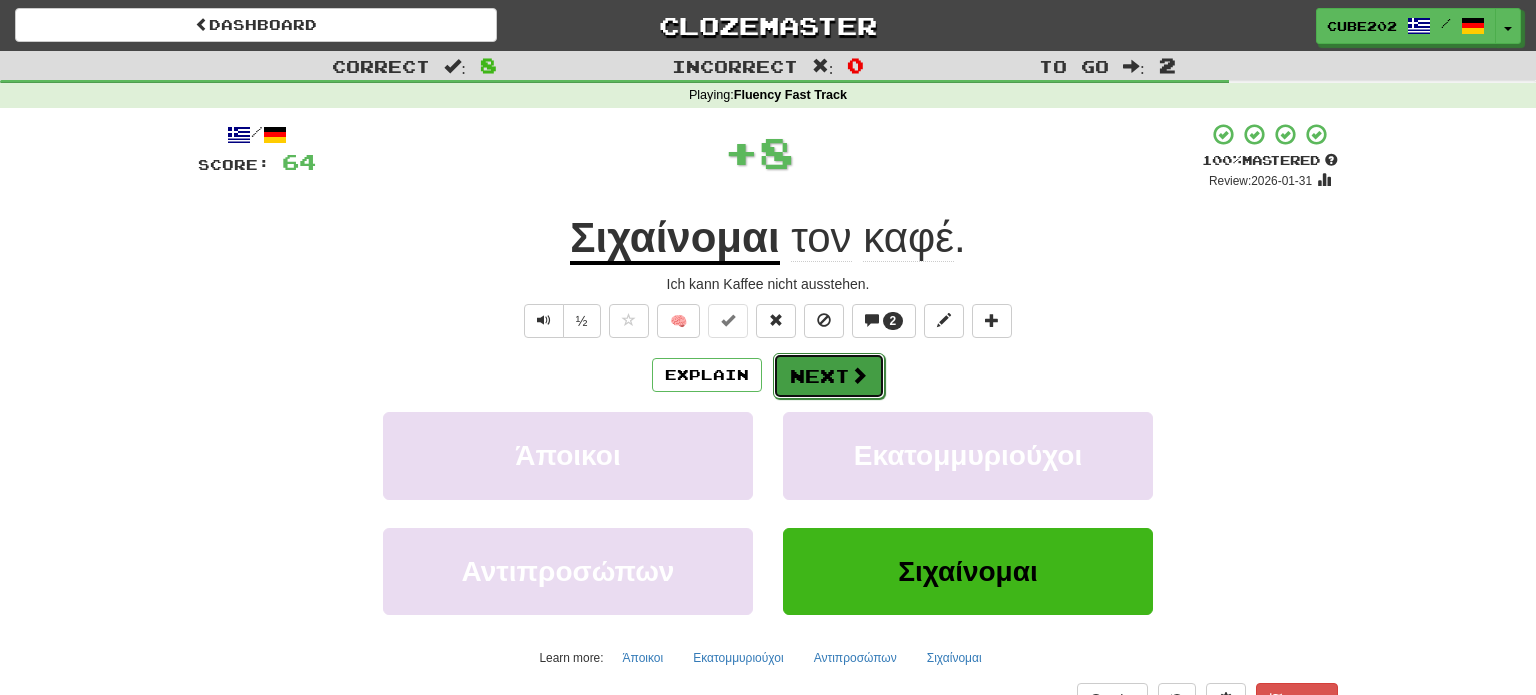 click on "Next" at bounding box center [829, 376] 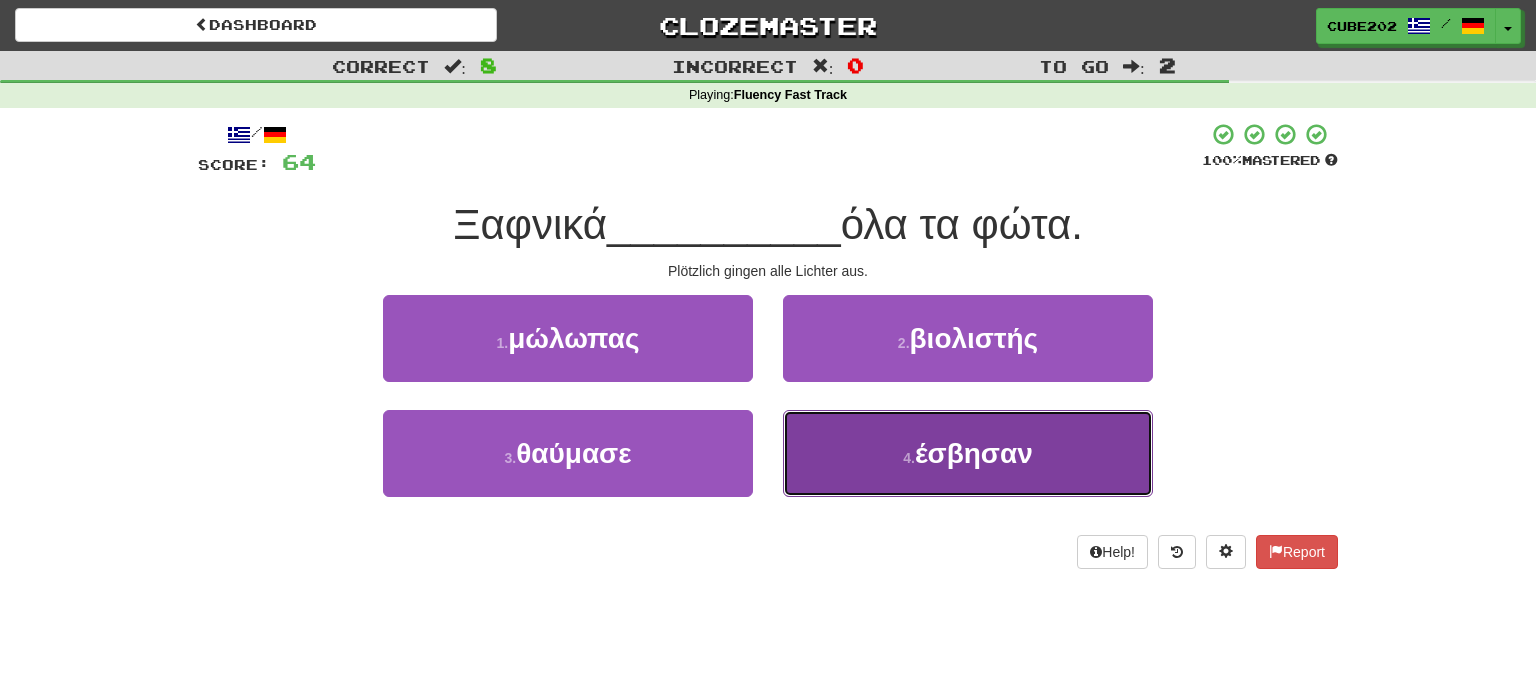 click on "έσβησαν" at bounding box center (974, 453) 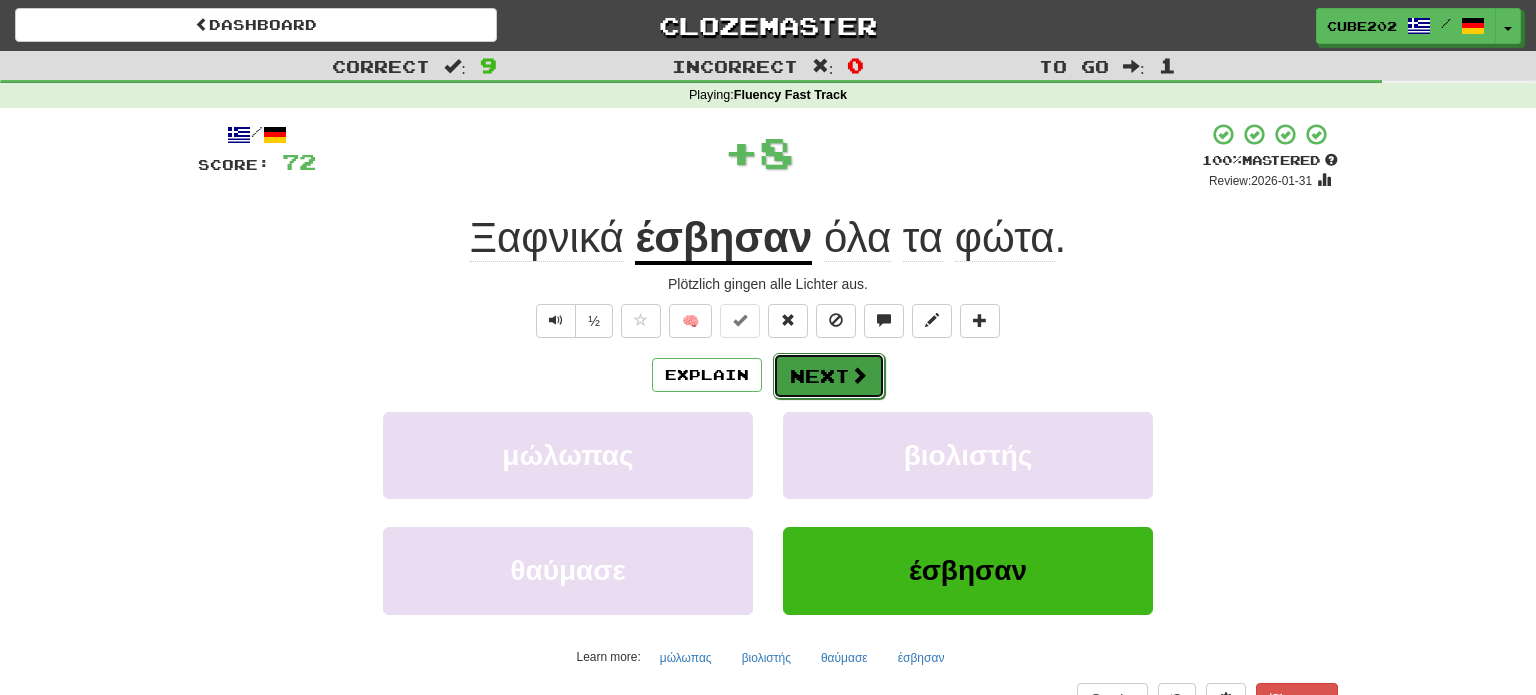 click on "Next" at bounding box center [829, 376] 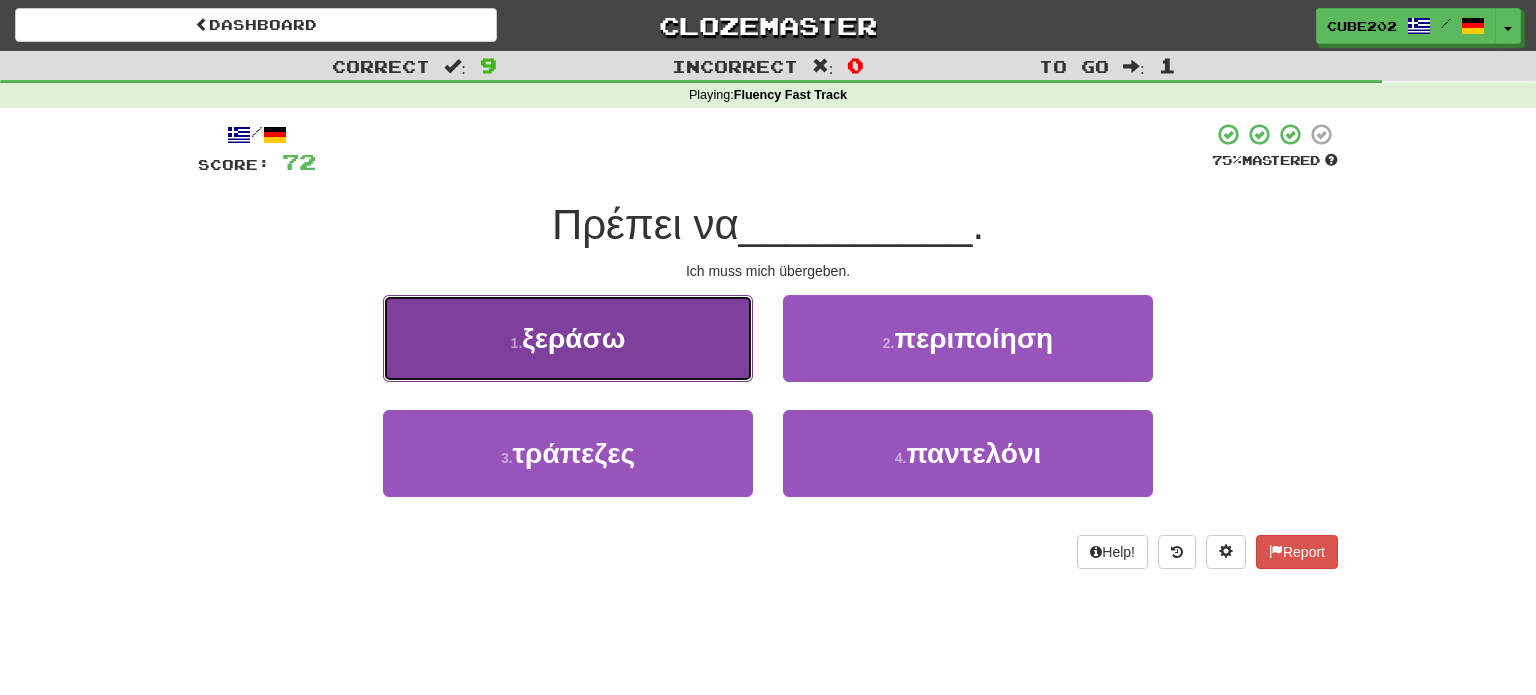click on "1 .  ξεράσω" at bounding box center (568, 338) 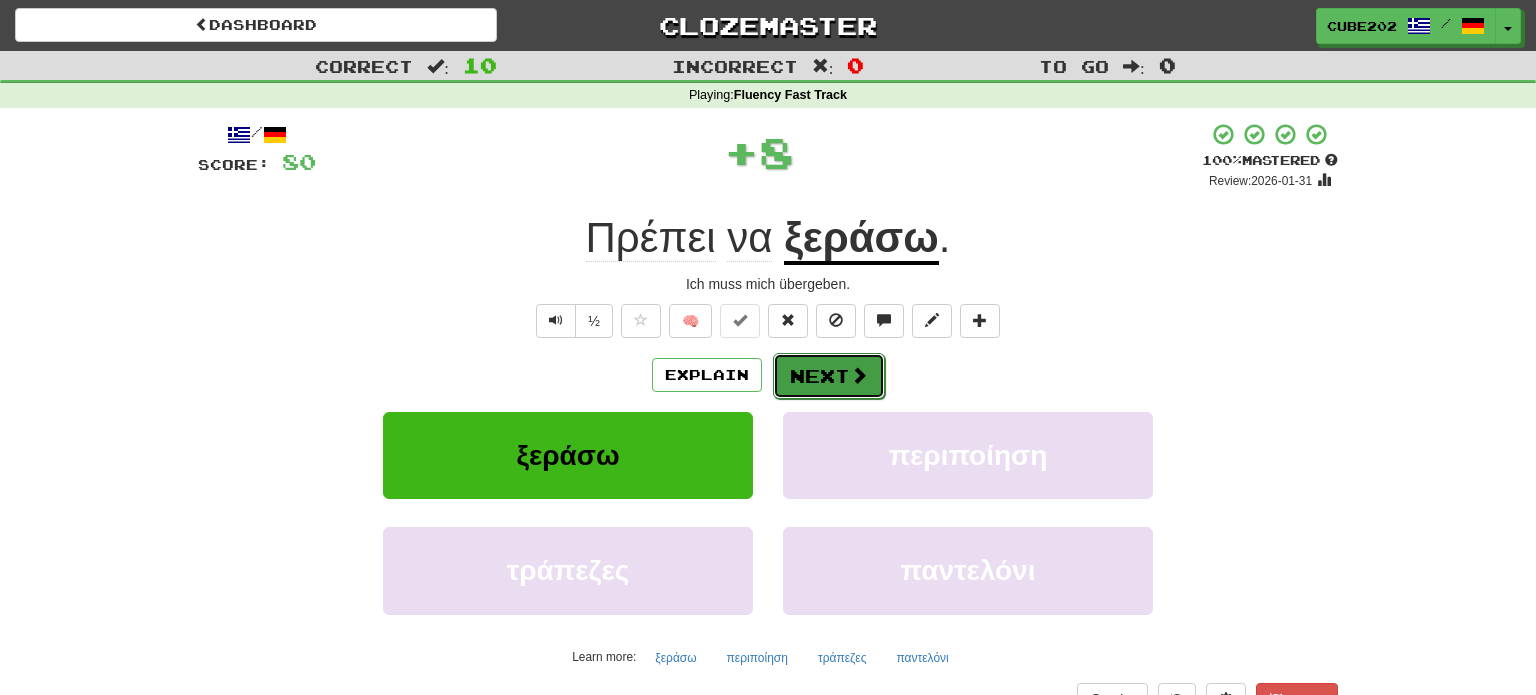 click on "Next" at bounding box center [829, 376] 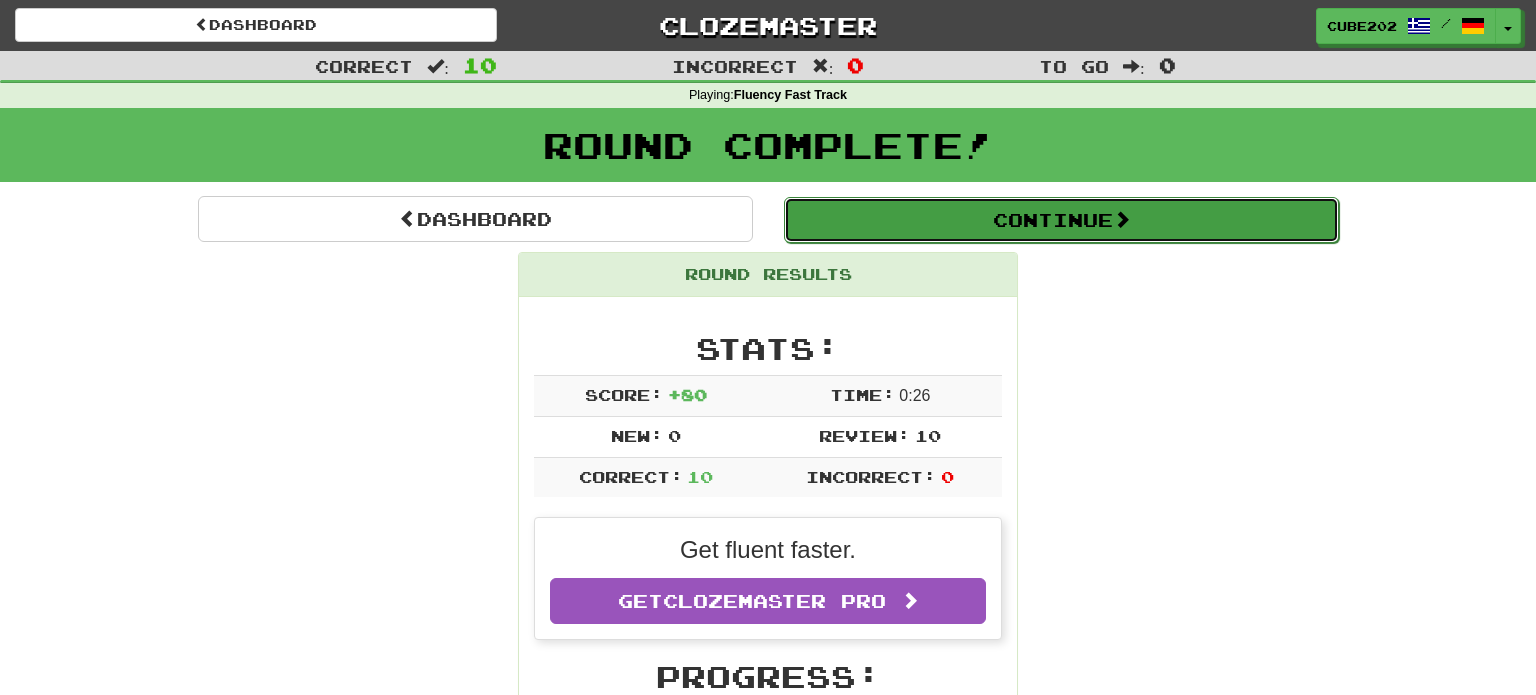 click on "Continue" at bounding box center [1061, 220] 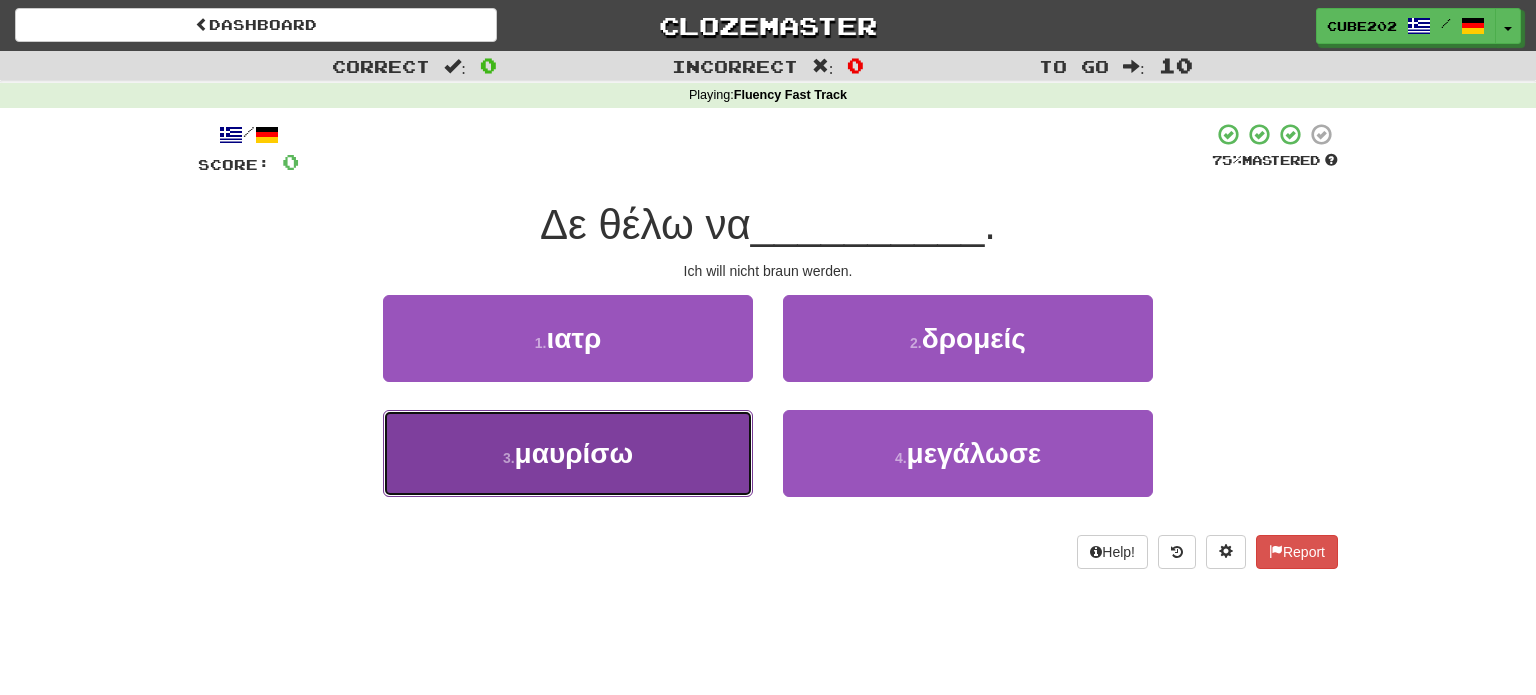 click on "3 .  μαυρίσω" at bounding box center (568, 453) 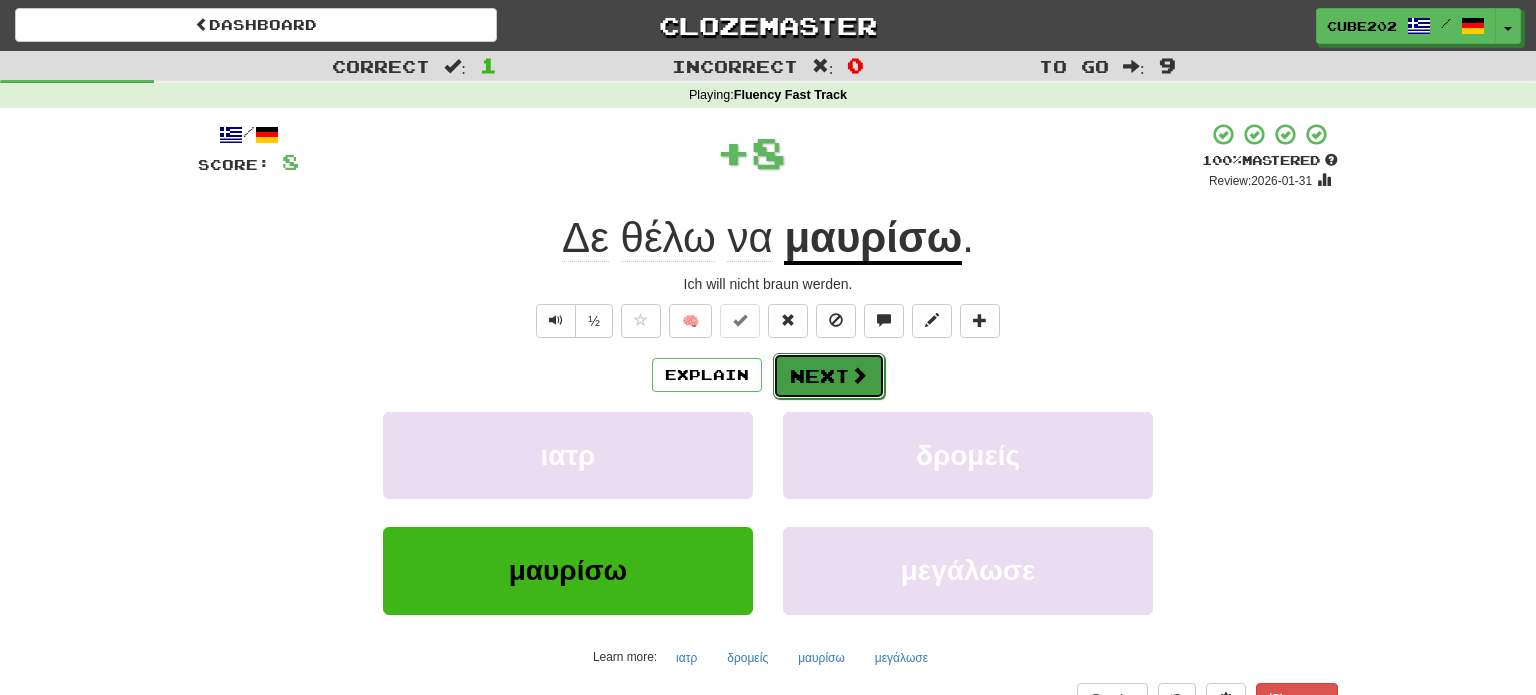 click on "Next" at bounding box center [829, 376] 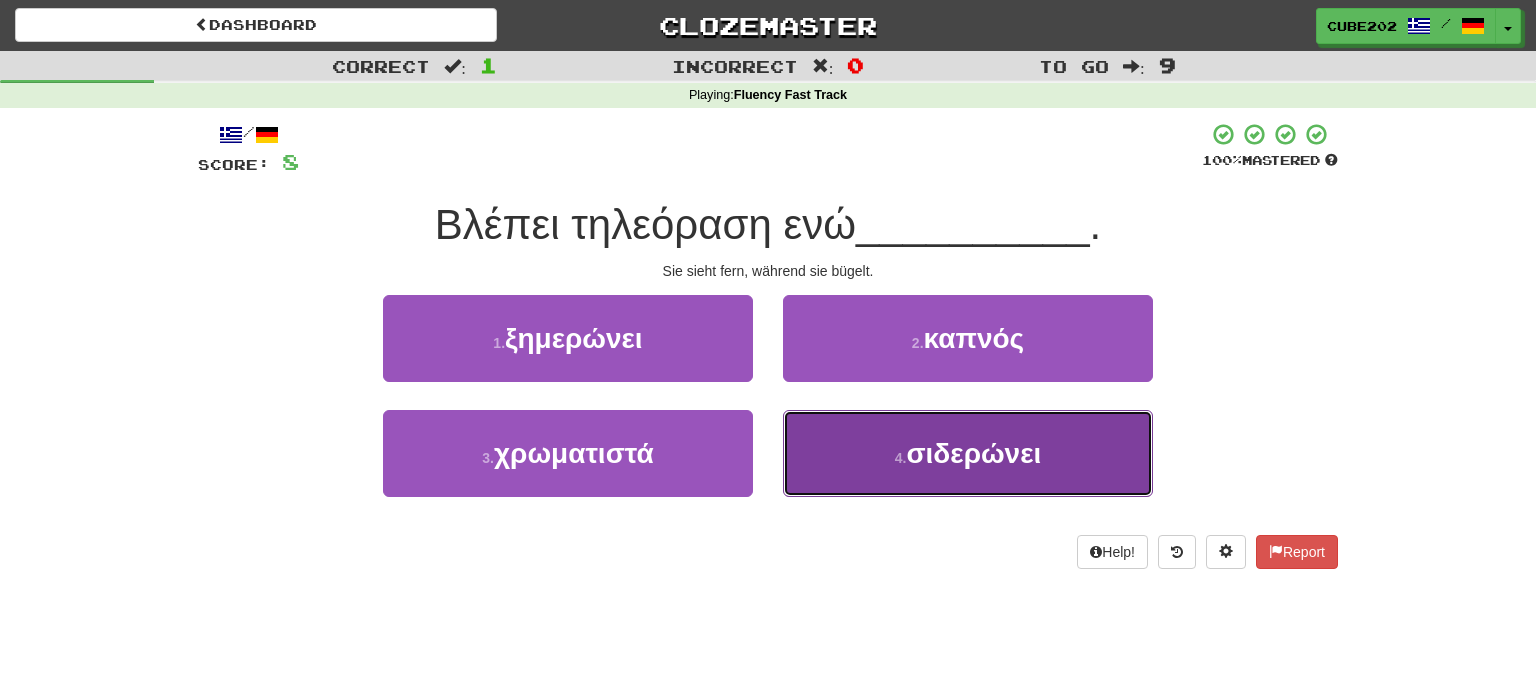 click on "4 .  σιδερώνει" at bounding box center [968, 453] 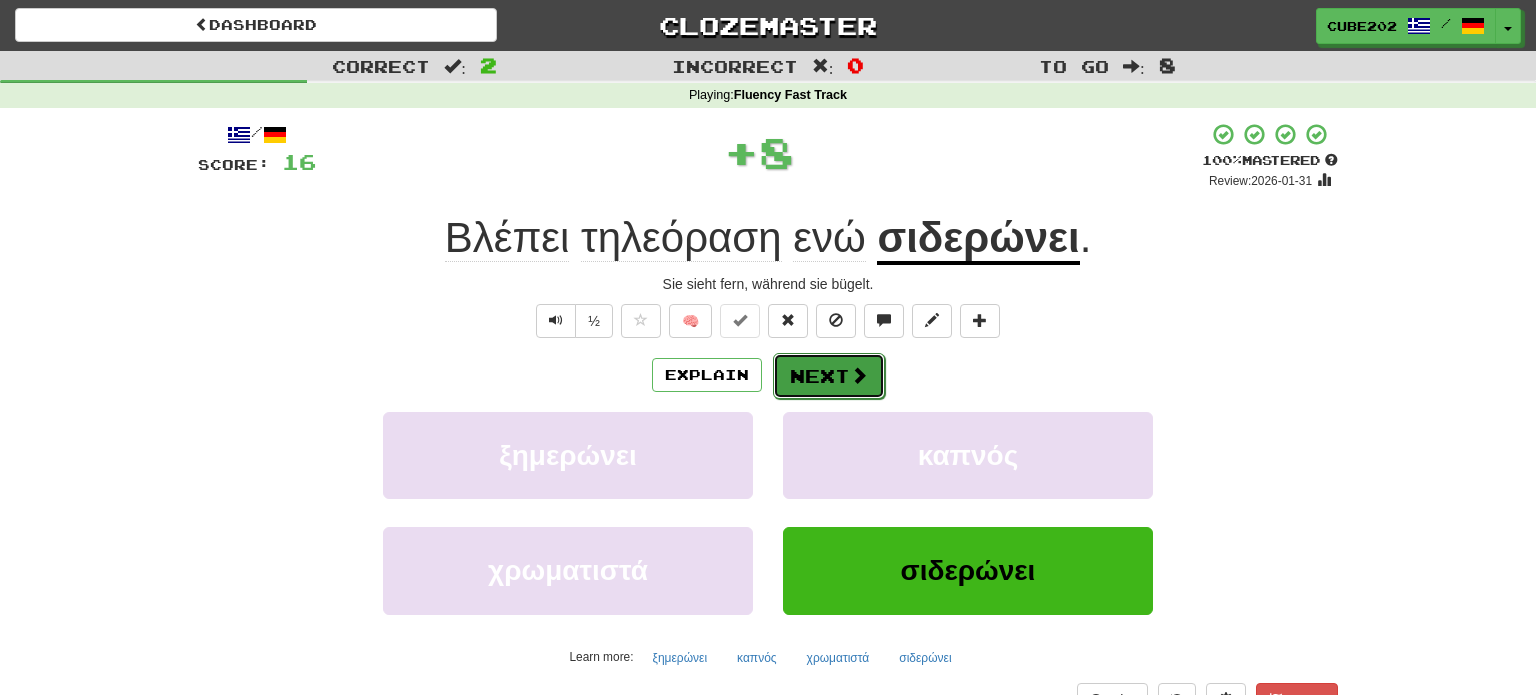 click on "Next" at bounding box center [829, 376] 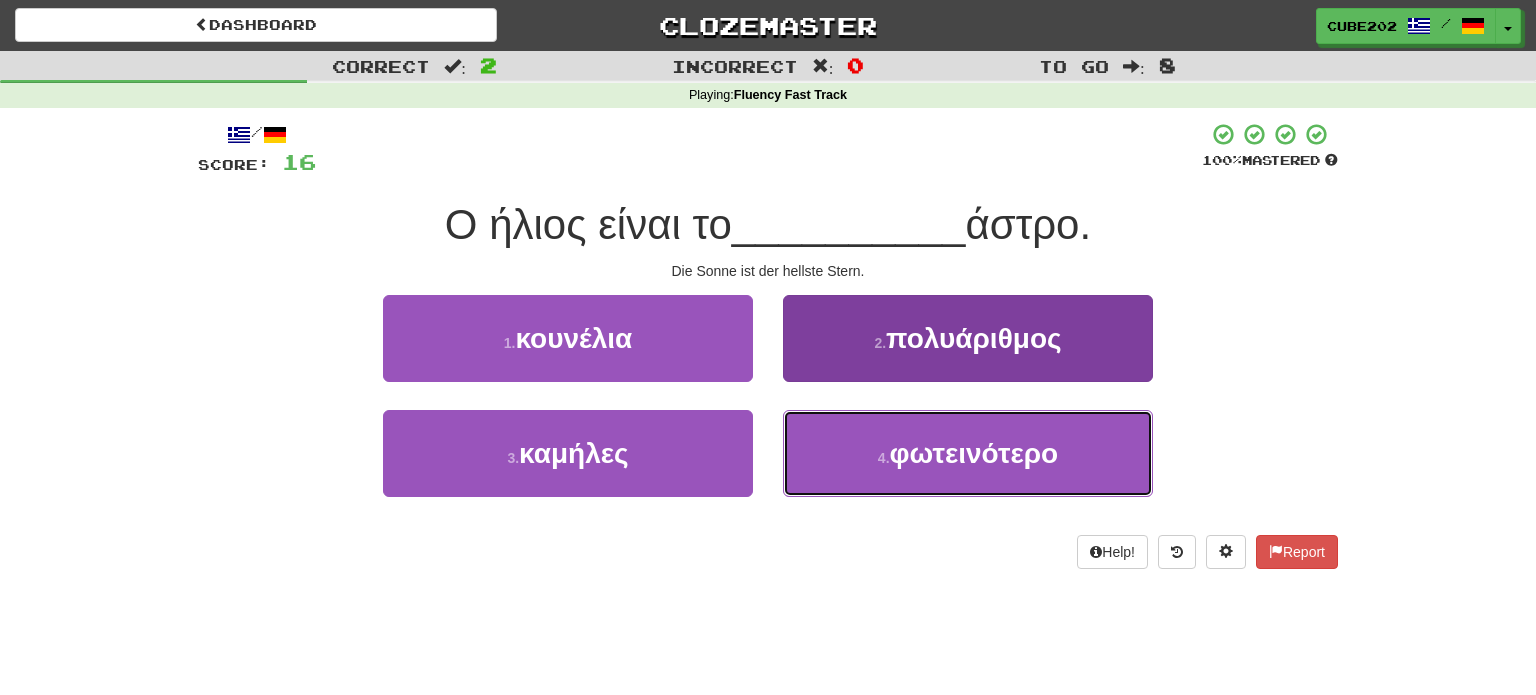 click on "4 .  φωτεινότερο" at bounding box center (968, 453) 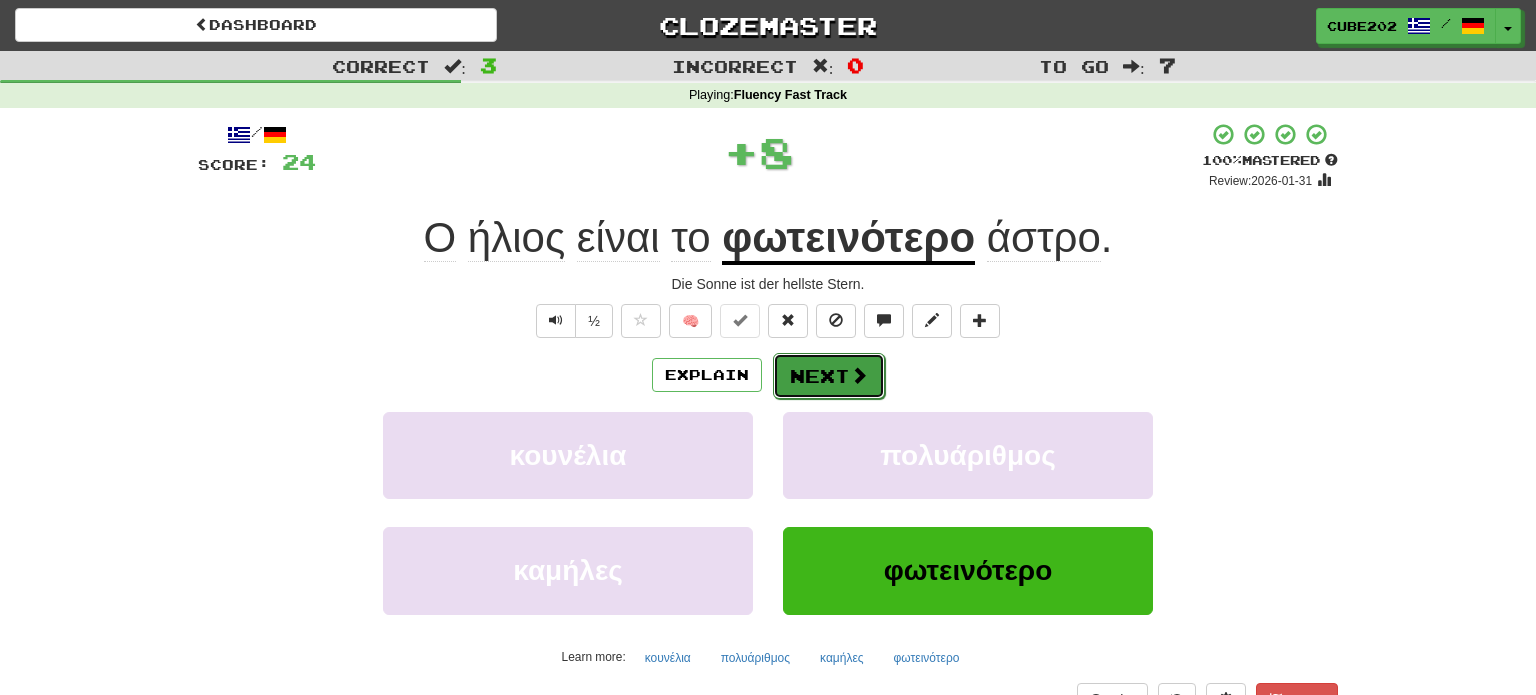 click on "Next" at bounding box center (829, 376) 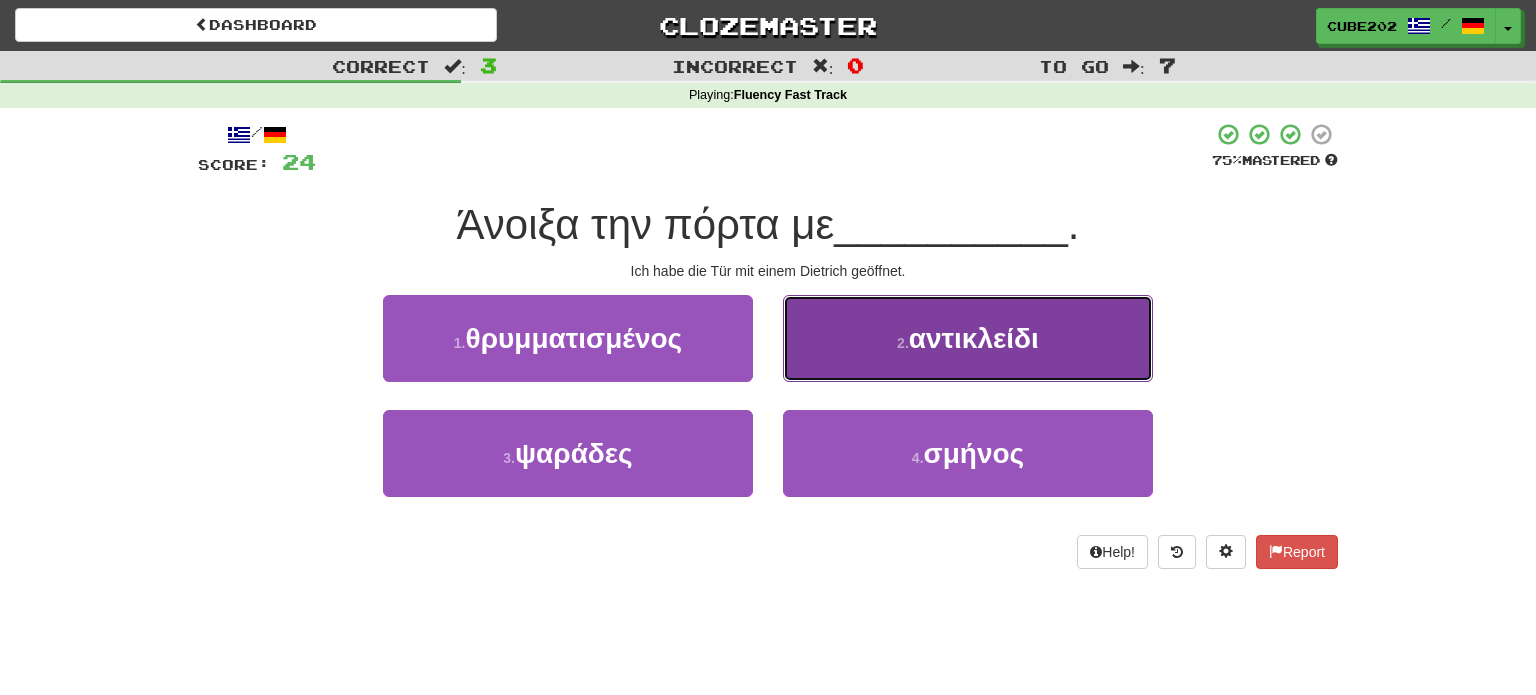 click on "2 .  αντικλείδι" at bounding box center (968, 338) 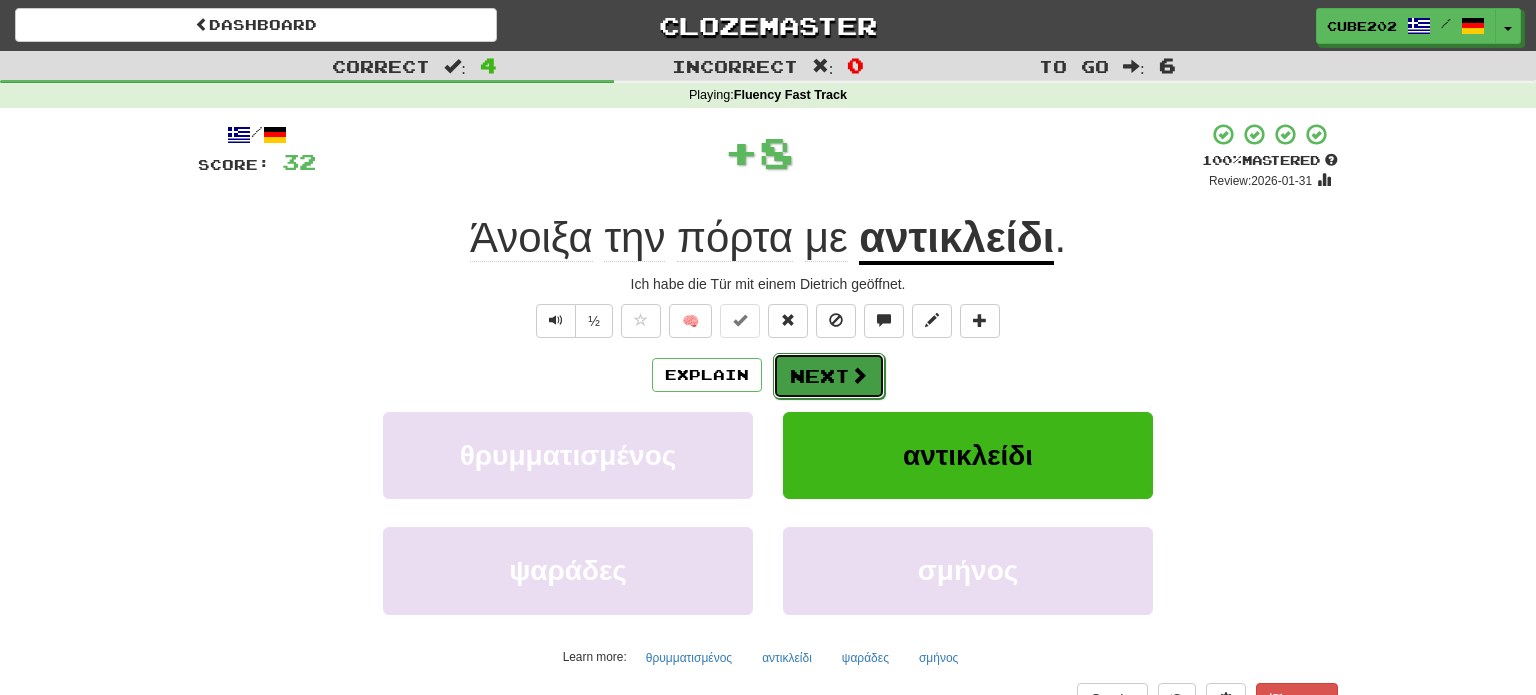 click on "Next" at bounding box center (829, 376) 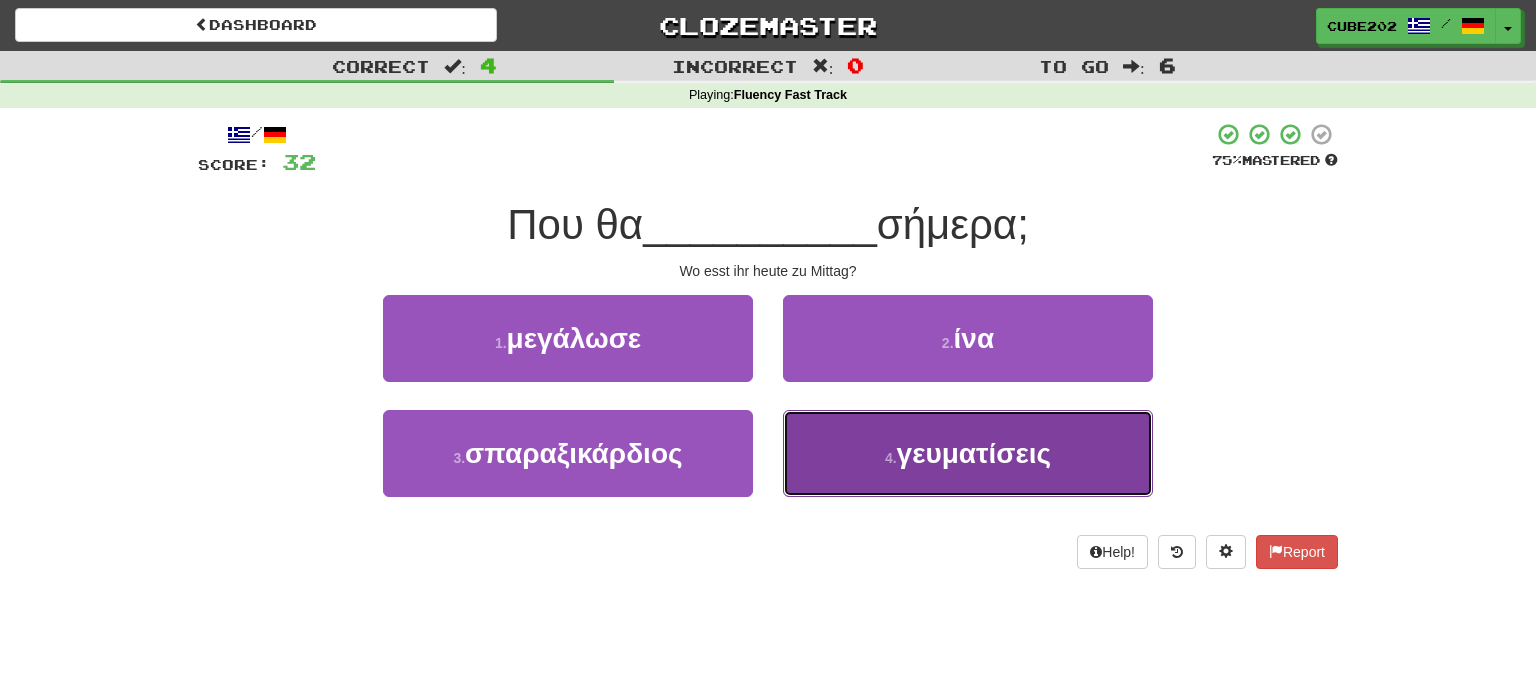 click on "γευματίσεις" at bounding box center (974, 453) 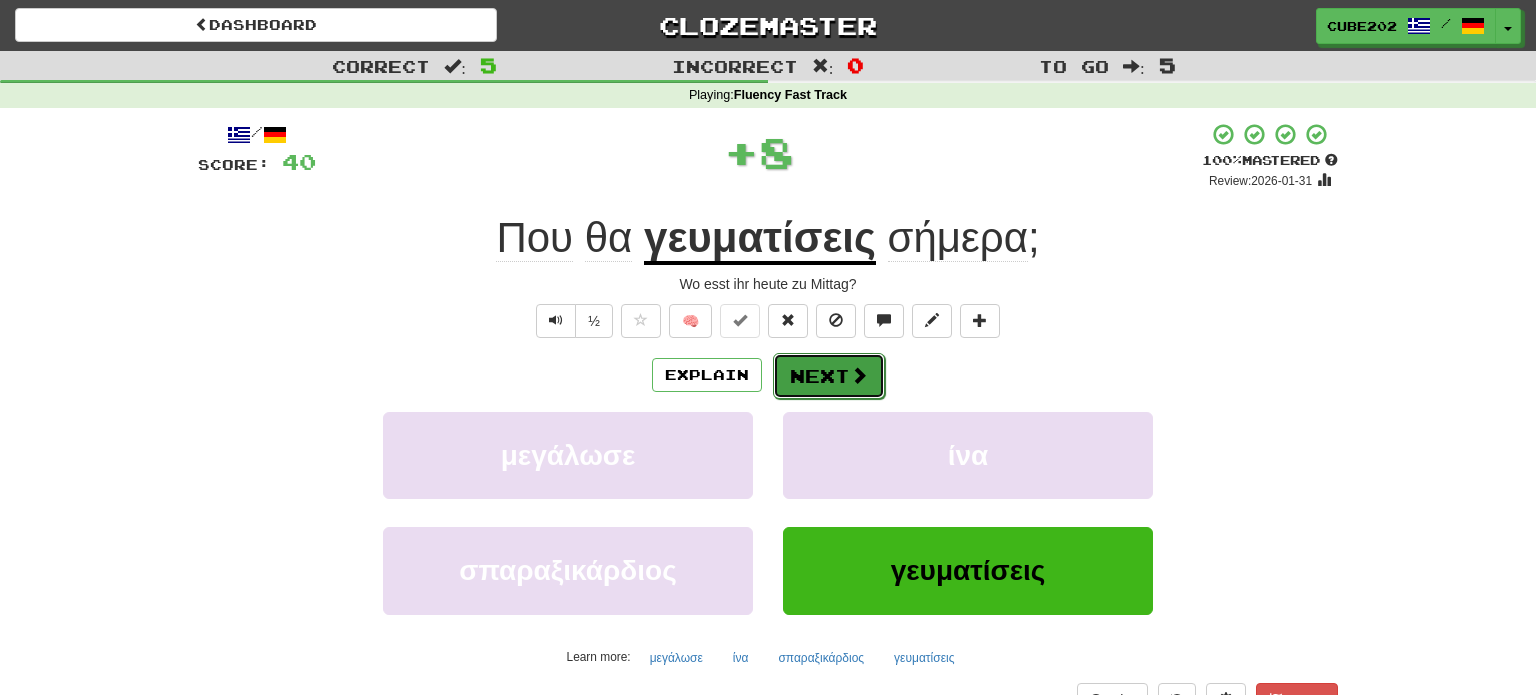 click on "Next" at bounding box center (829, 376) 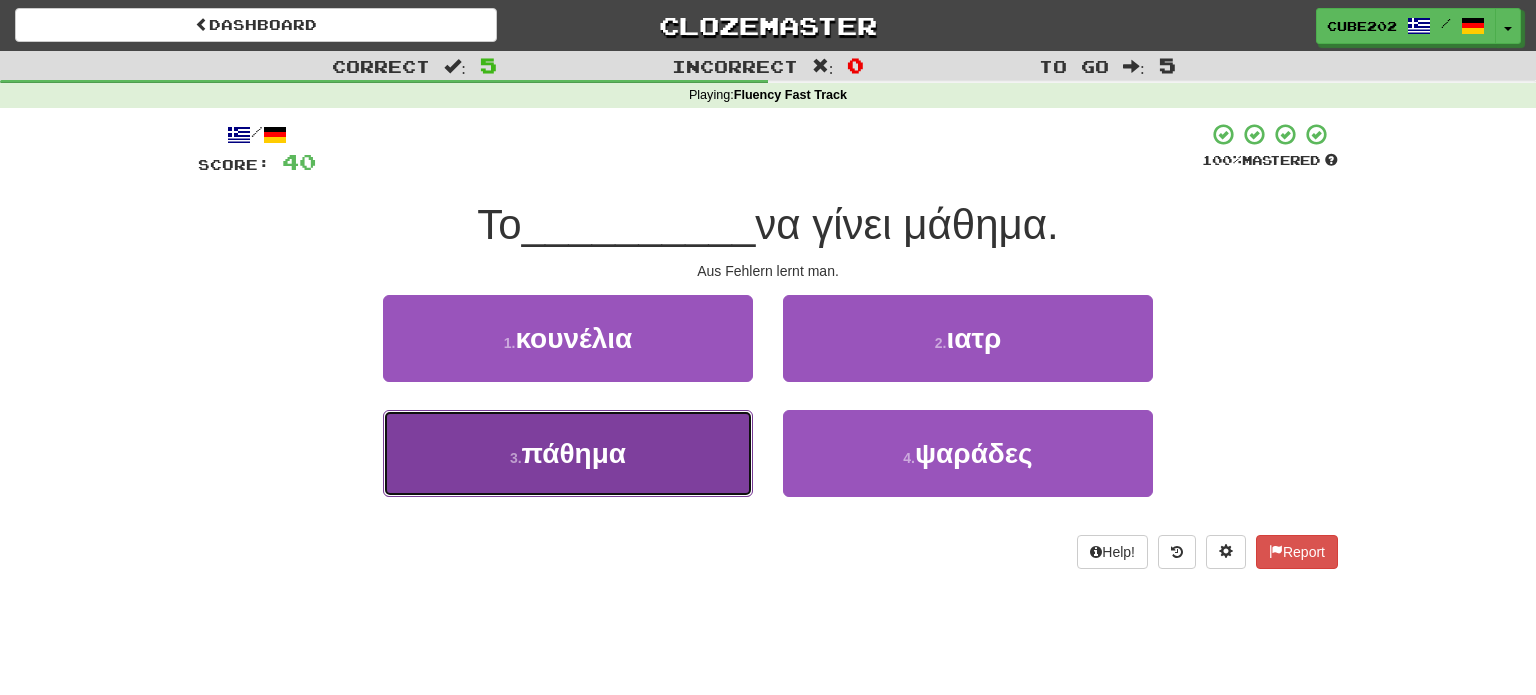 click on "3 .  πάθημα" at bounding box center (568, 453) 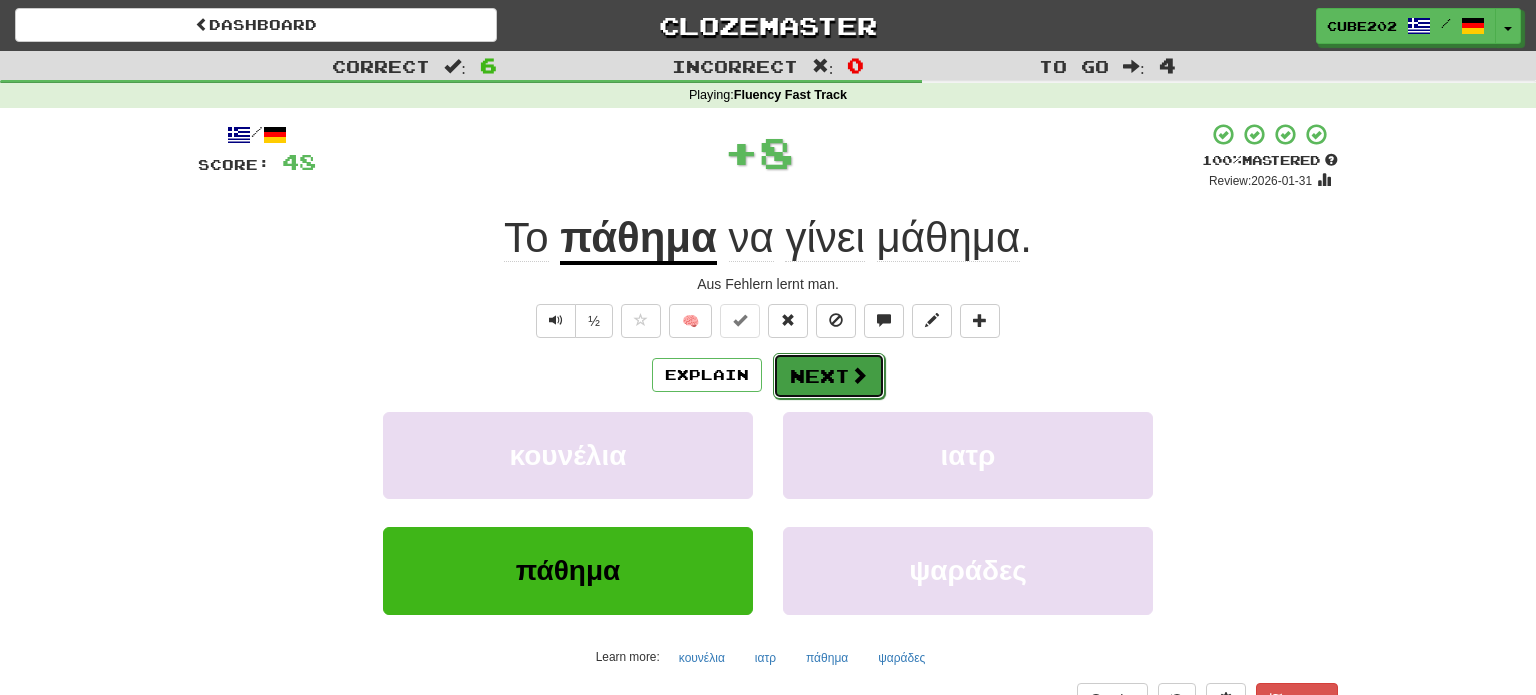 click on "Next" at bounding box center [829, 376] 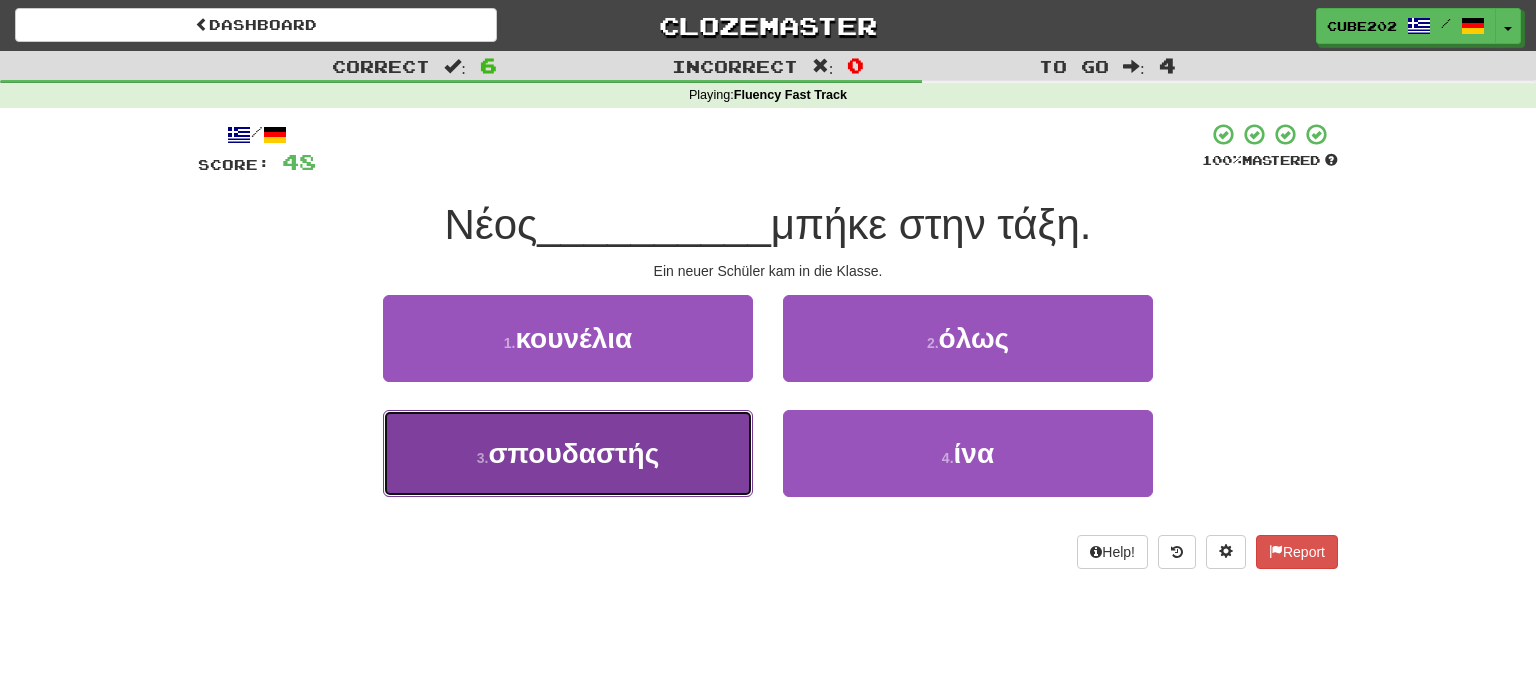 click on "3 .  σπουδαστής" at bounding box center [568, 453] 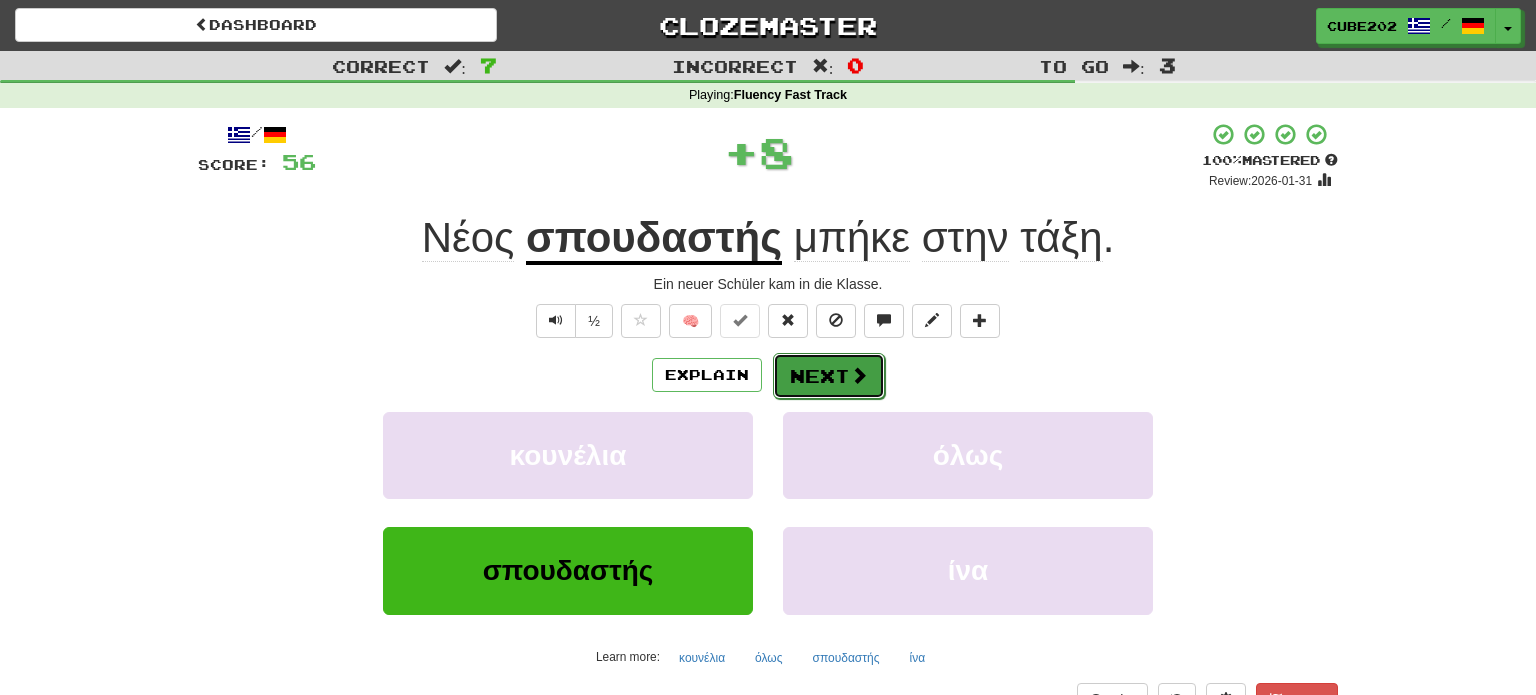 click on "Next" at bounding box center (829, 376) 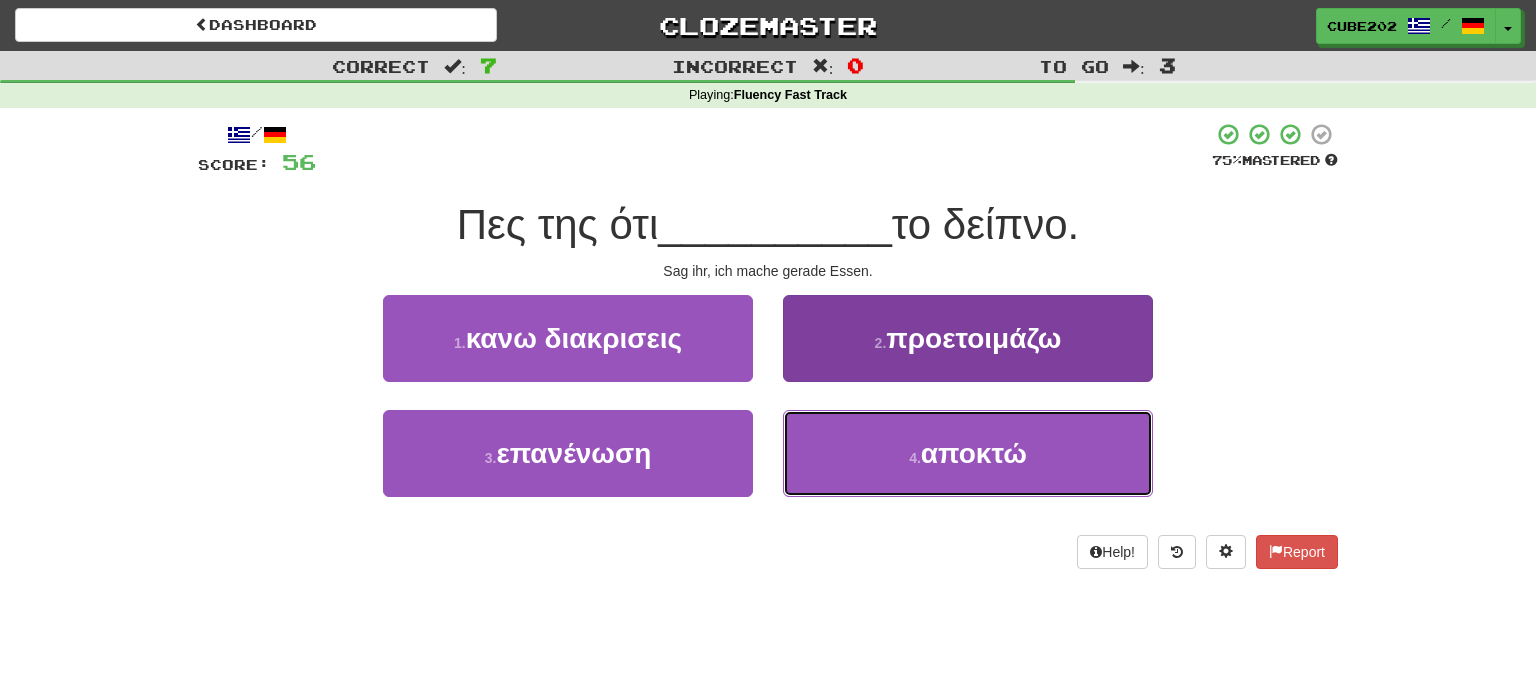 click on "4 .  αποκτώ" at bounding box center (968, 453) 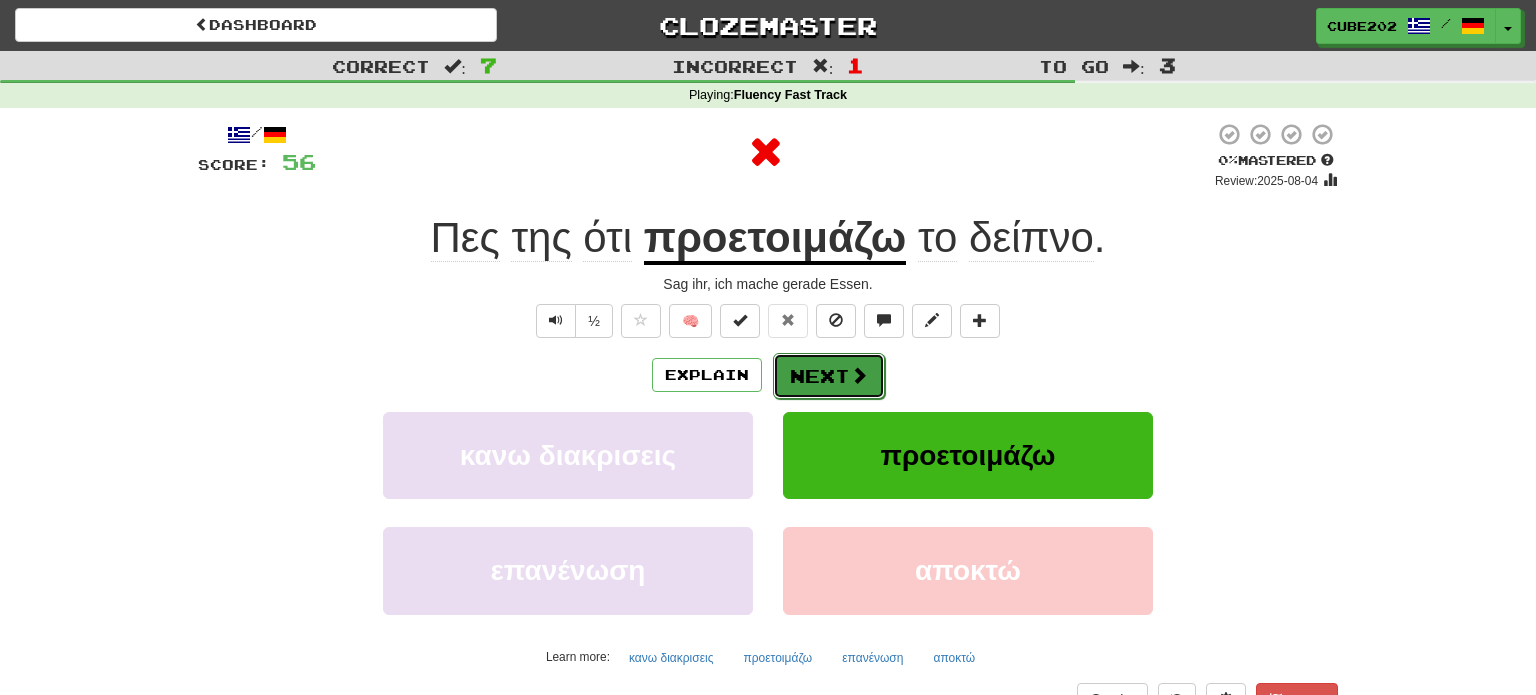 click on "Next" at bounding box center [829, 376] 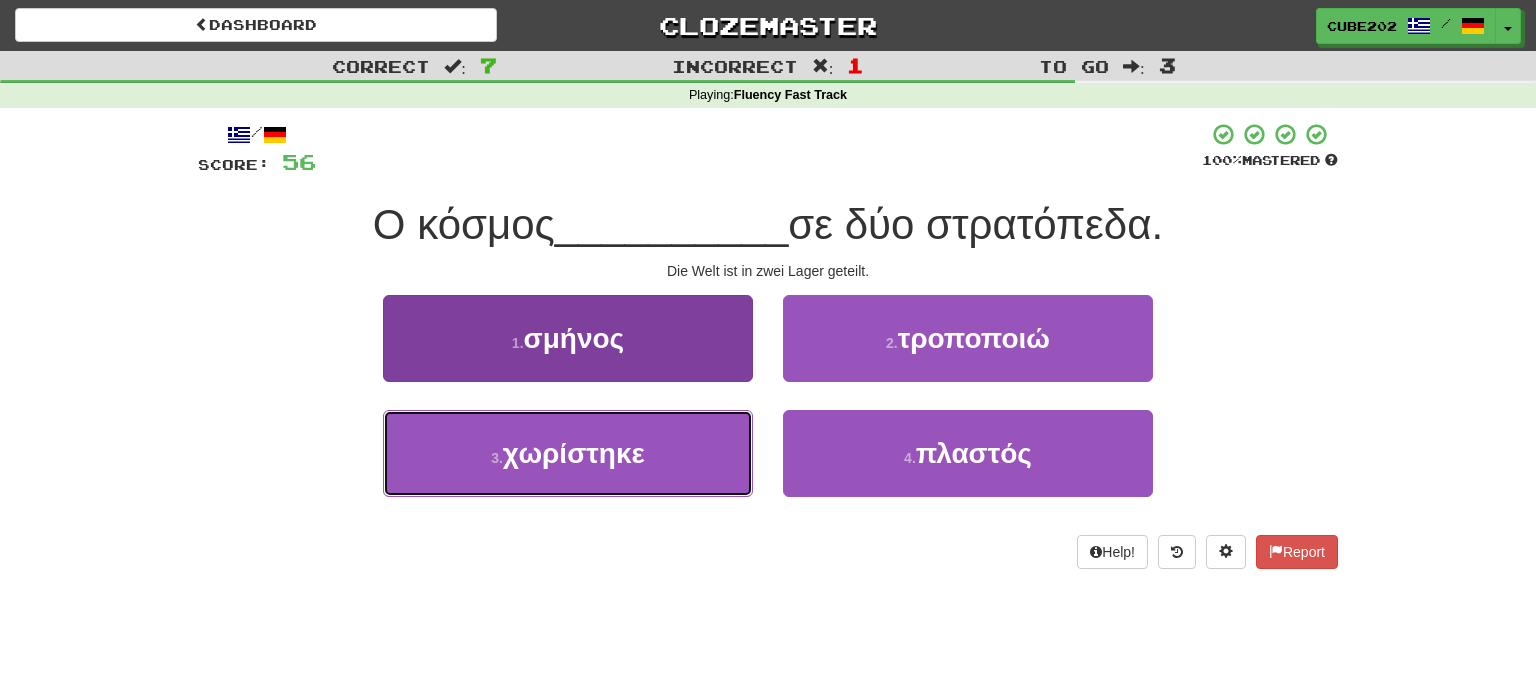 click on "3 .  χωρίστηκε" at bounding box center (568, 453) 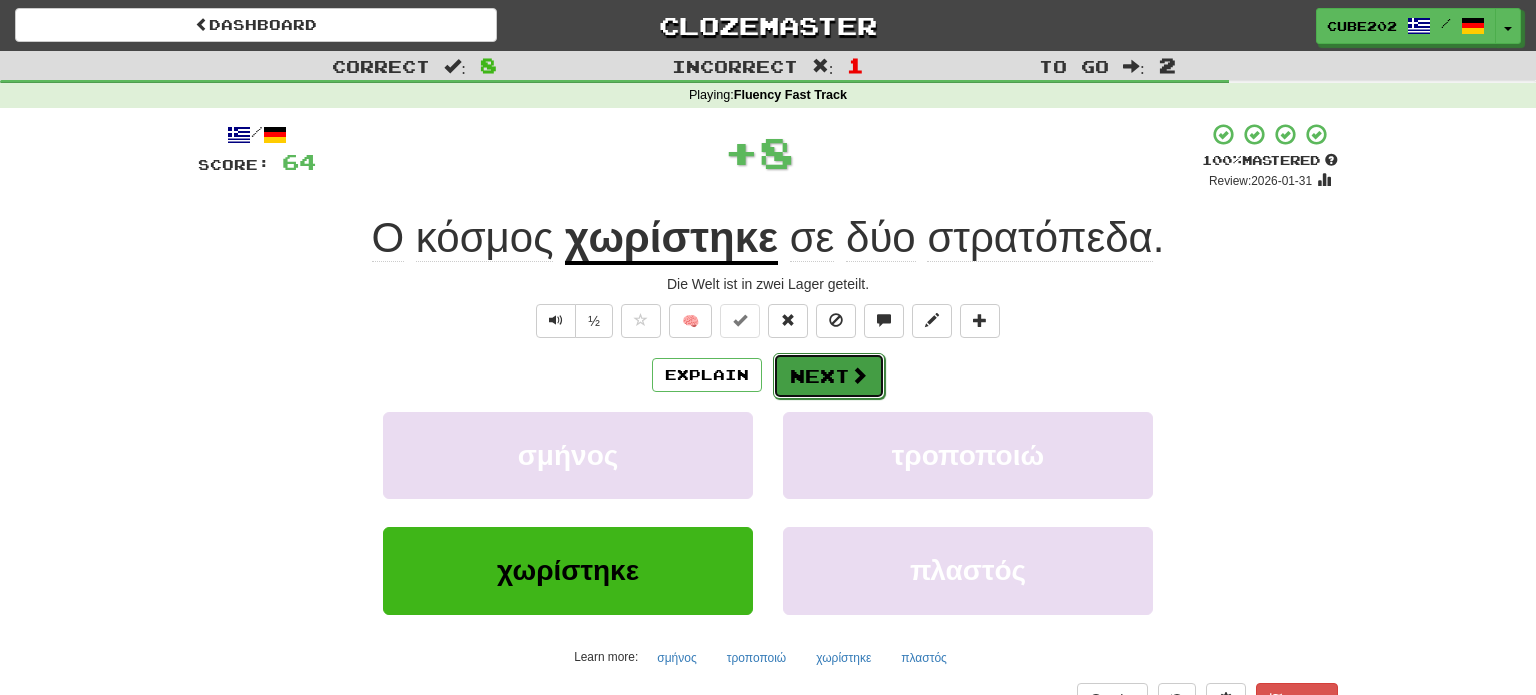 click on "Next" at bounding box center [829, 376] 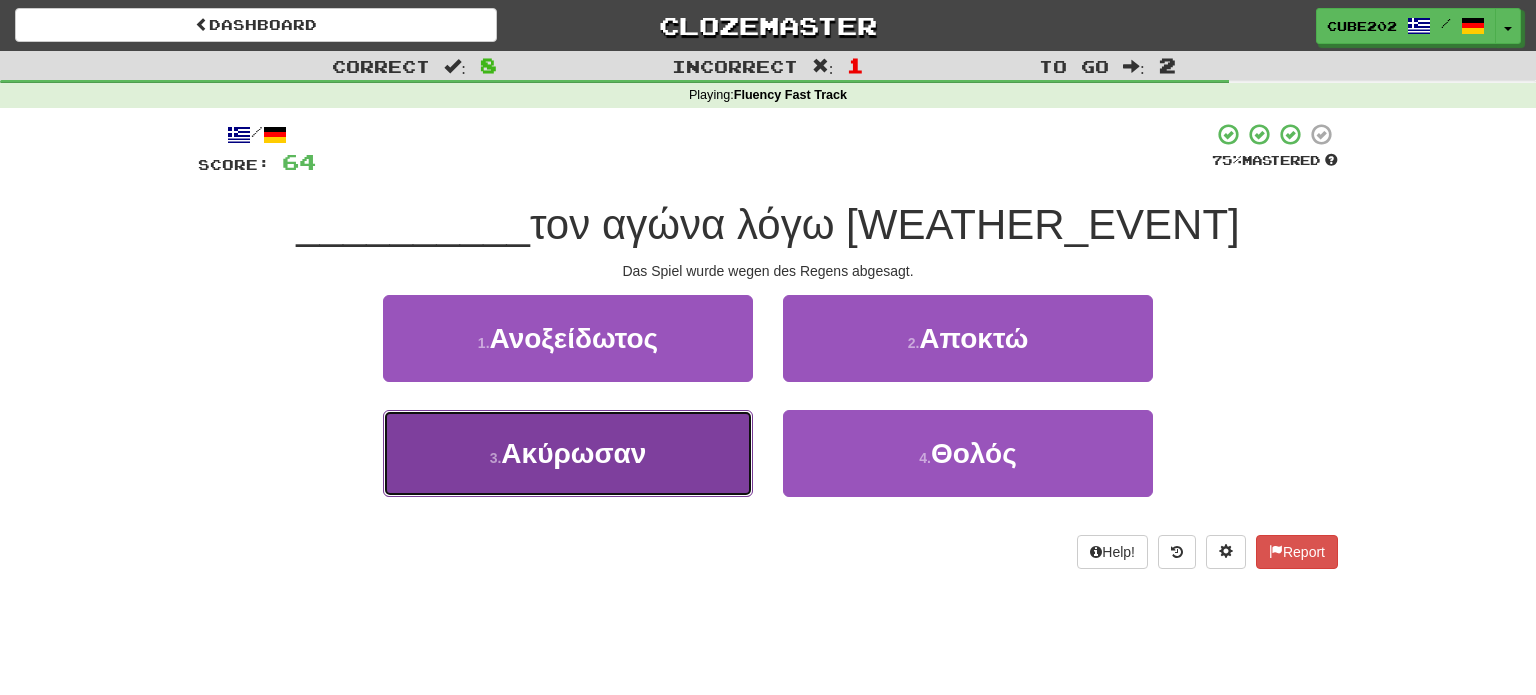 click on "3 .  Ακύρωσαν" at bounding box center [568, 453] 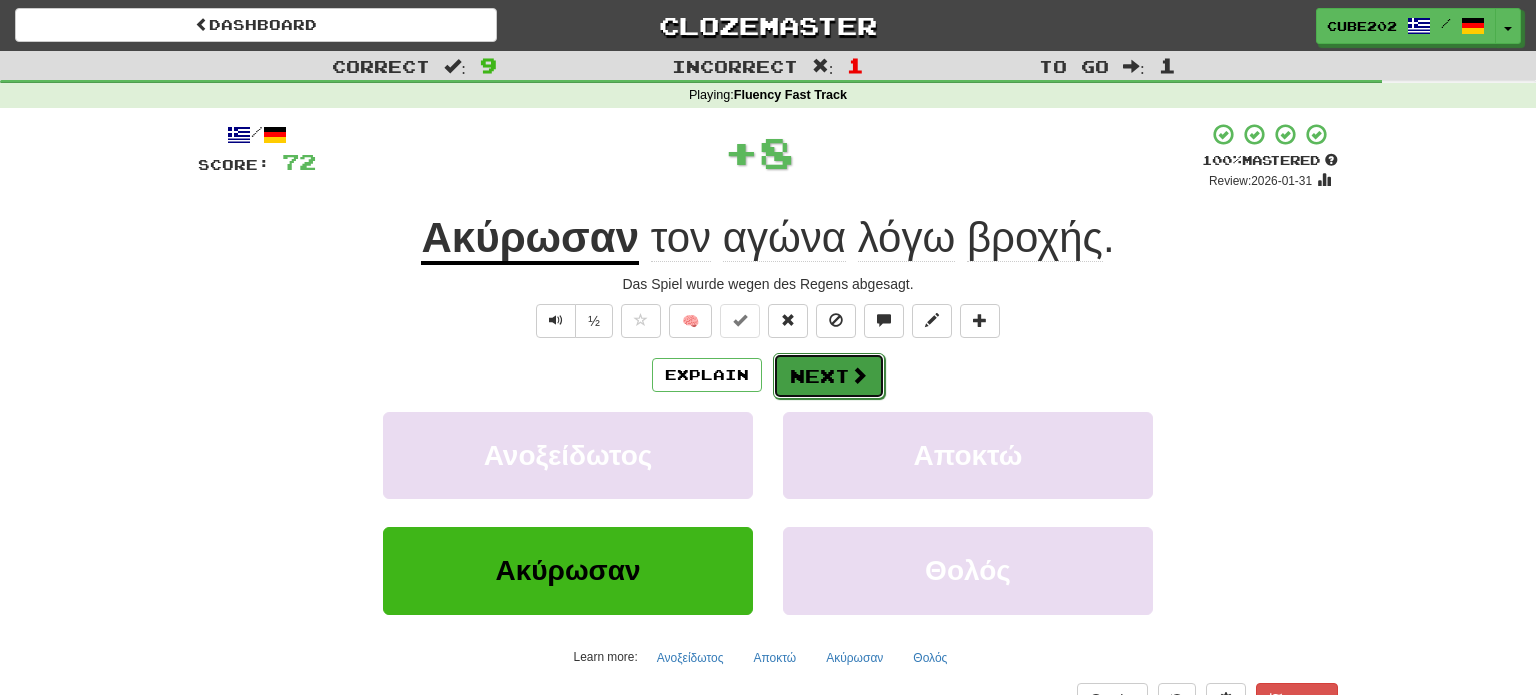 click on "Next" at bounding box center [829, 376] 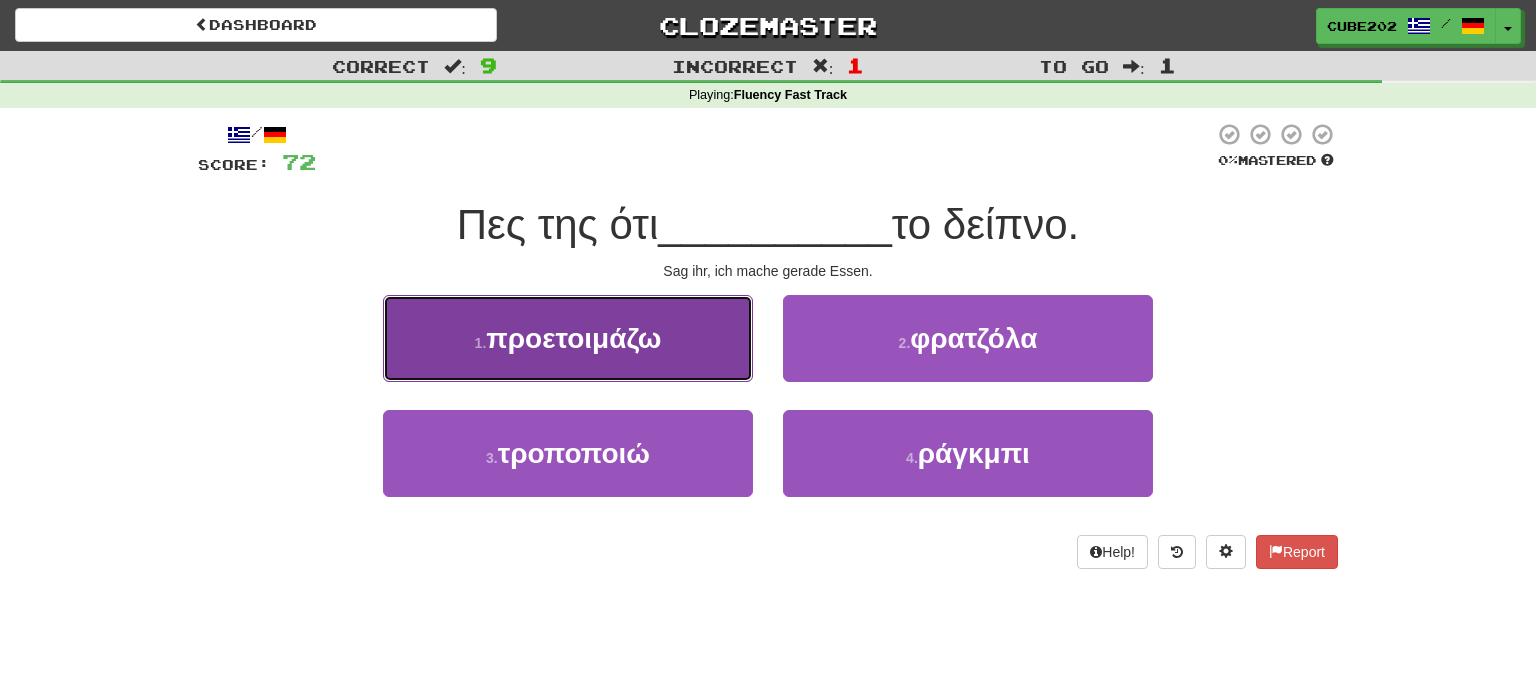 click on "1 .  προετοιμάζω" at bounding box center (568, 338) 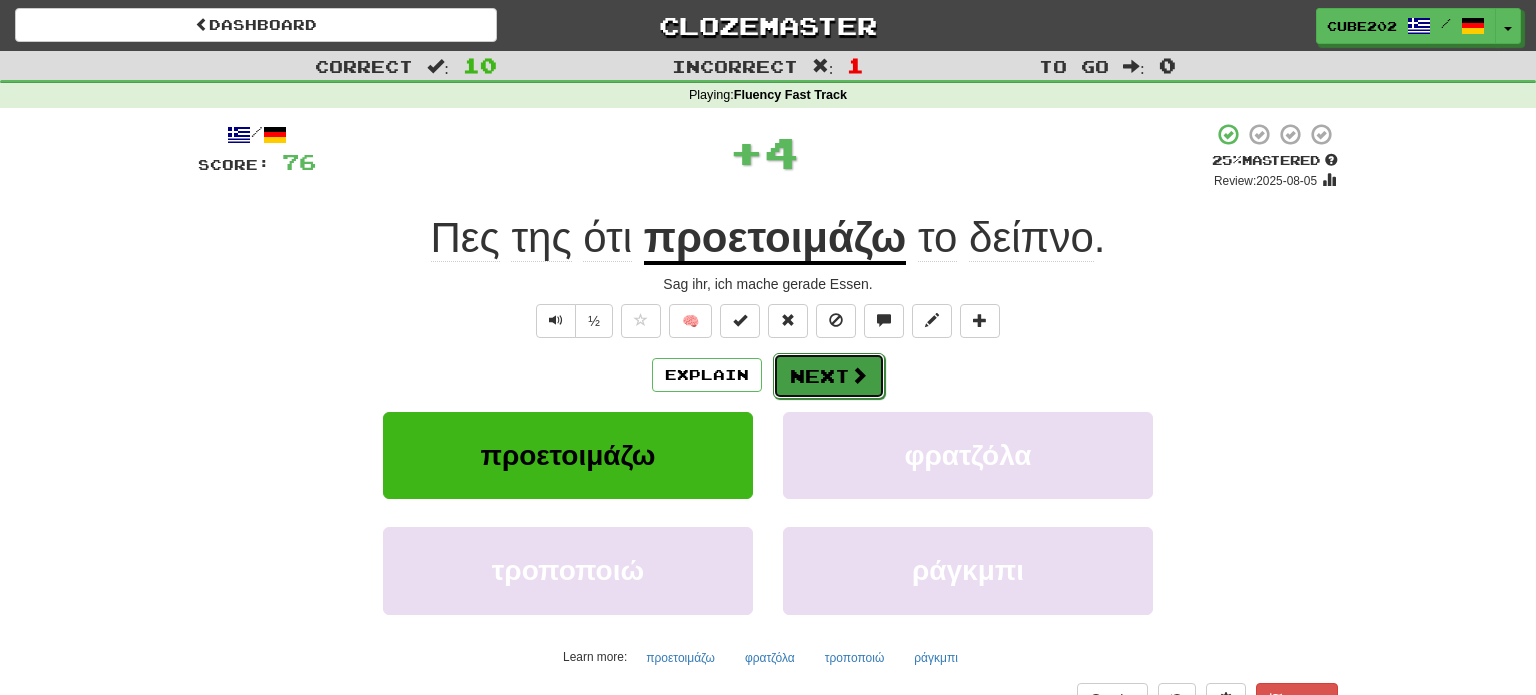 click on "Next" at bounding box center [829, 376] 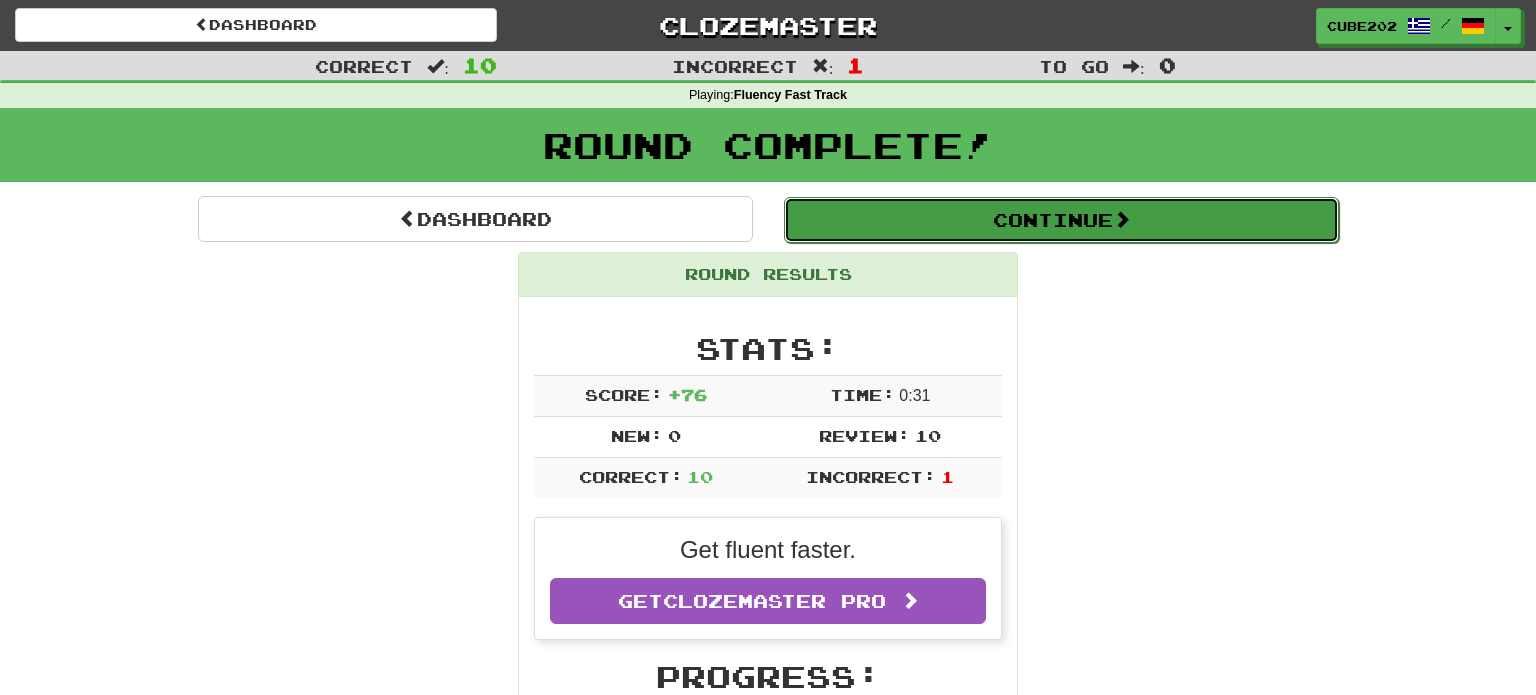 click on "Continue" at bounding box center (1061, 220) 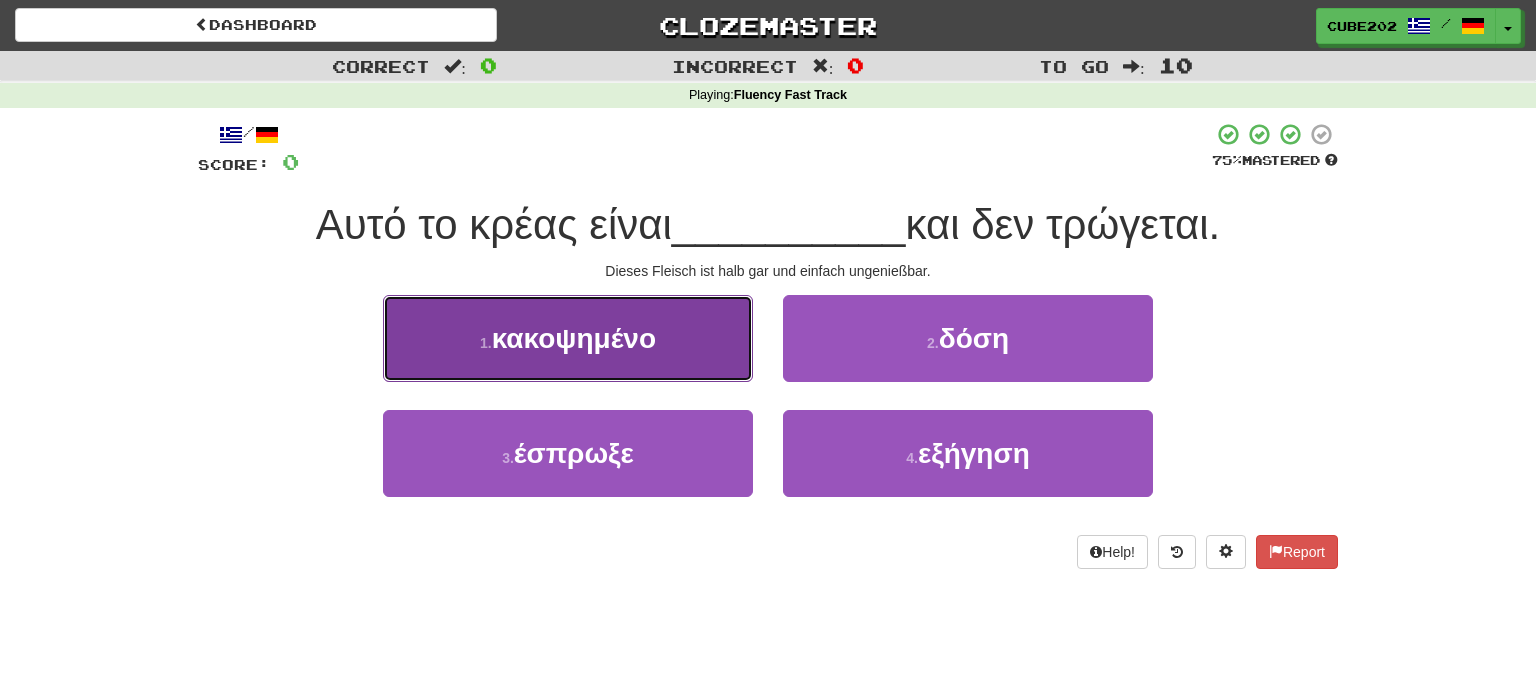 click on "1 .  κακοψημένο" at bounding box center [568, 338] 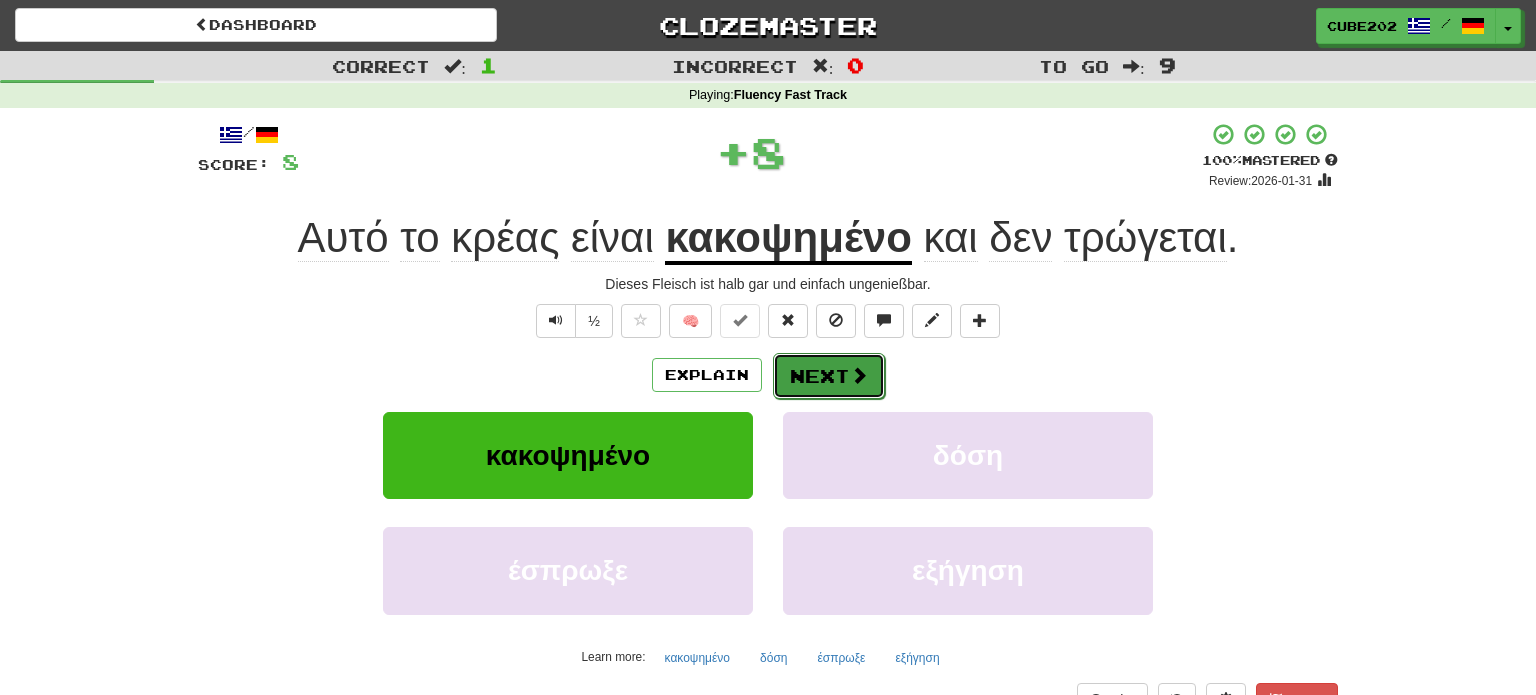 click on "Next" at bounding box center [829, 376] 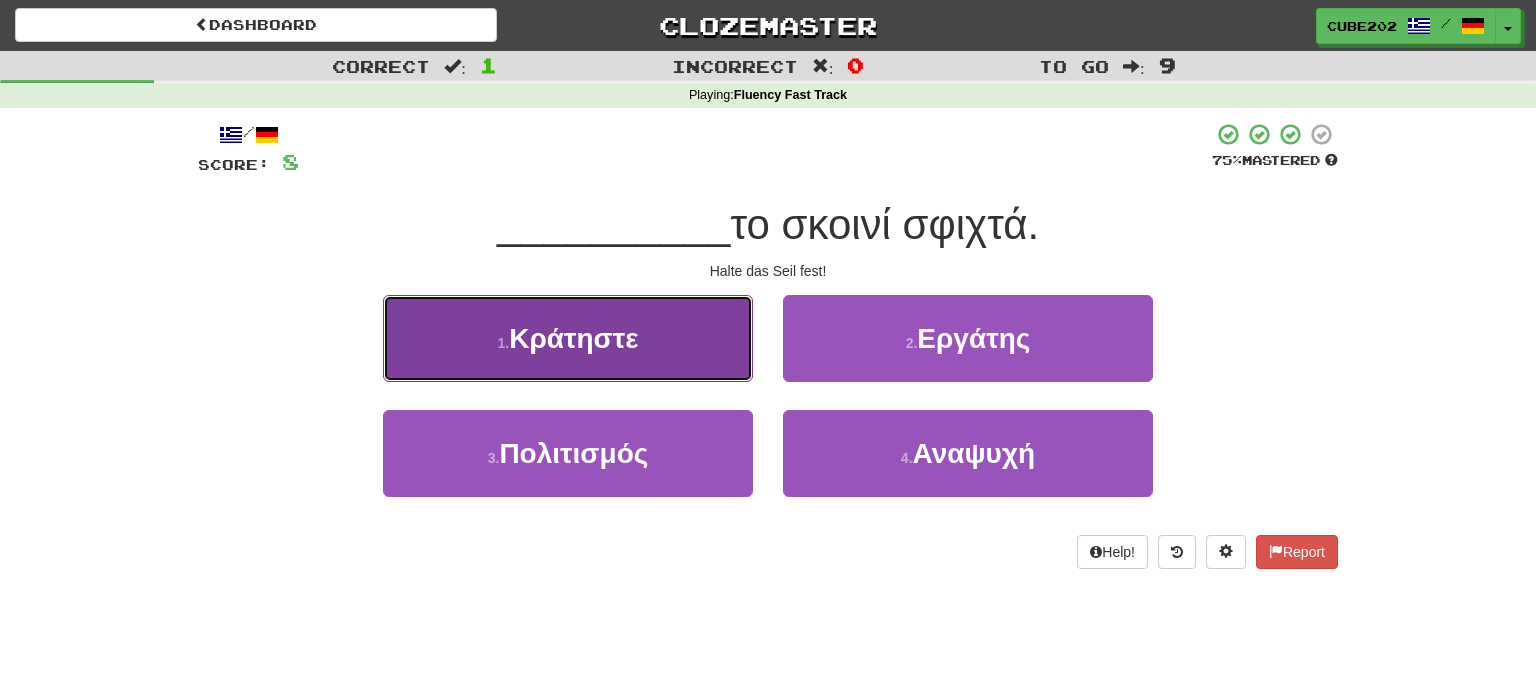 click on "1 .  Κράτηστε" at bounding box center [568, 338] 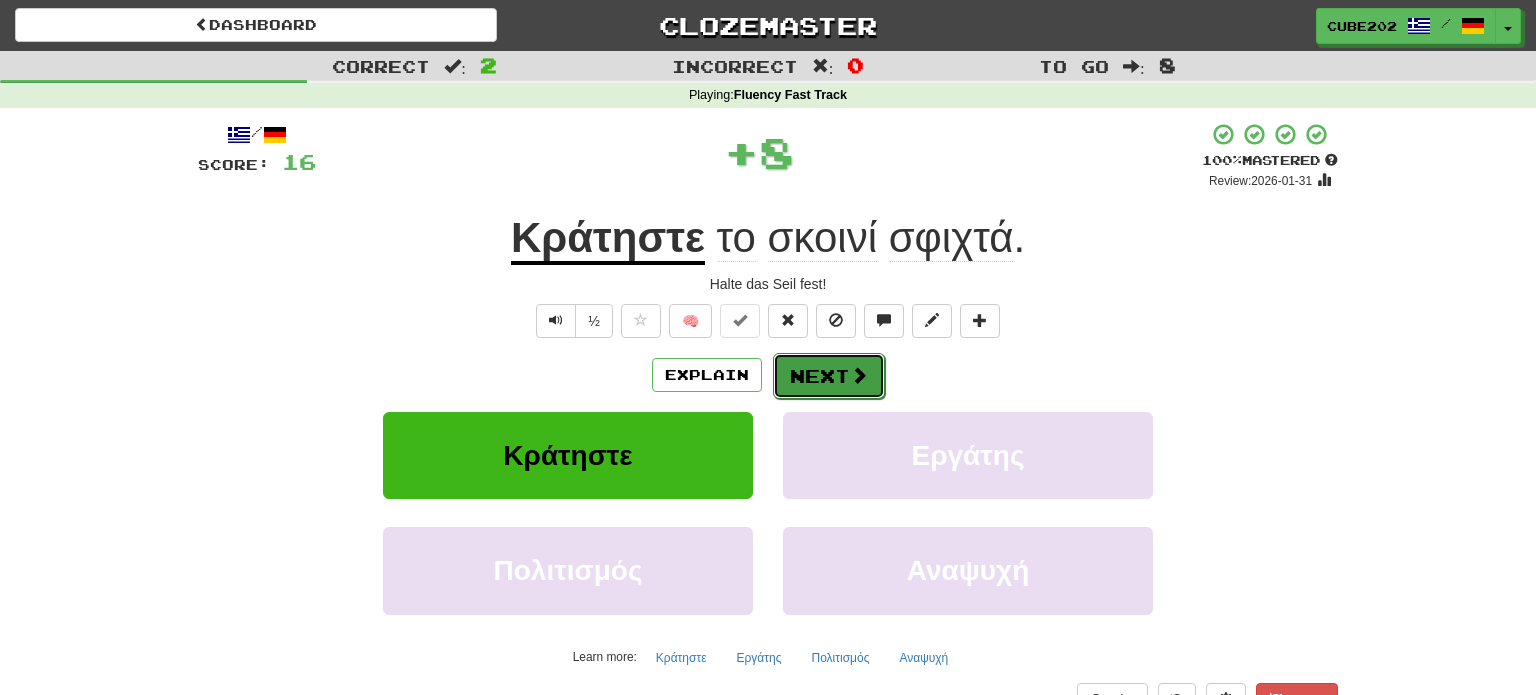 click on "Next" at bounding box center [829, 376] 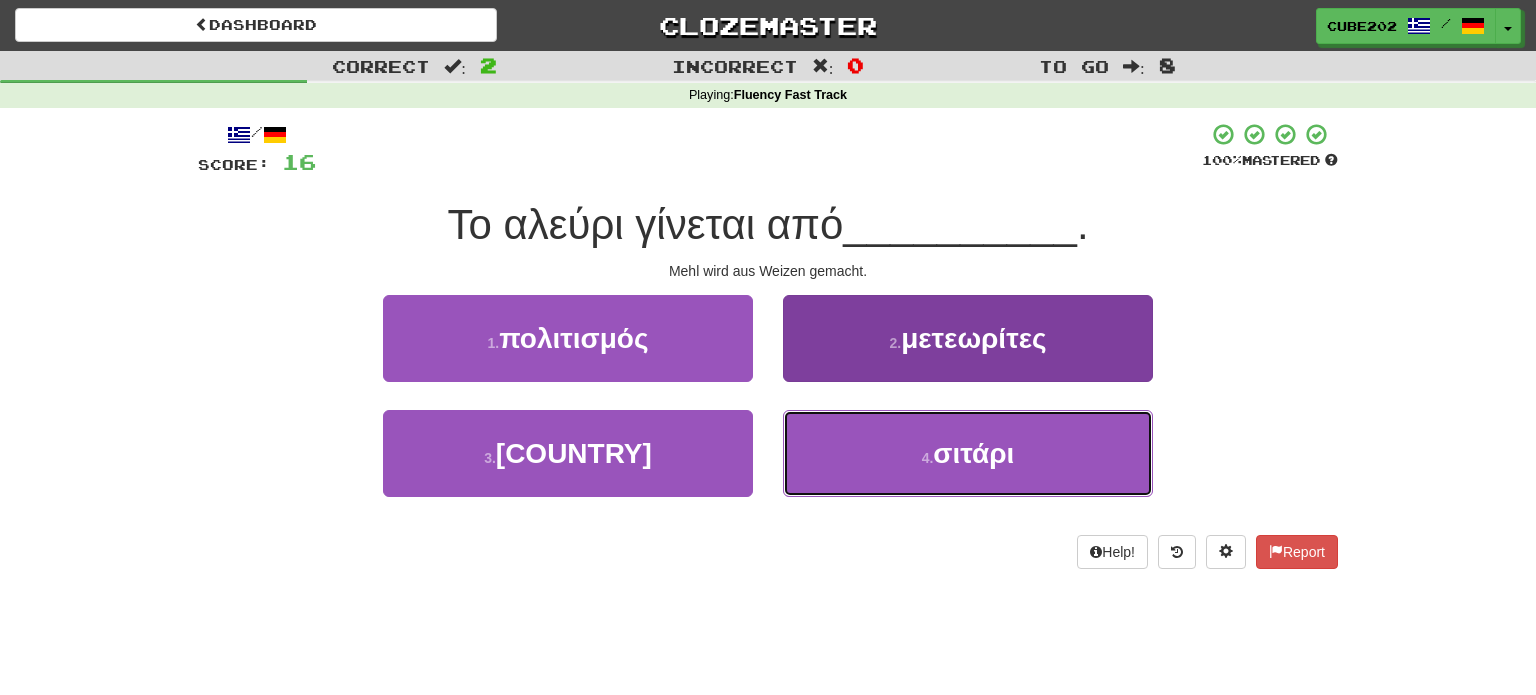 click on "4 .  σιτάρι" at bounding box center (968, 453) 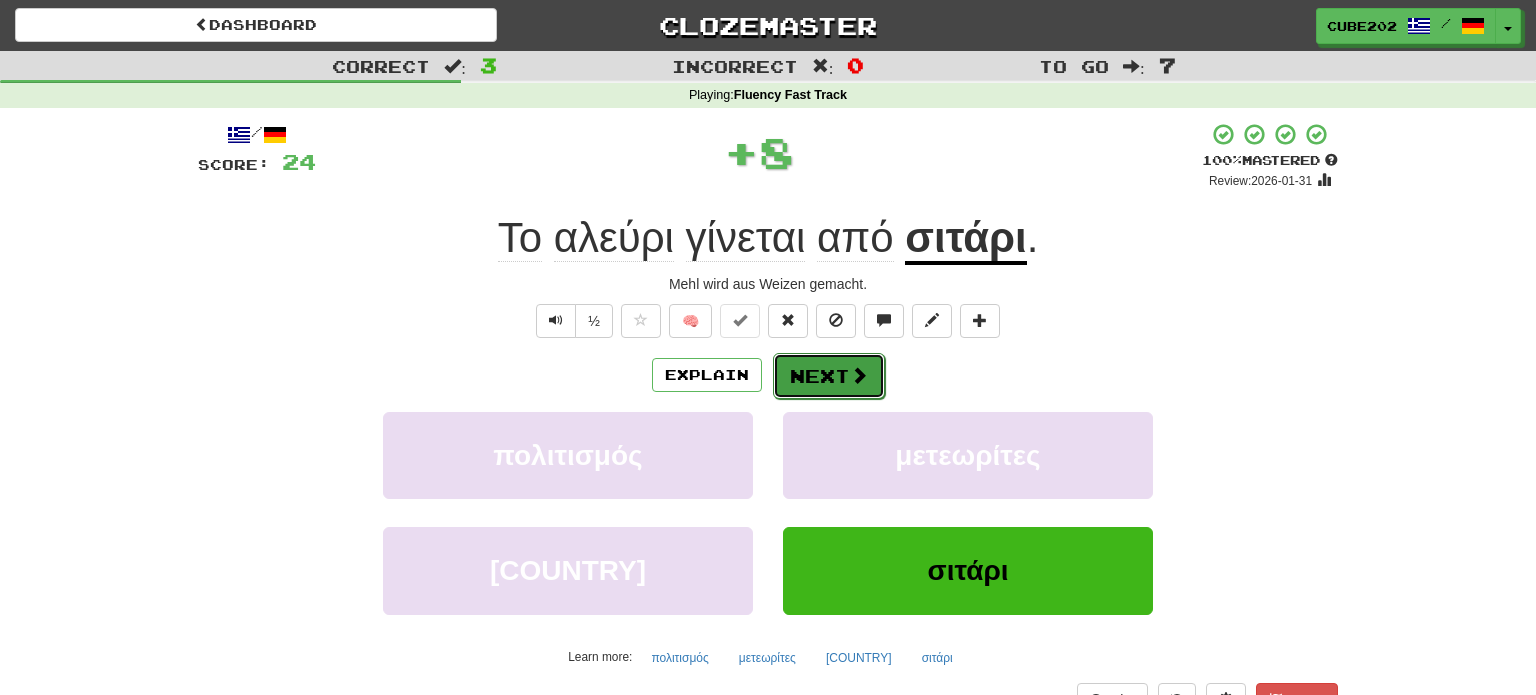 click on "Next" at bounding box center (829, 376) 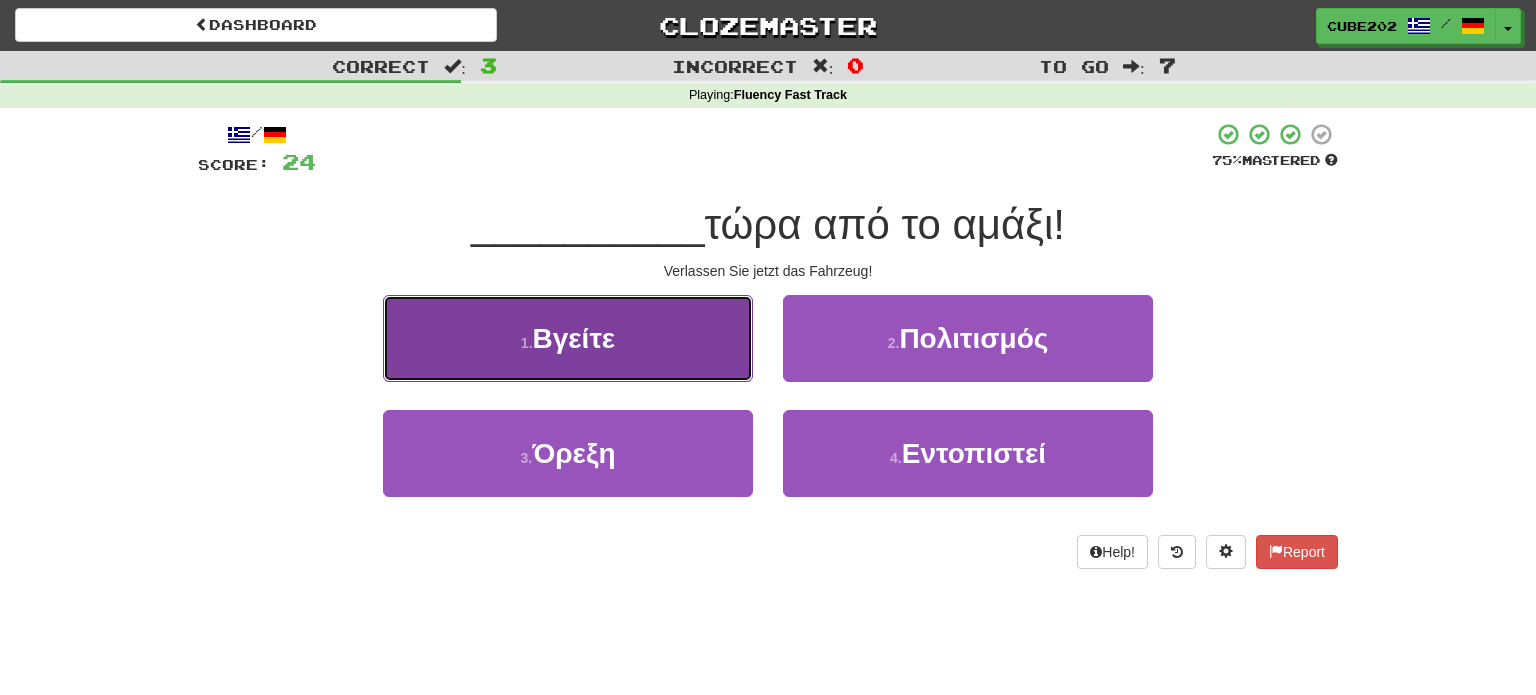 click on "1 .  Βγείτε" at bounding box center (568, 338) 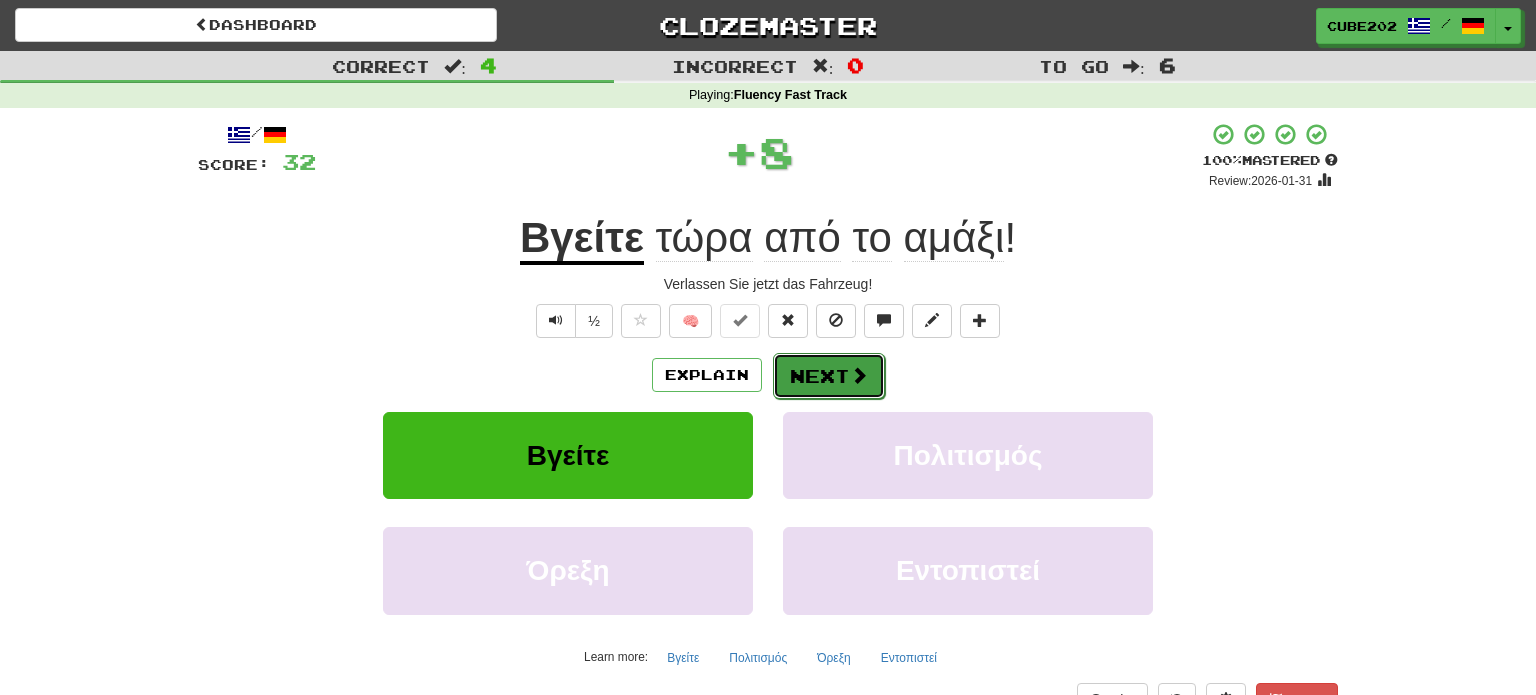 click on "Next" at bounding box center (829, 376) 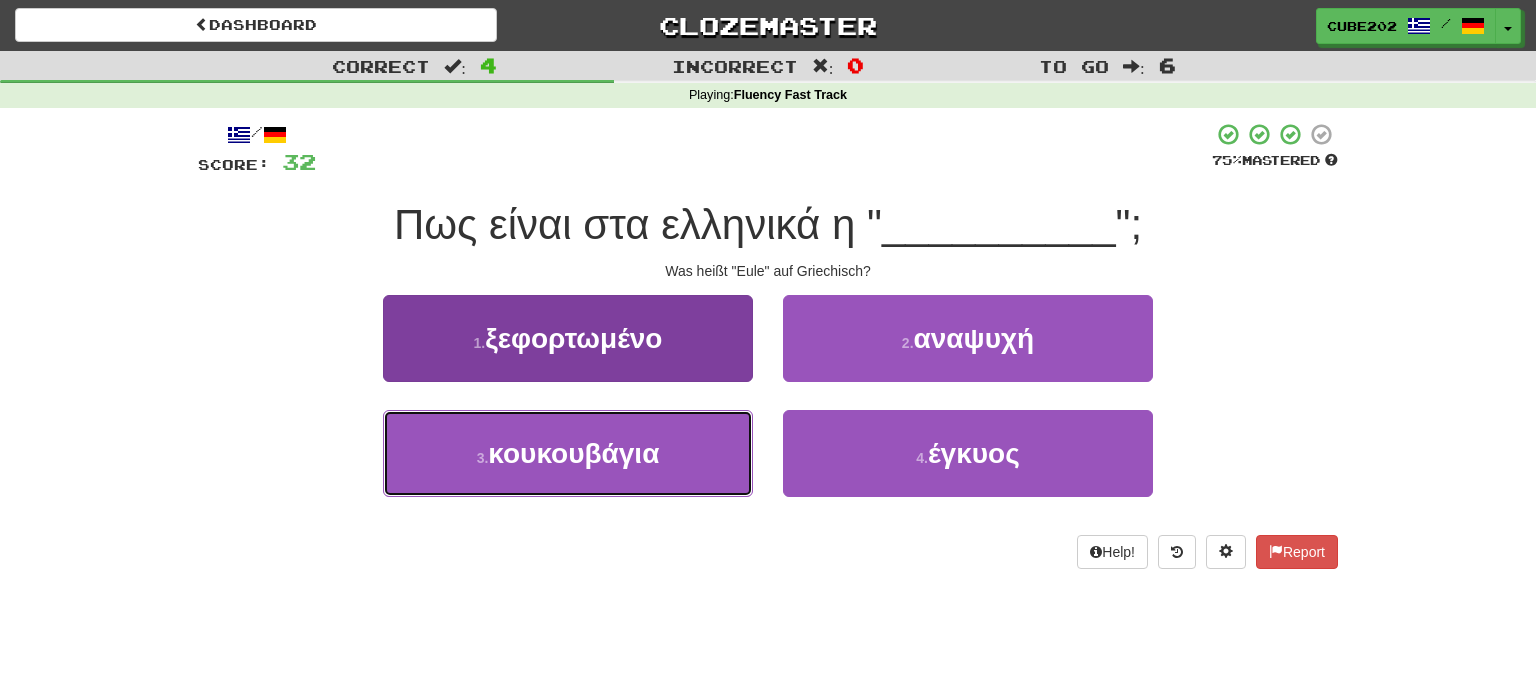 click on "3 .  κουκουβάγια" at bounding box center [568, 453] 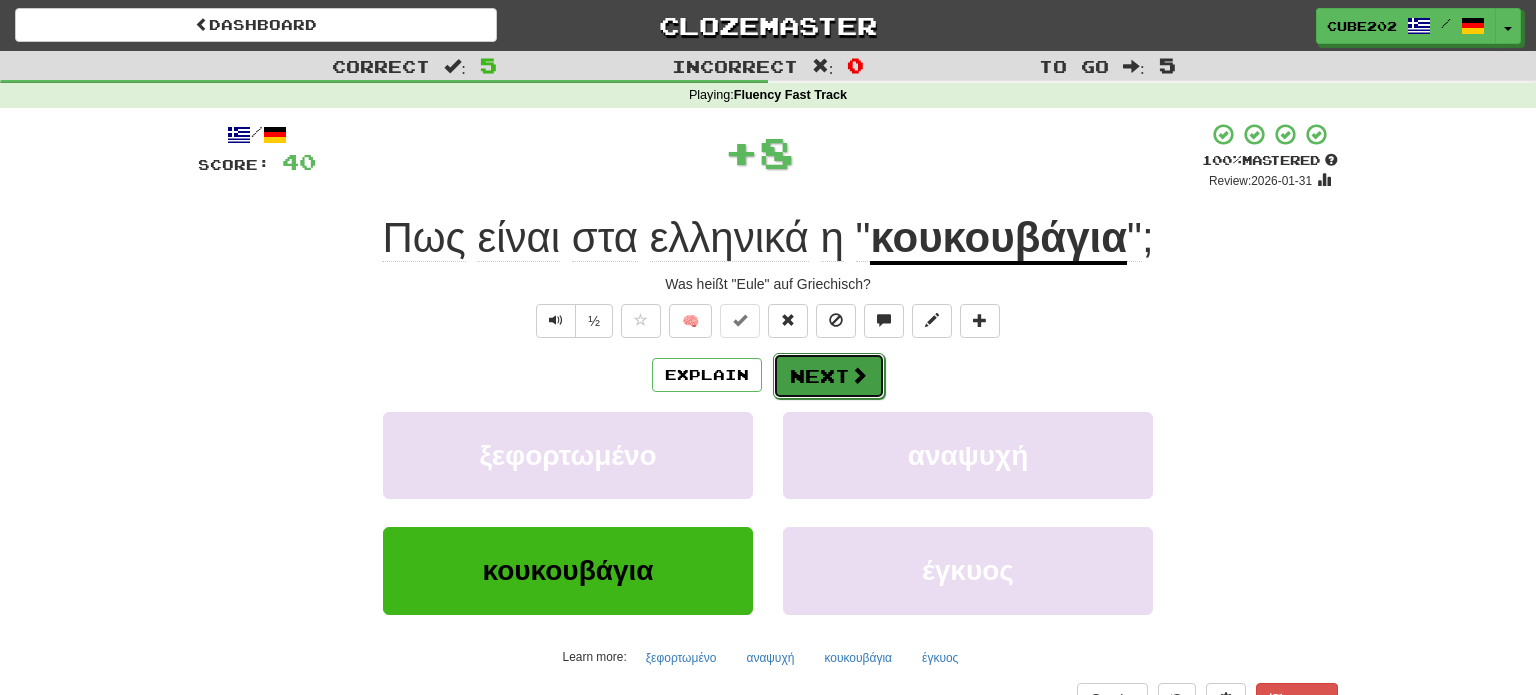 click on "Next" at bounding box center [829, 376] 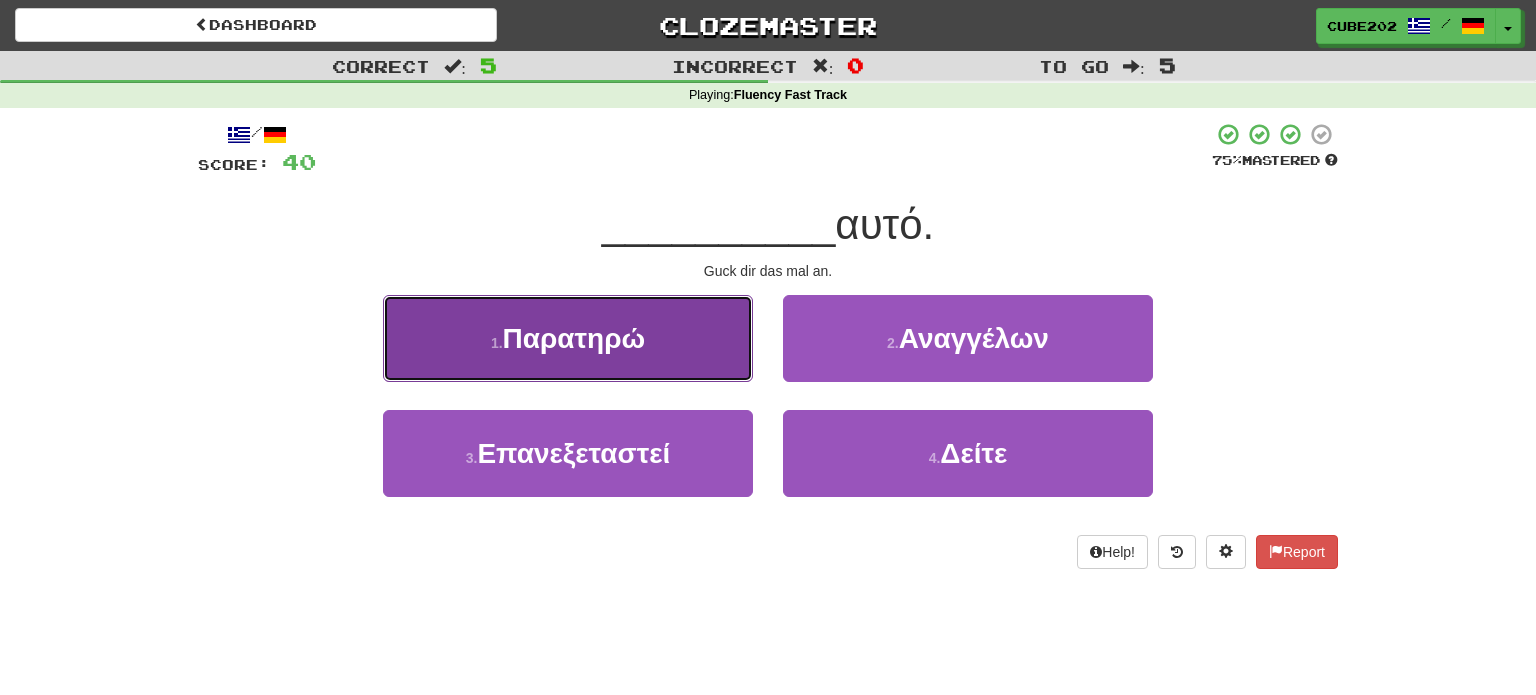 click on "1 .  Παρατηρώ" at bounding box center [568, 338] 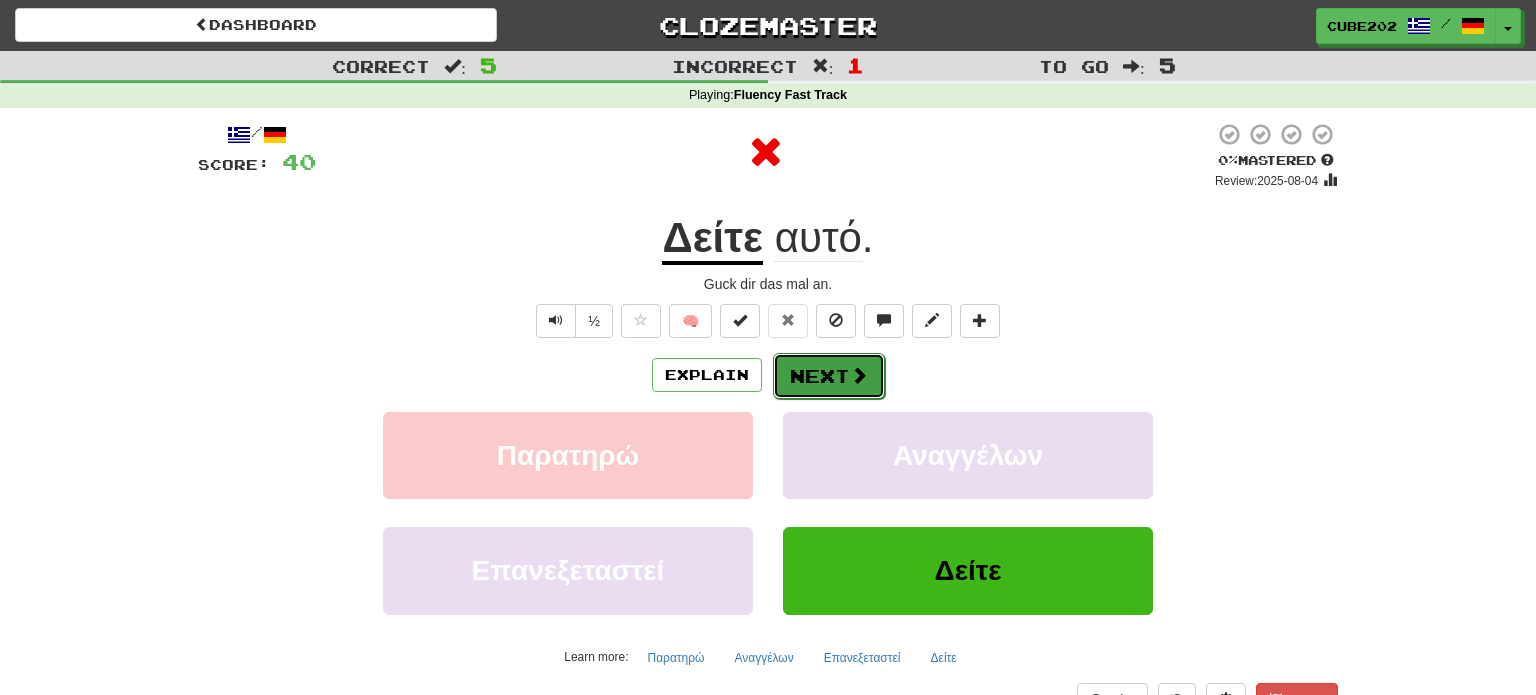 click on "Next" at bounding box center (829, 376) 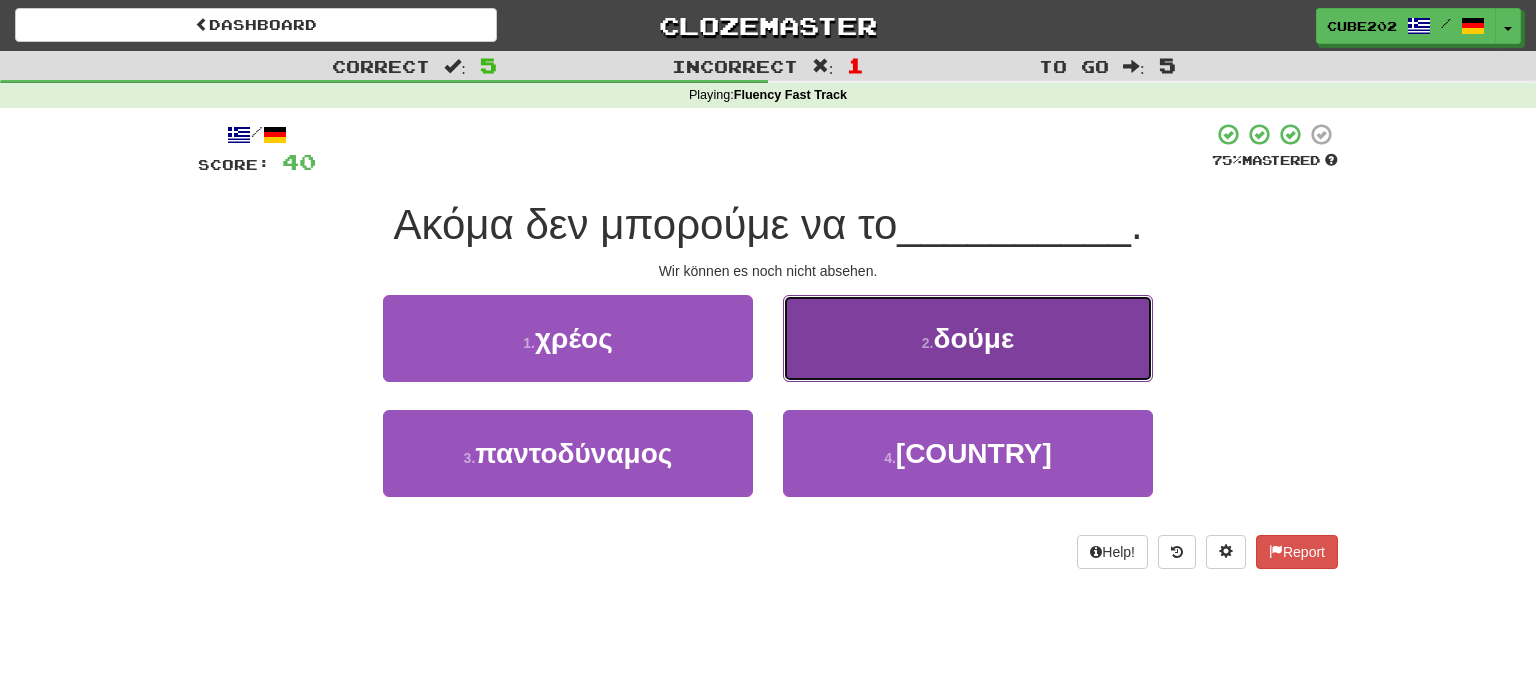 click on "2 .  δούμε" at bounding box center [968, 338] 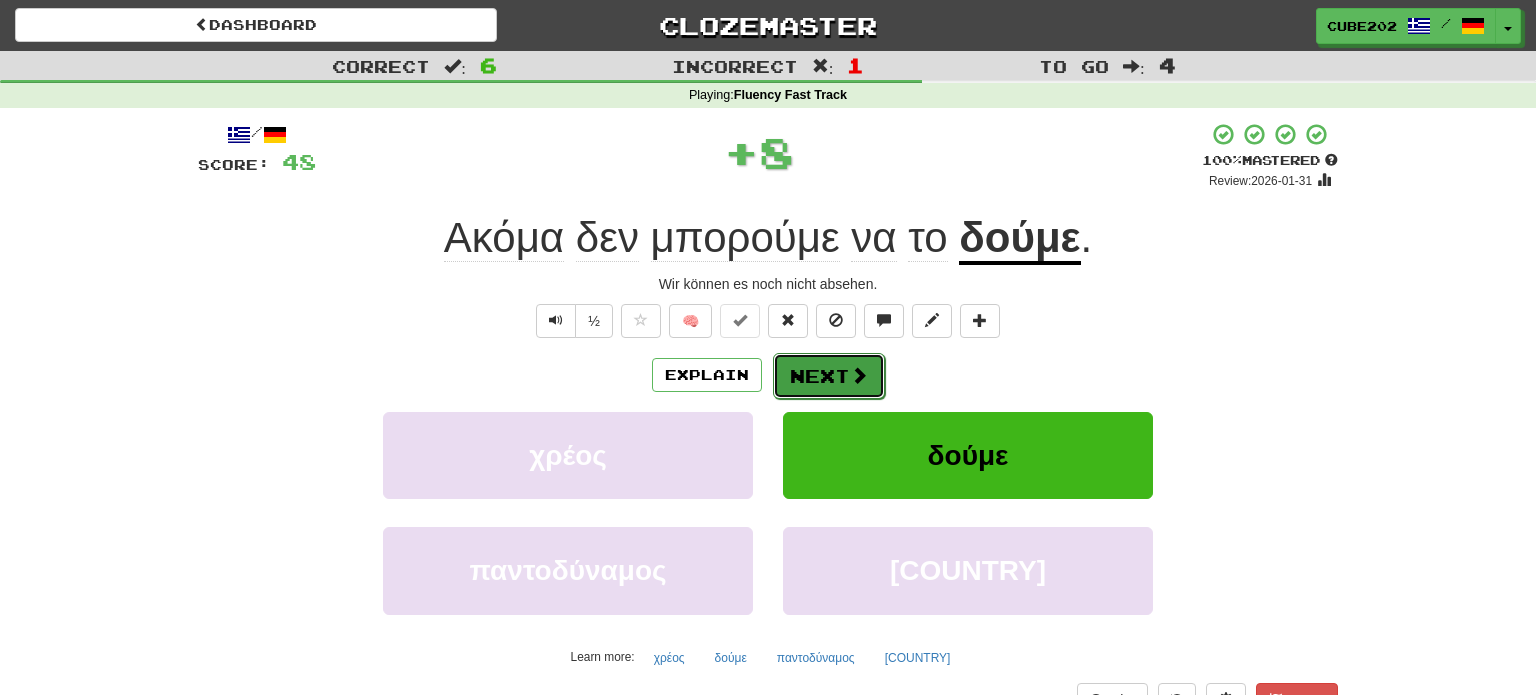 click on "Next" at bounding box center [829, 376] 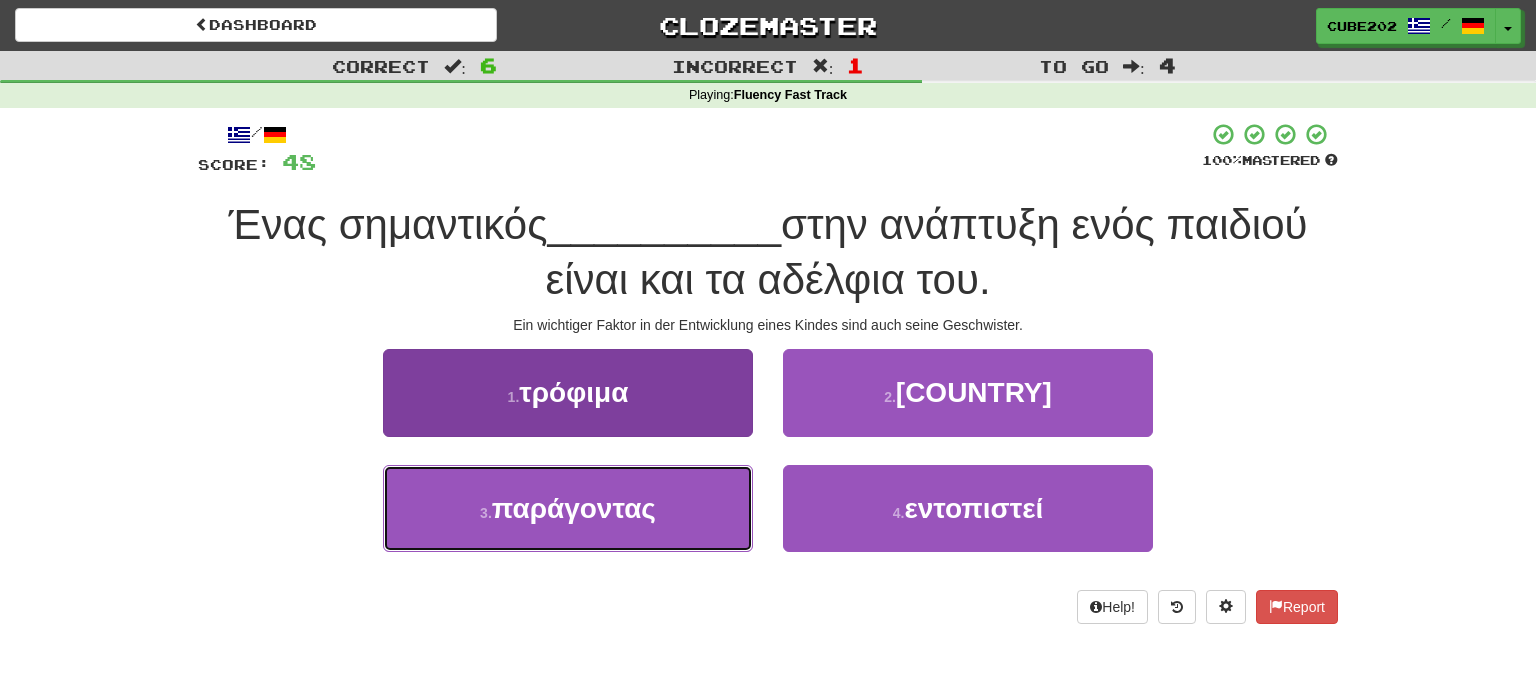 click on "παράγοντας" at bounding box center [574, 508] 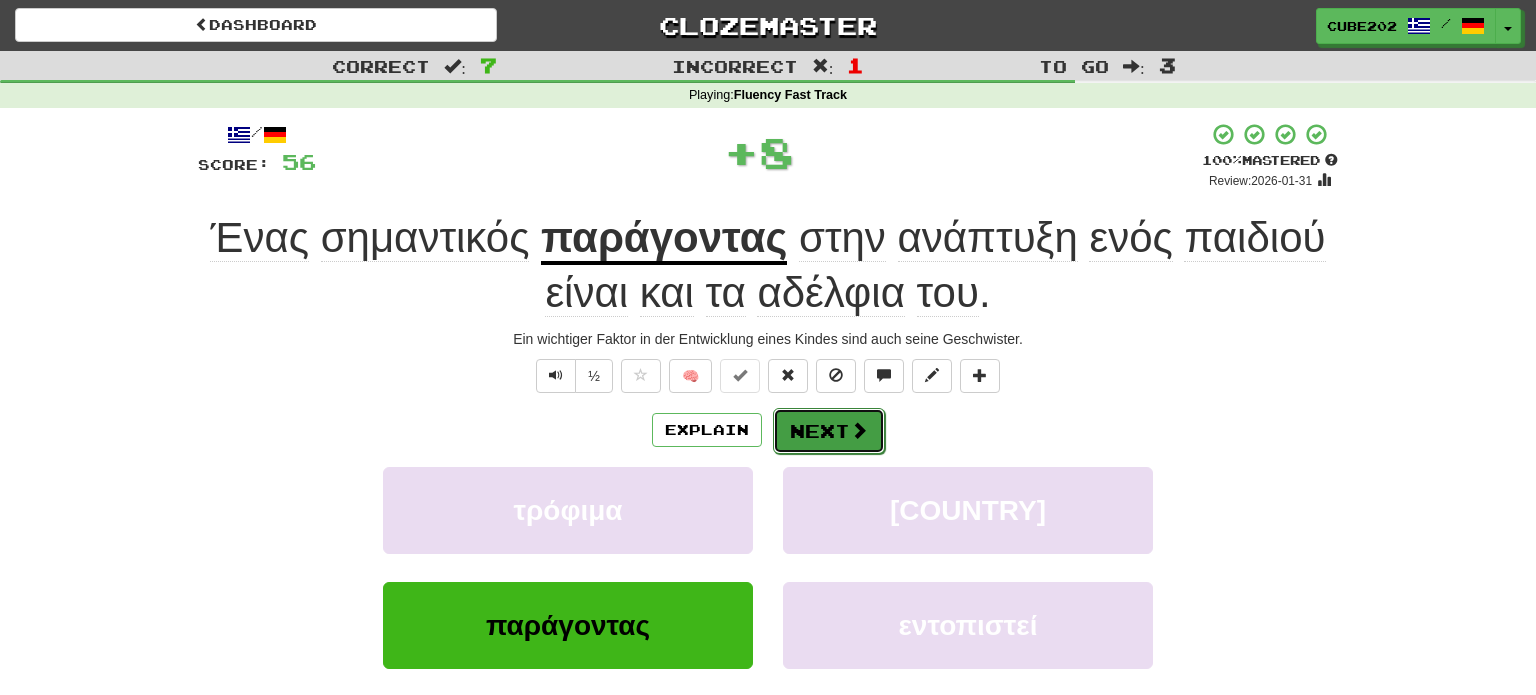 click on "Next" at bounding box center (829, 431) 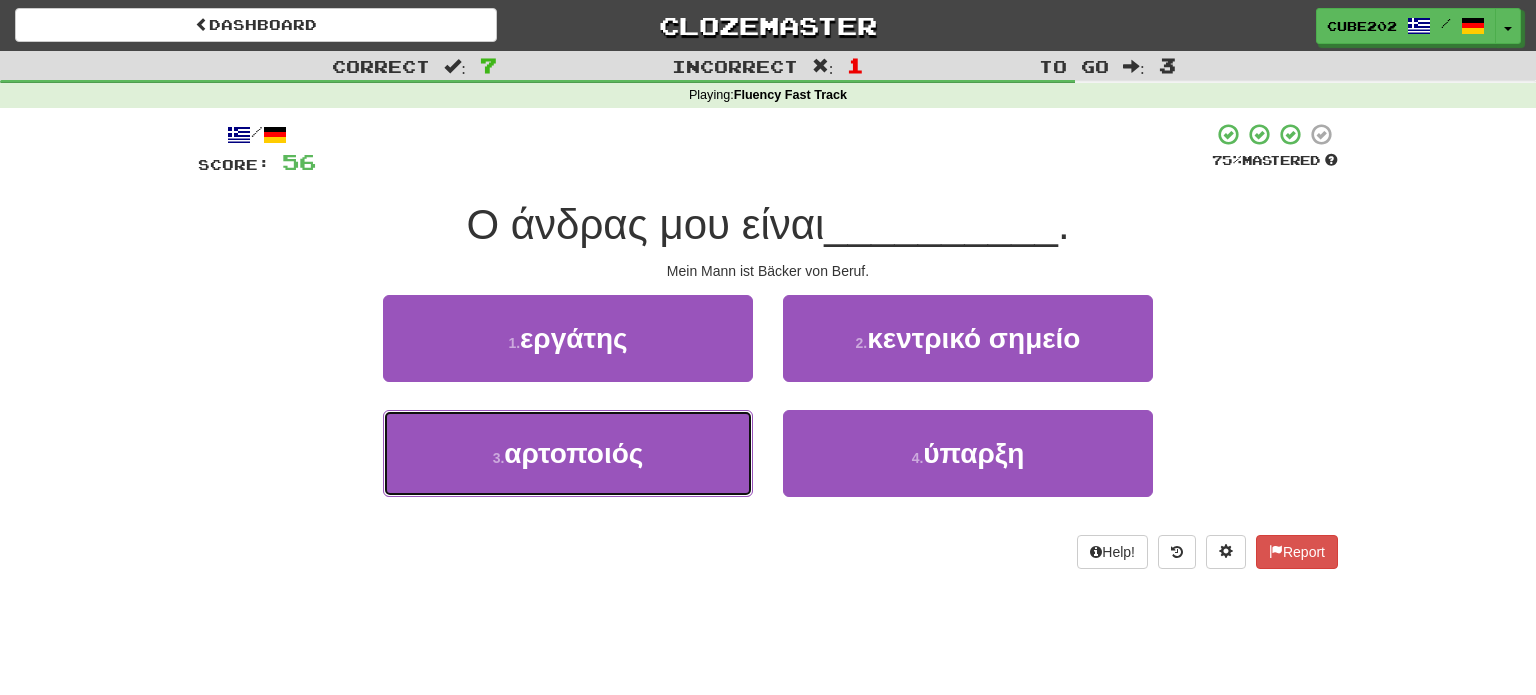 drag, startPoint x: 685, startPoint y: 447, endPoint x: 718, endPoint y: 403, distance: 55 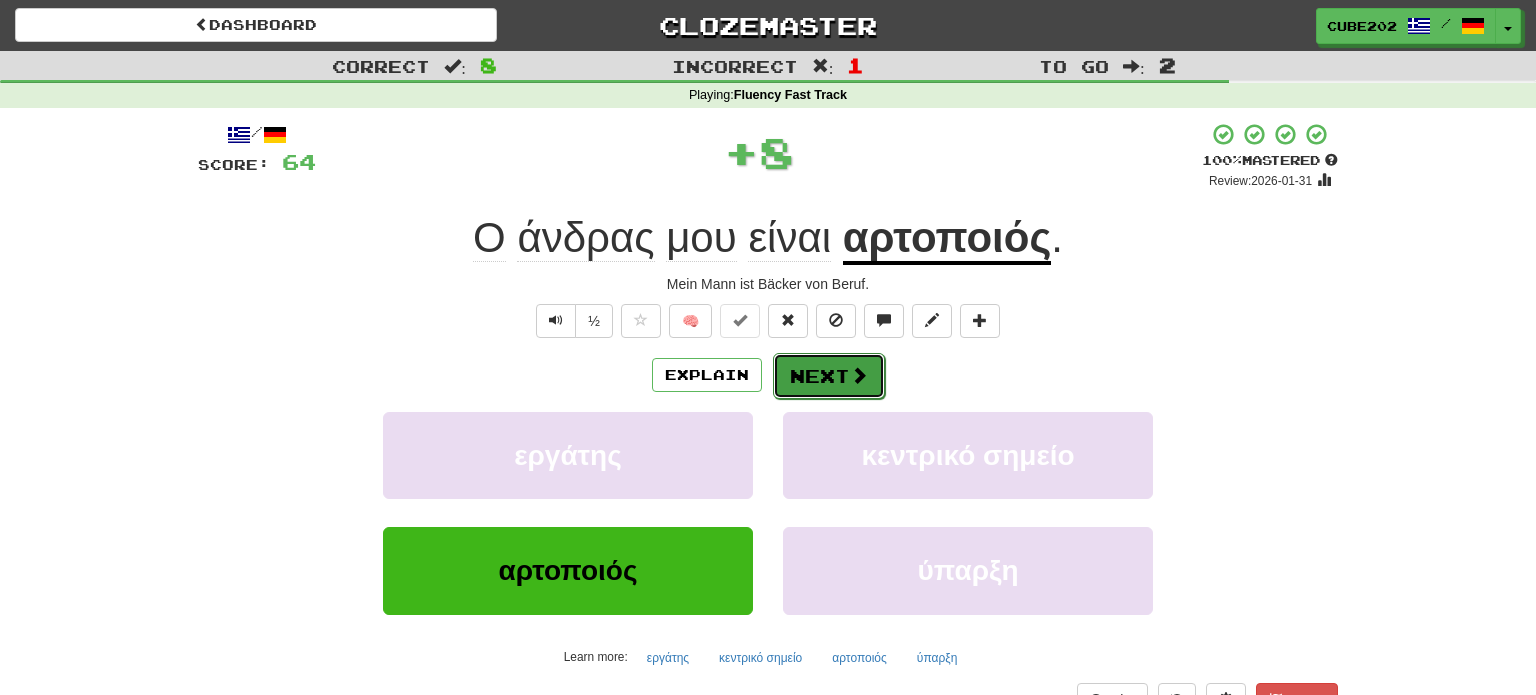 click on "Next" at bounding box center [829, 376] 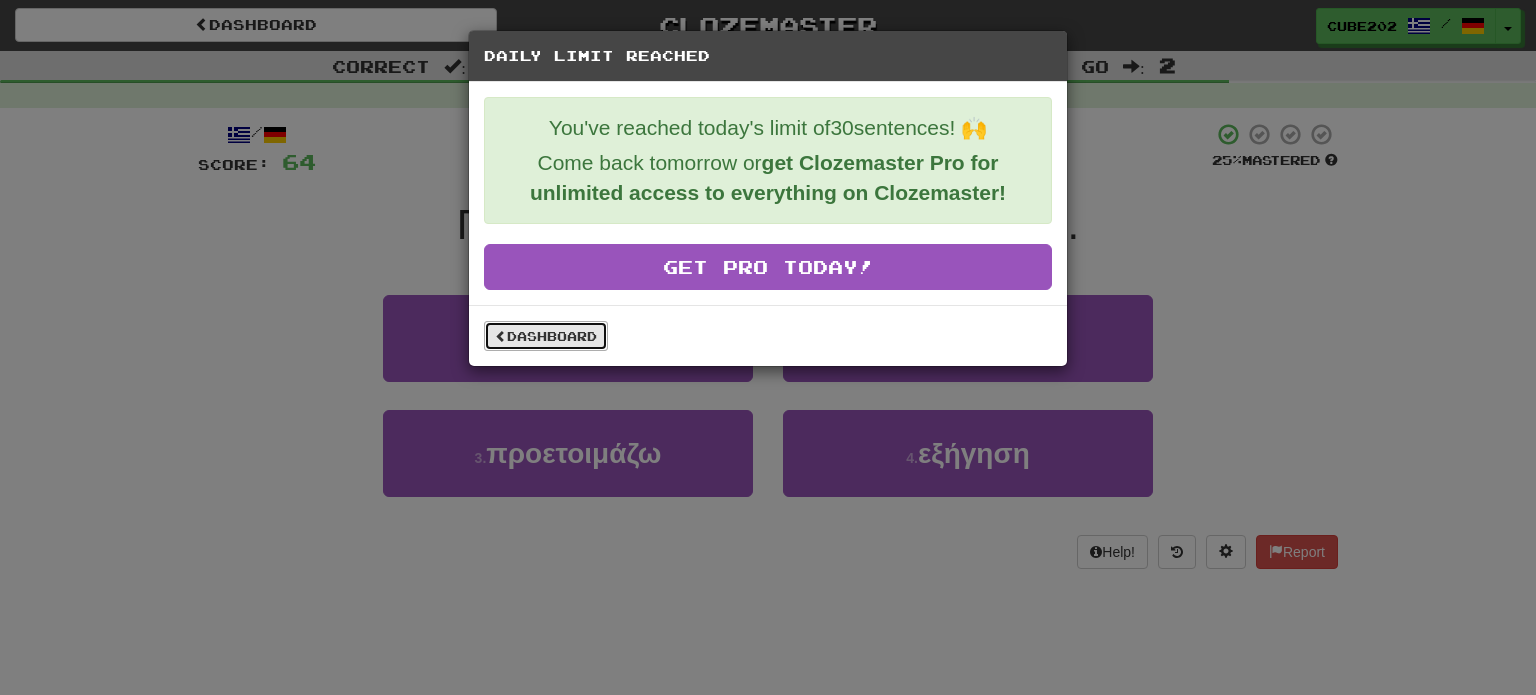 click on "Dashboard" at bounding box center (546, 336) 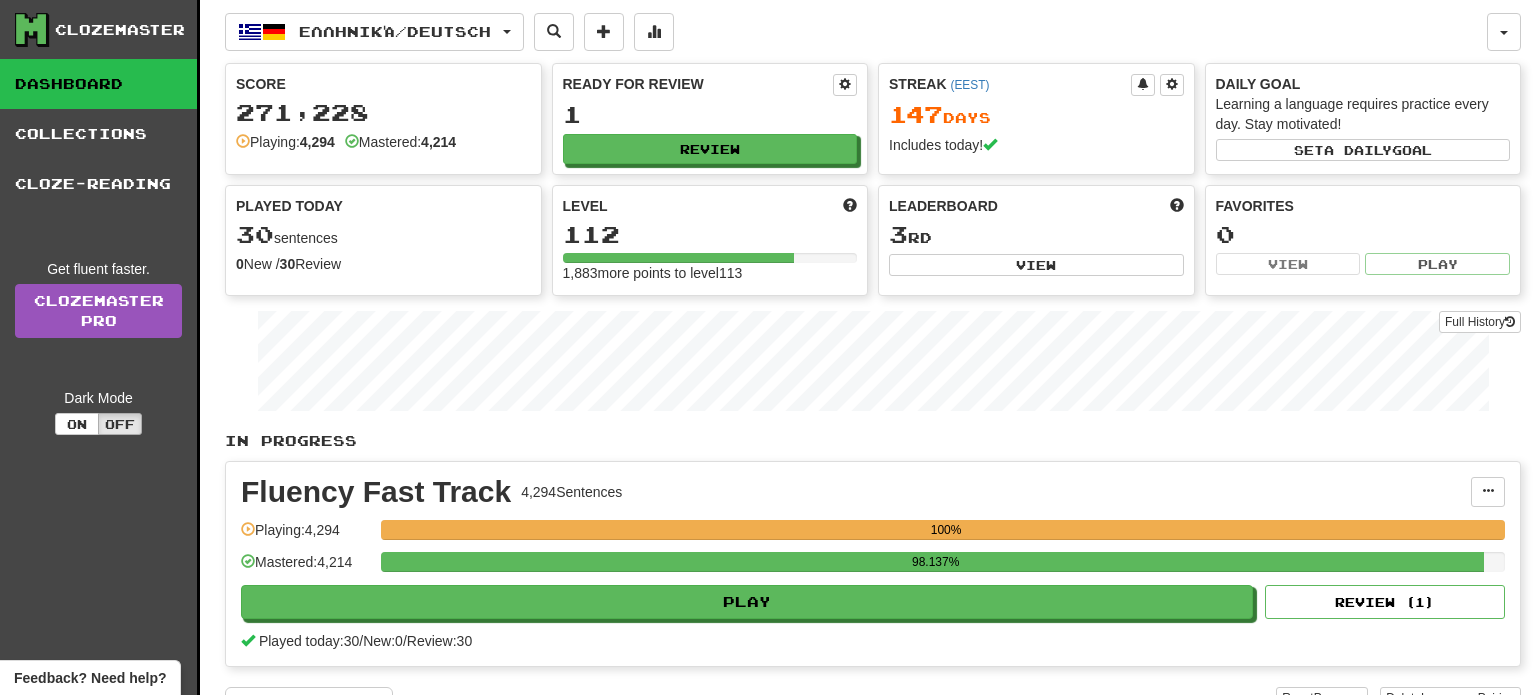 scroll, scrollTop: 0, scrollLeft: 0, axis: both 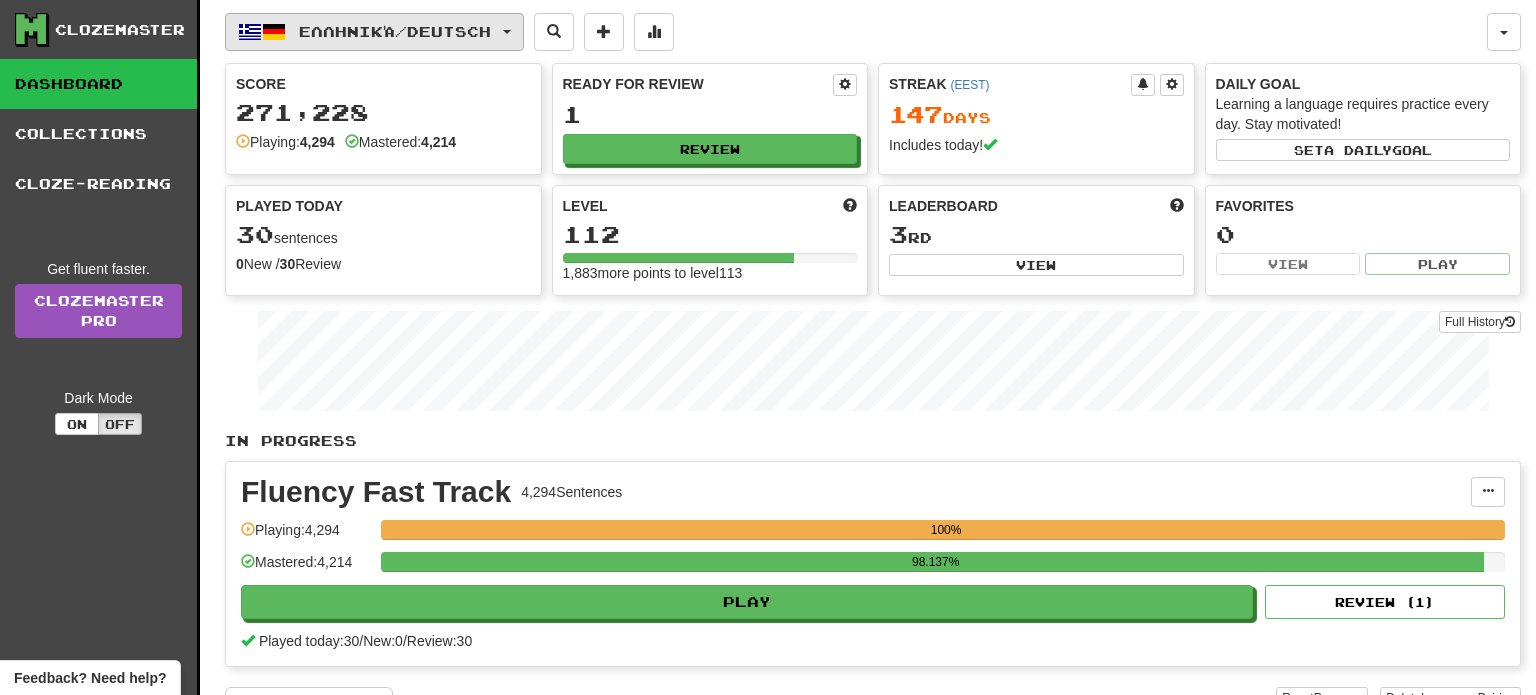 click on "Ελληνικά  /  Deutsch" at bounding box center [395, 31] 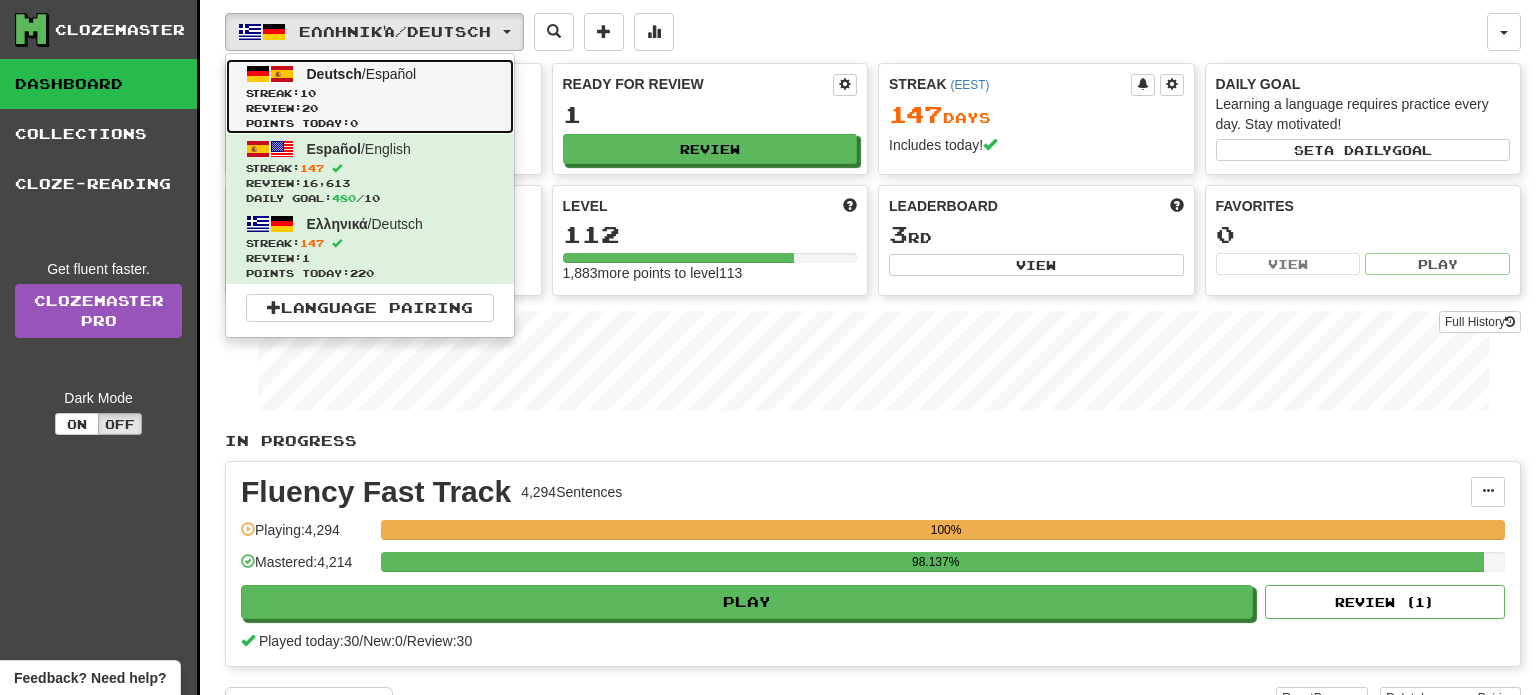click on "Review:  20" at bounding box center (370, 108) 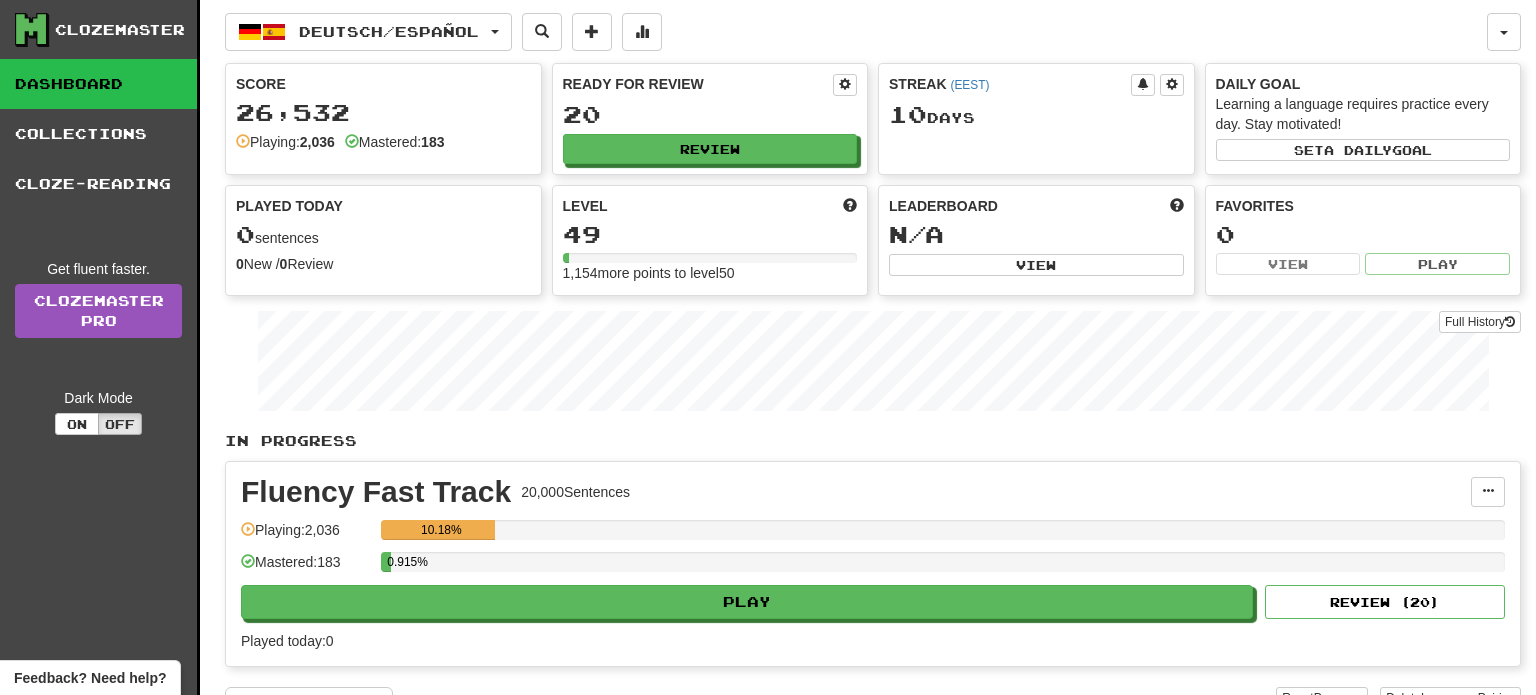 scroll, scrollTop: 0, scrollLeft: 0, axis: both 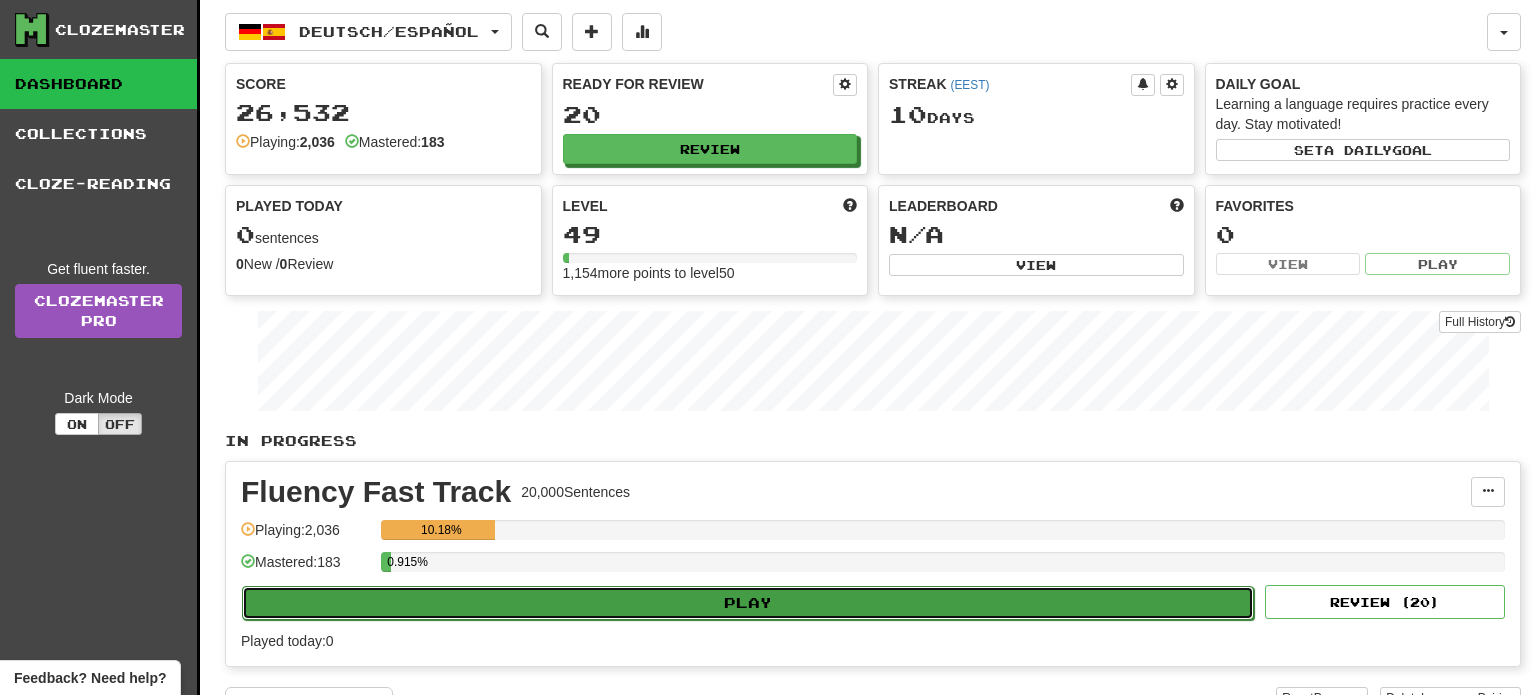 click on "Play" at bounding box center (748, 603) 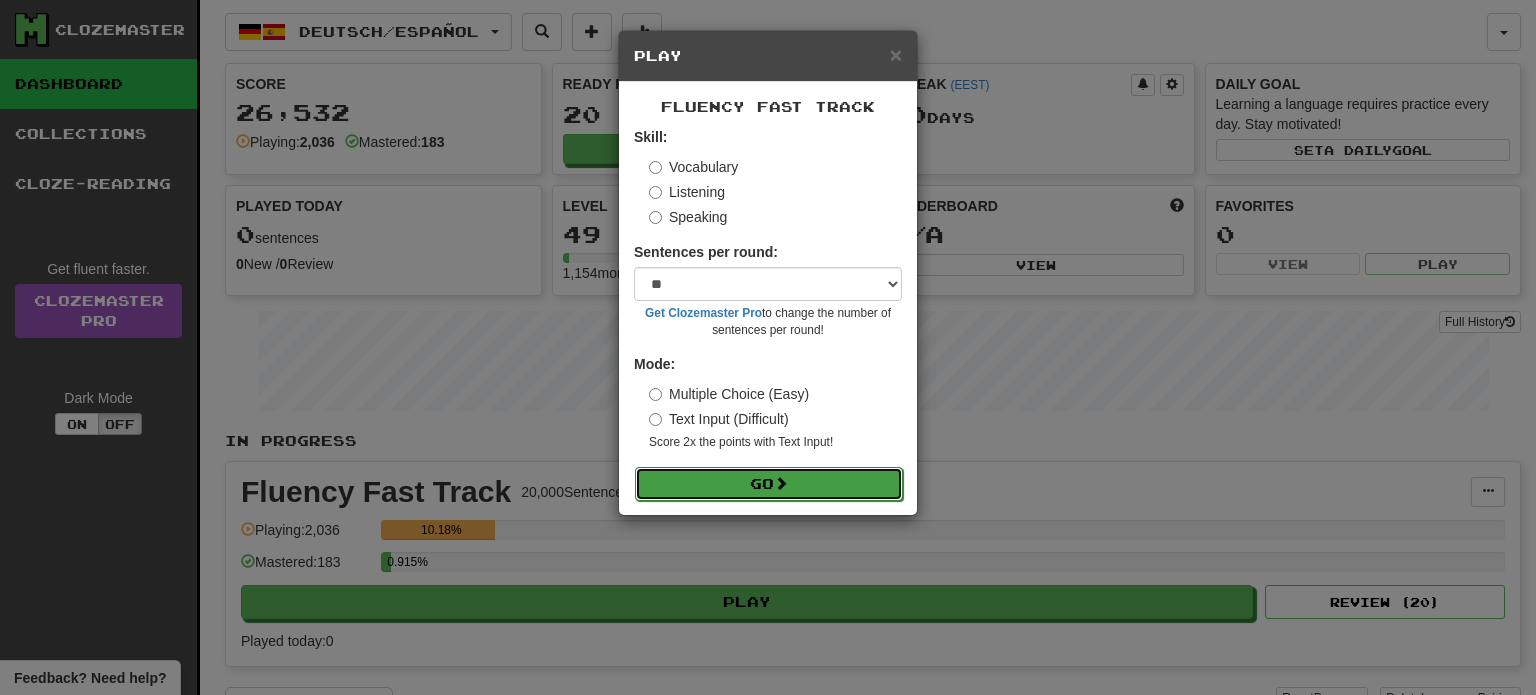 click on "Go" at bounding box center (769, 484) 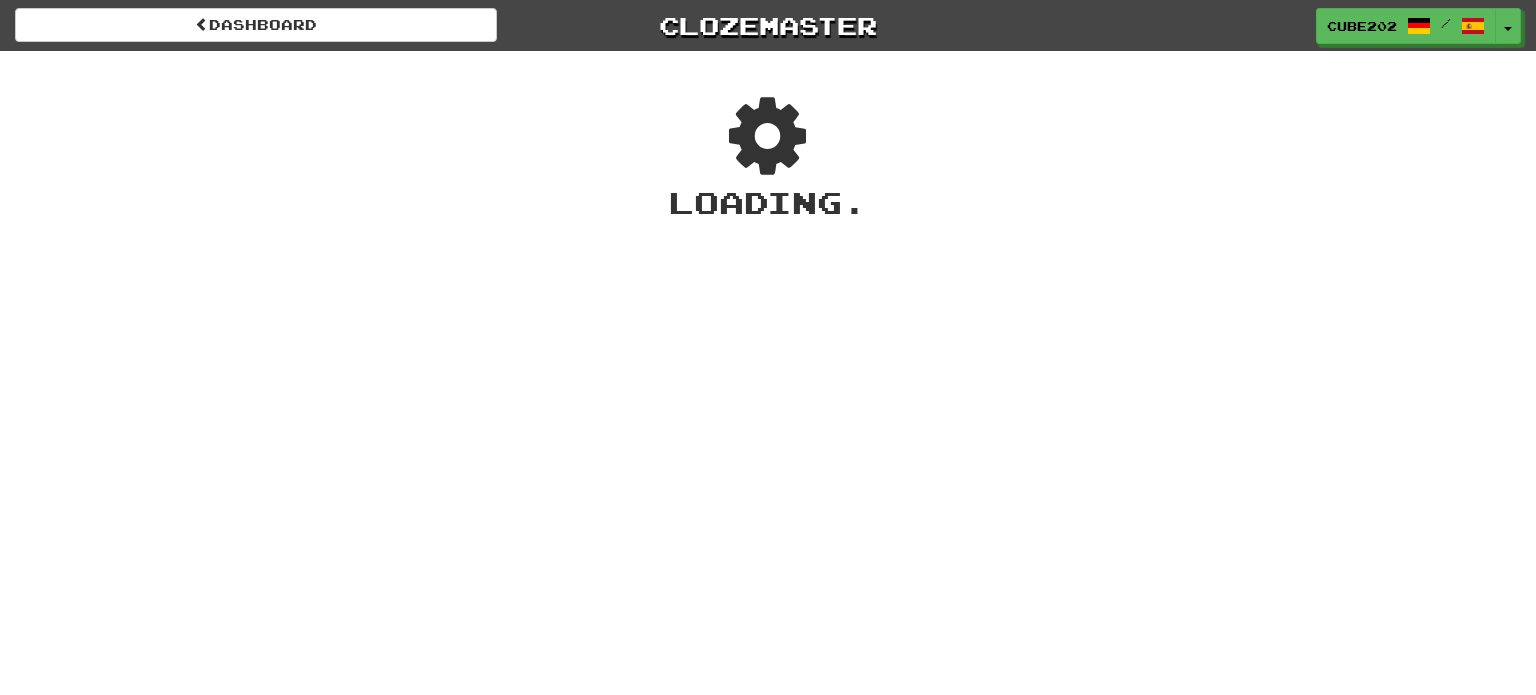 scroll, scrollTop: 0, scrollLeft: 0, axis: both 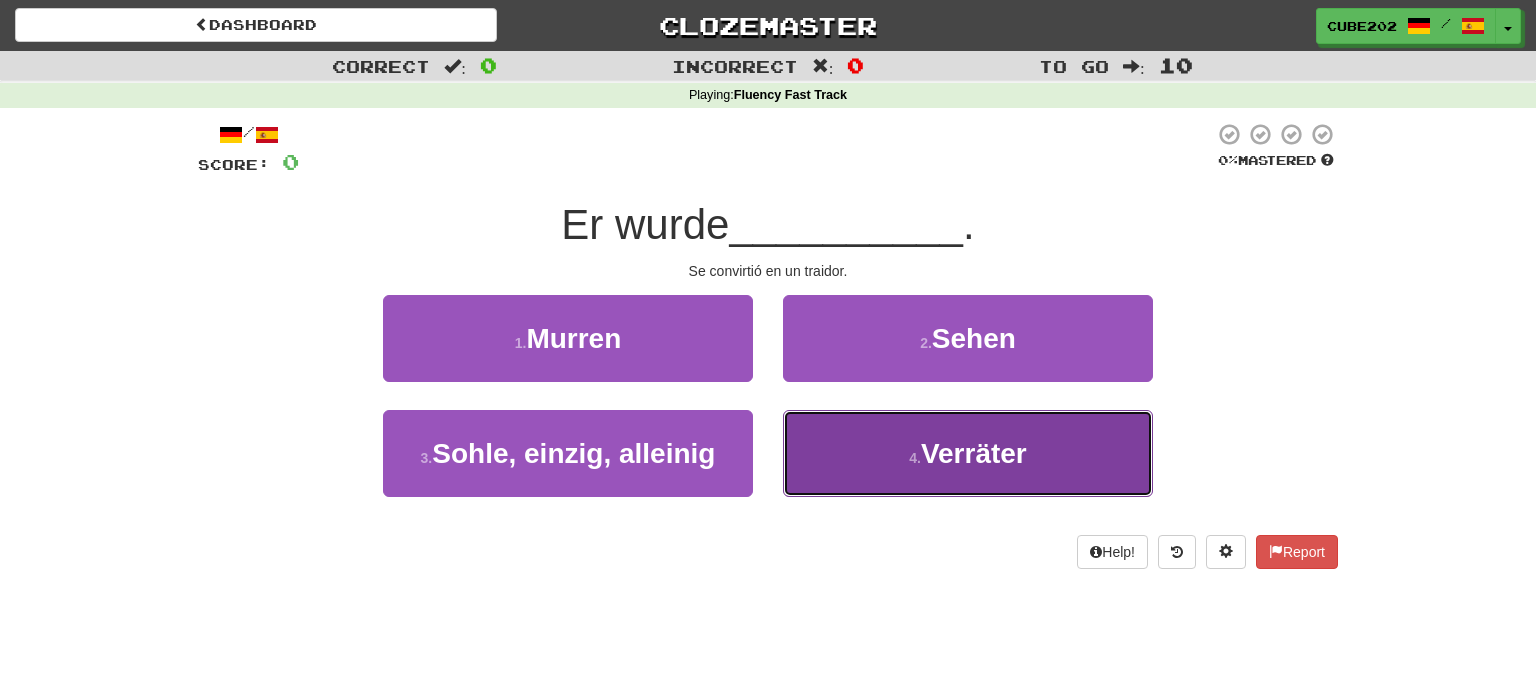 click on "4 .  Verräter" at bounding box center (968, 453) 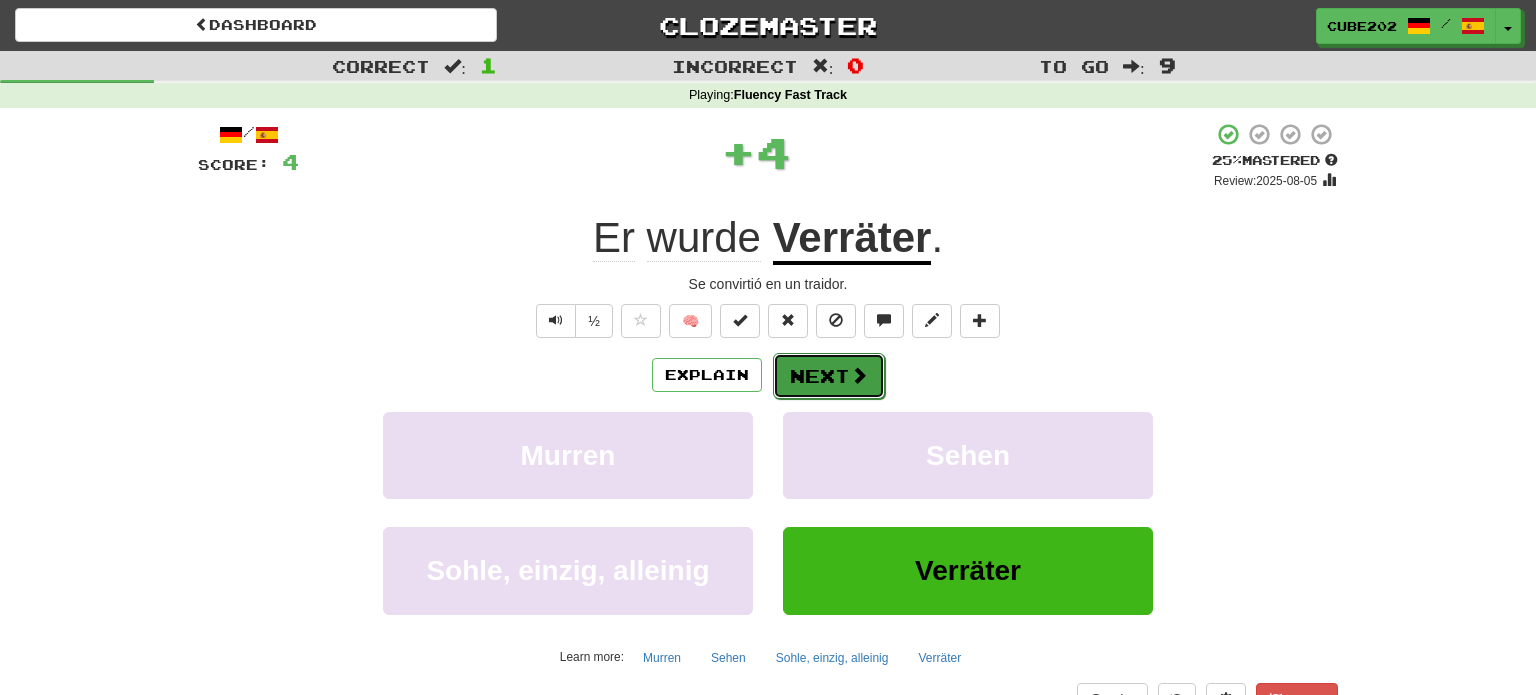click on "Next" at bounding box center (829, 376) 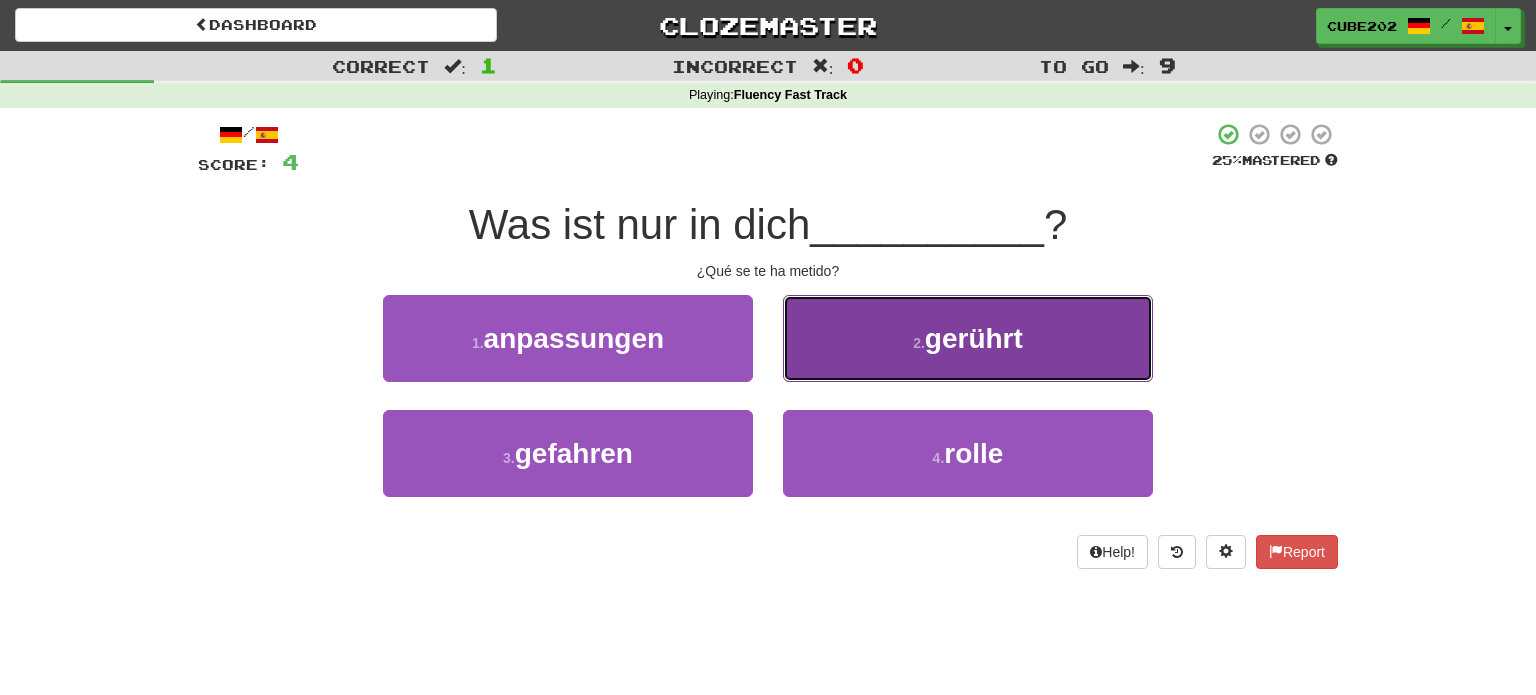 click on "2 .  gerührt" at bounding box center (968, 338) 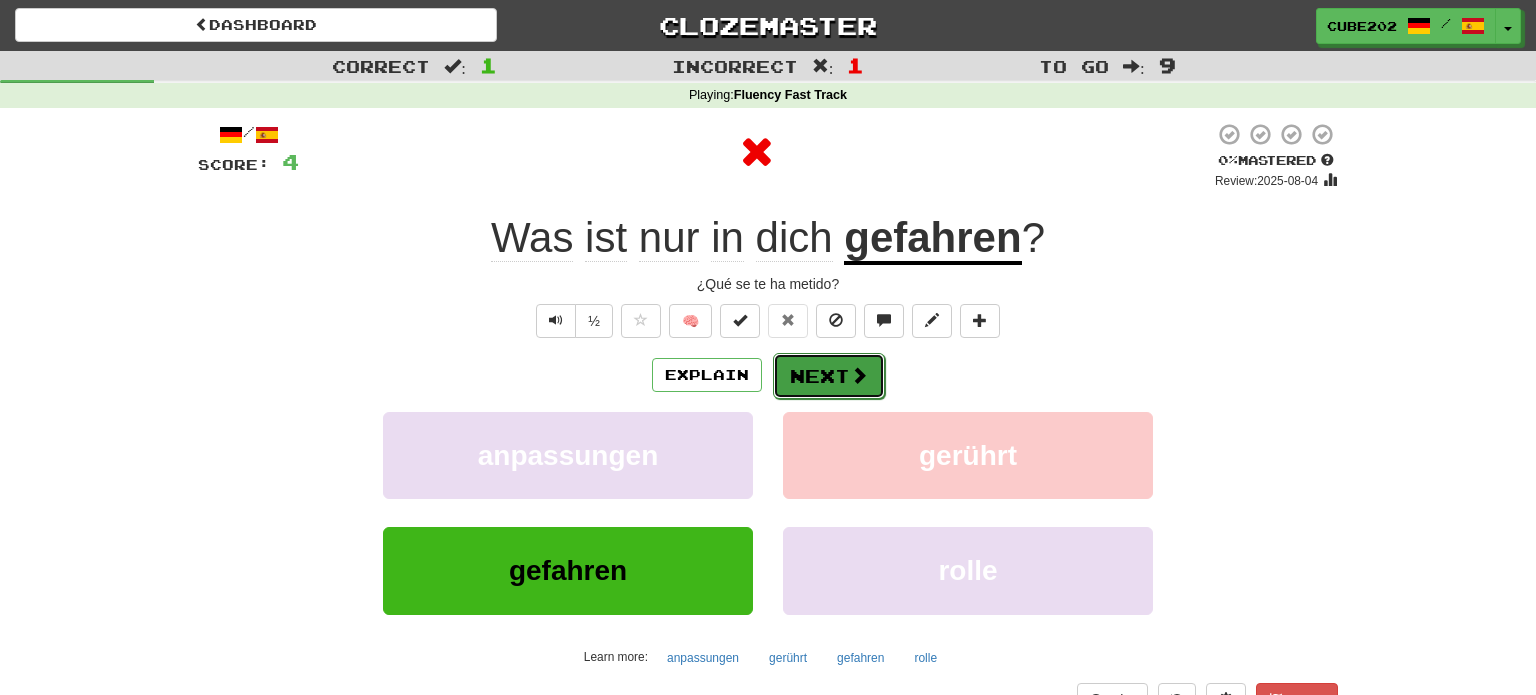 click on "Next" at bounding box center [829, 376] 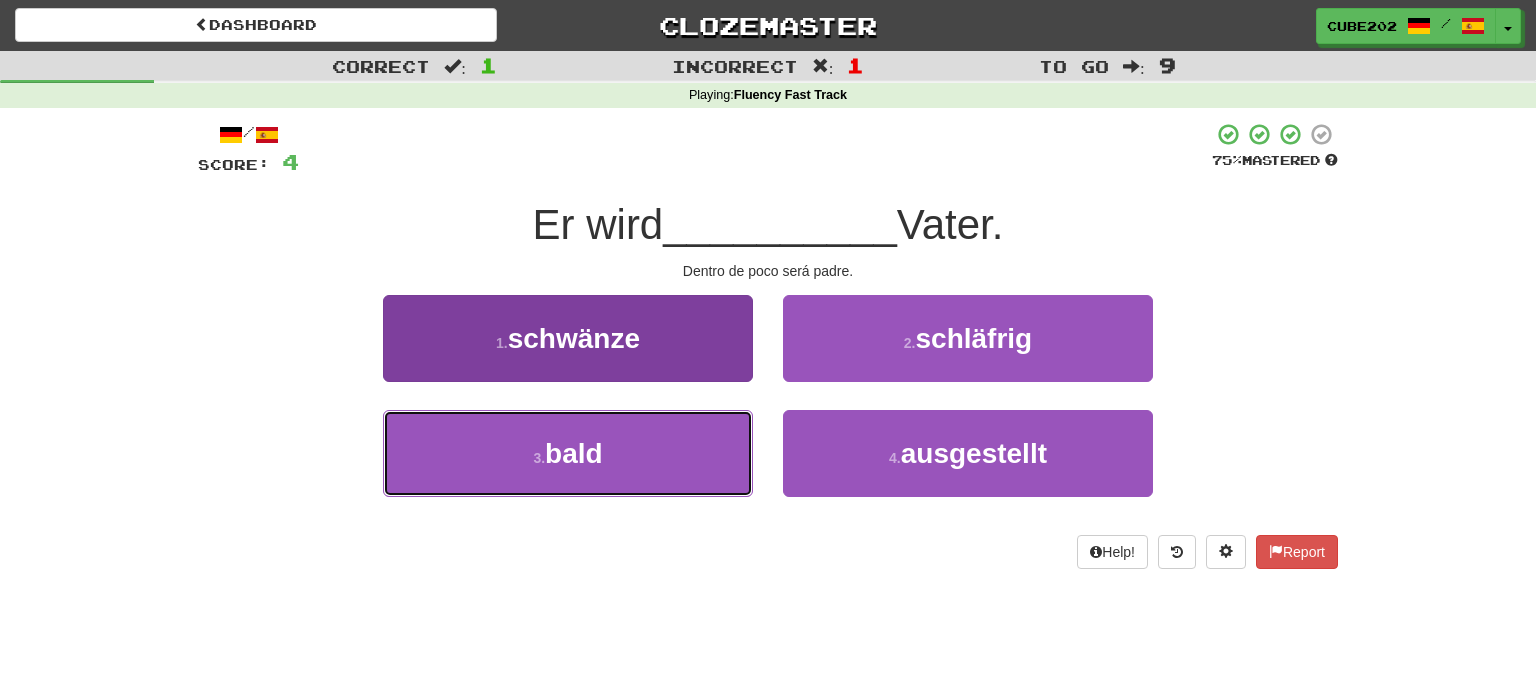 click on "3 .  bald" at bounding box center [568, 453] 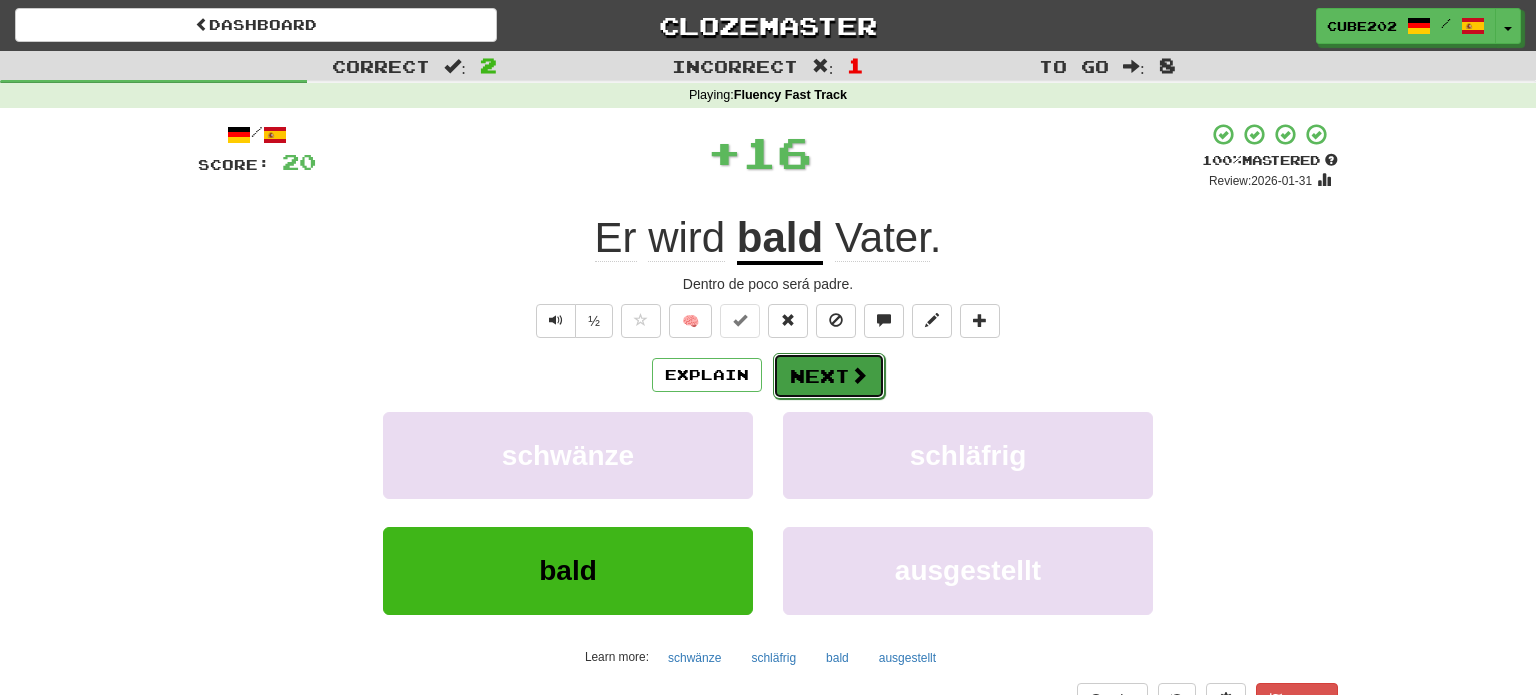 click on "Next" at bounding box center [829, 376] 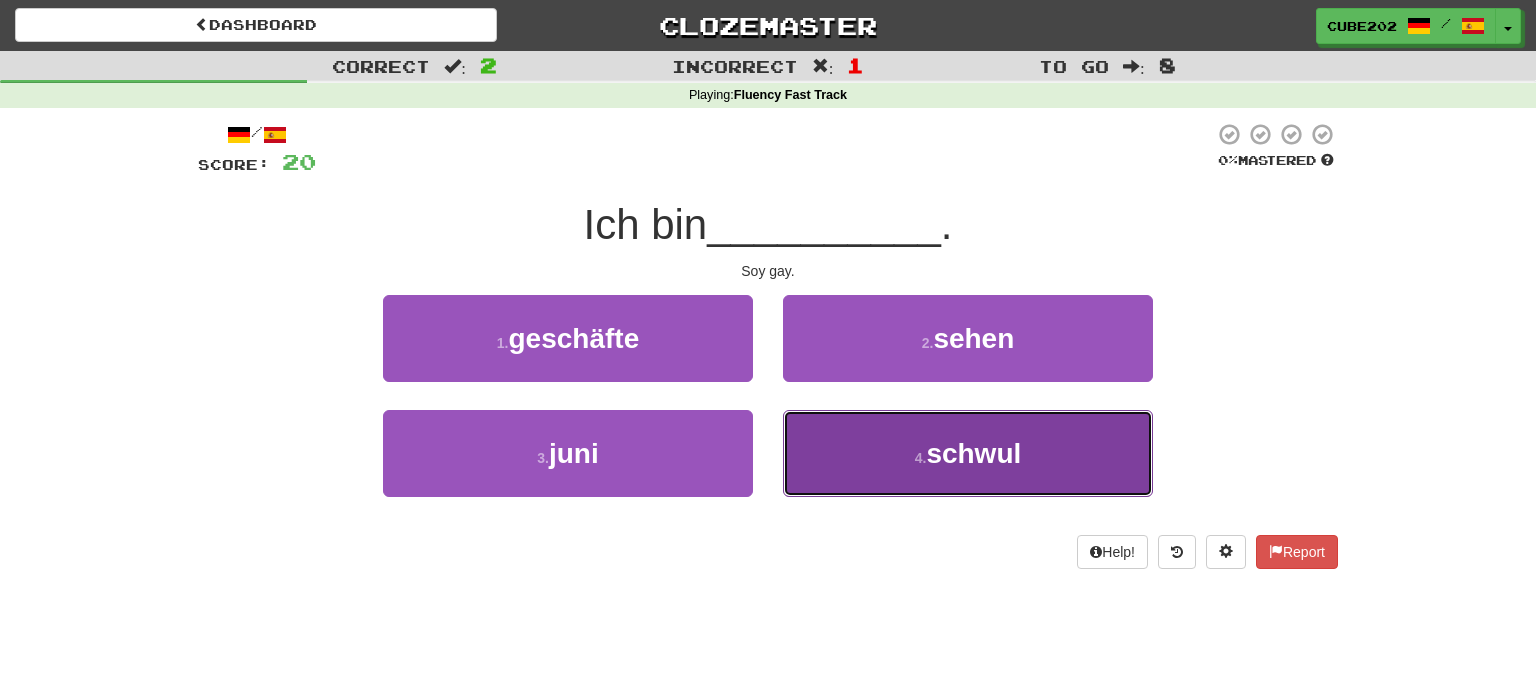click on "4 .  schwul" at bounding box center [968, 453] 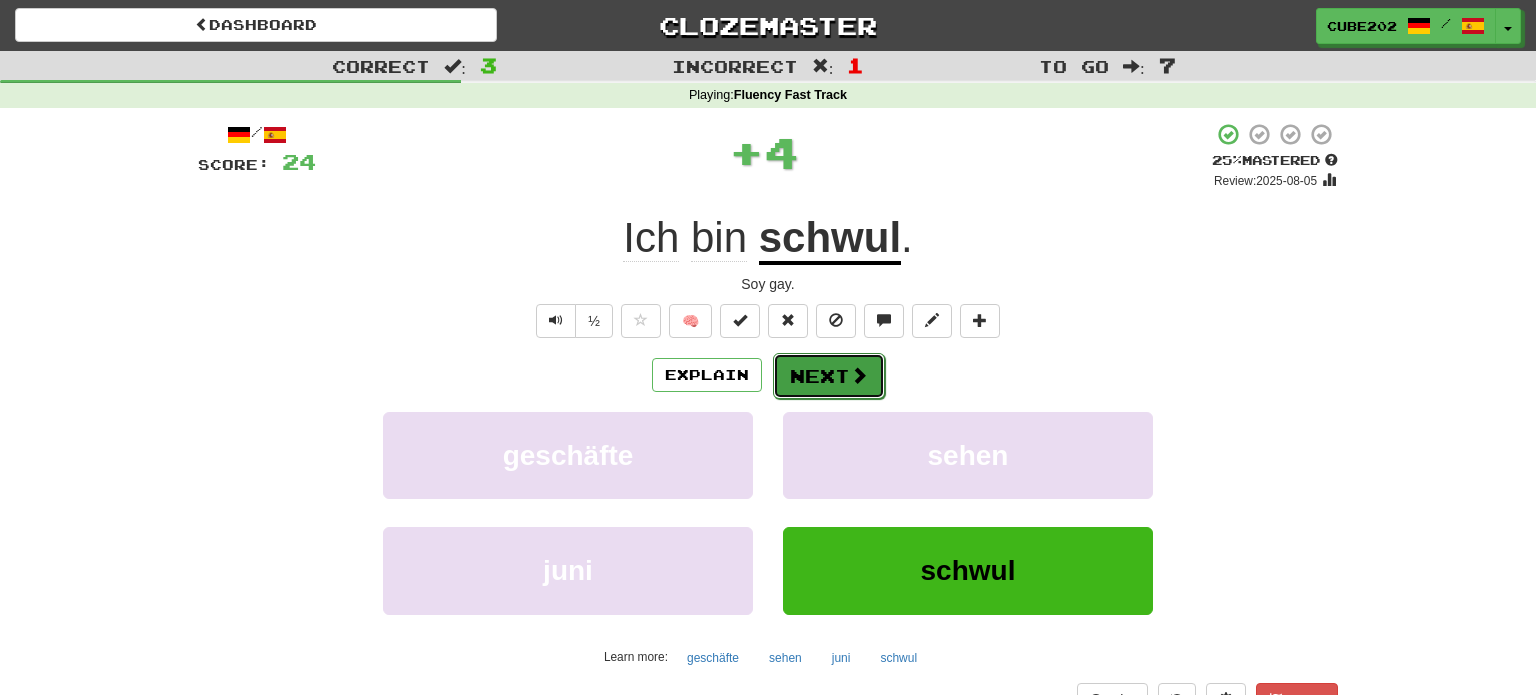 click on "Next" at bounding box center (829, 376) 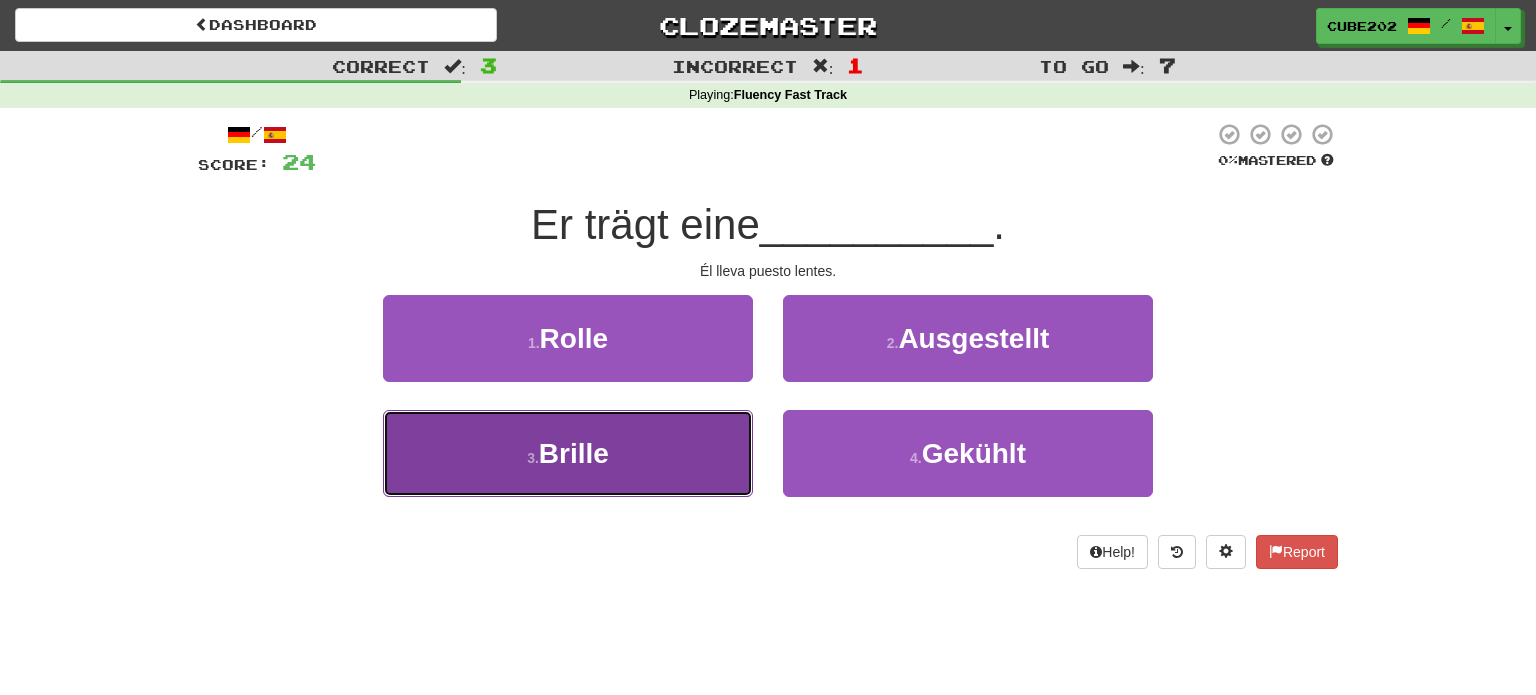 click on "3 .  Brille" at bounding box center [568, 453] 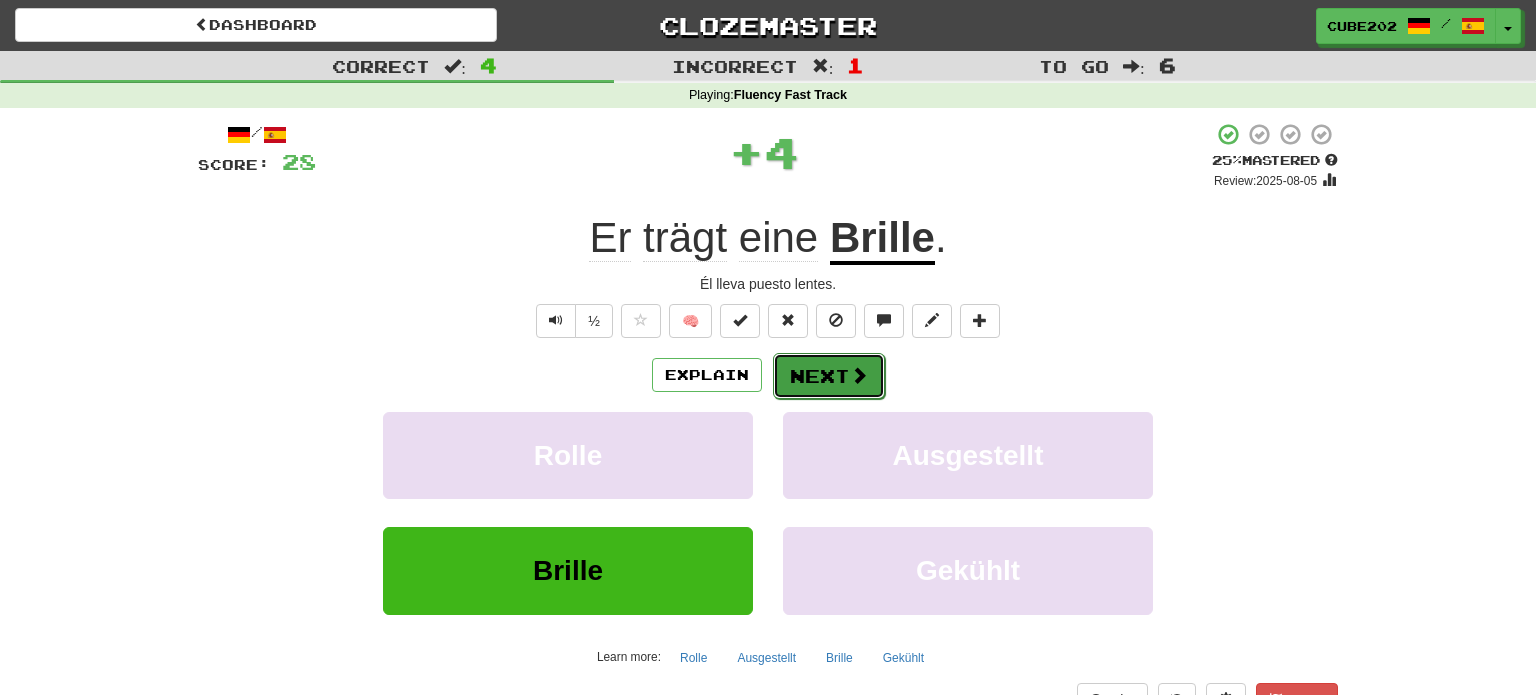click on "Next" at bounding box center (829, 376) 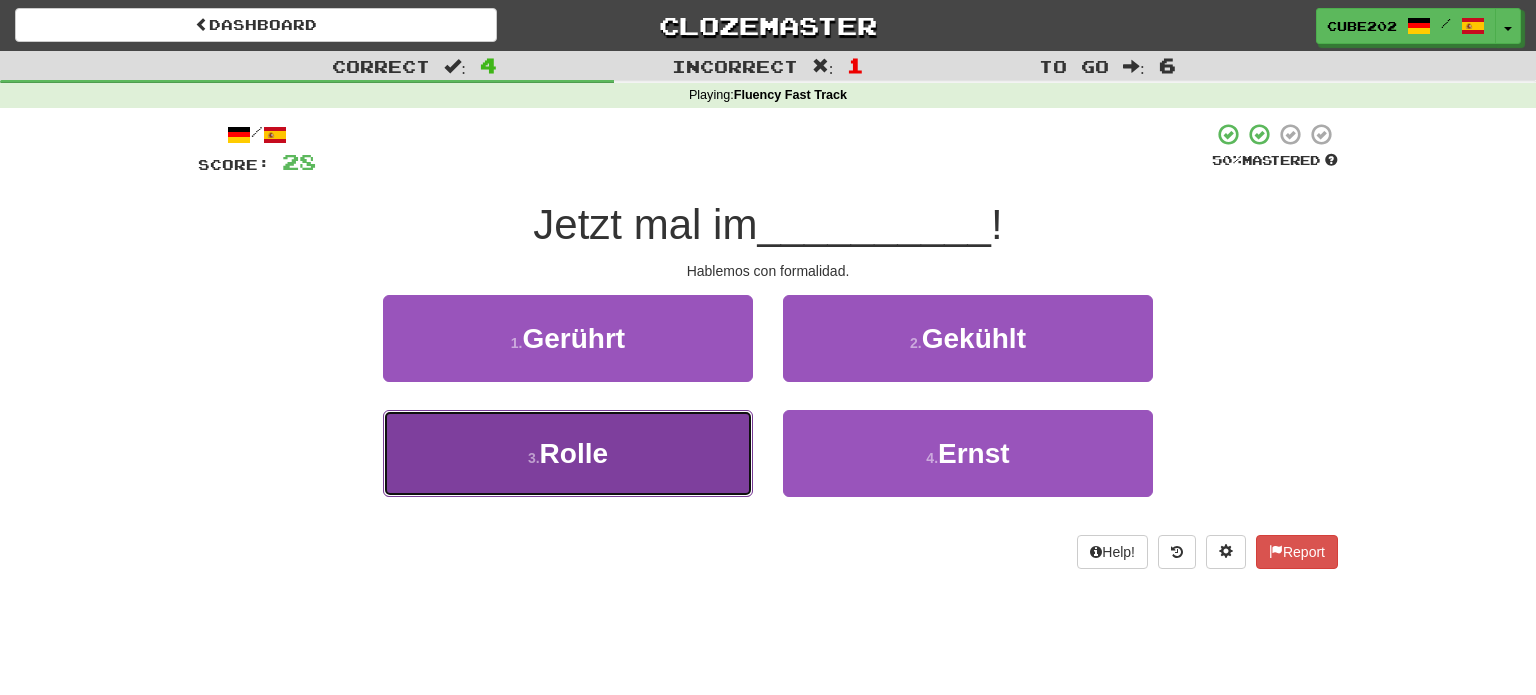 click on "3 .  Rolle" at bounding box center [568, 453] 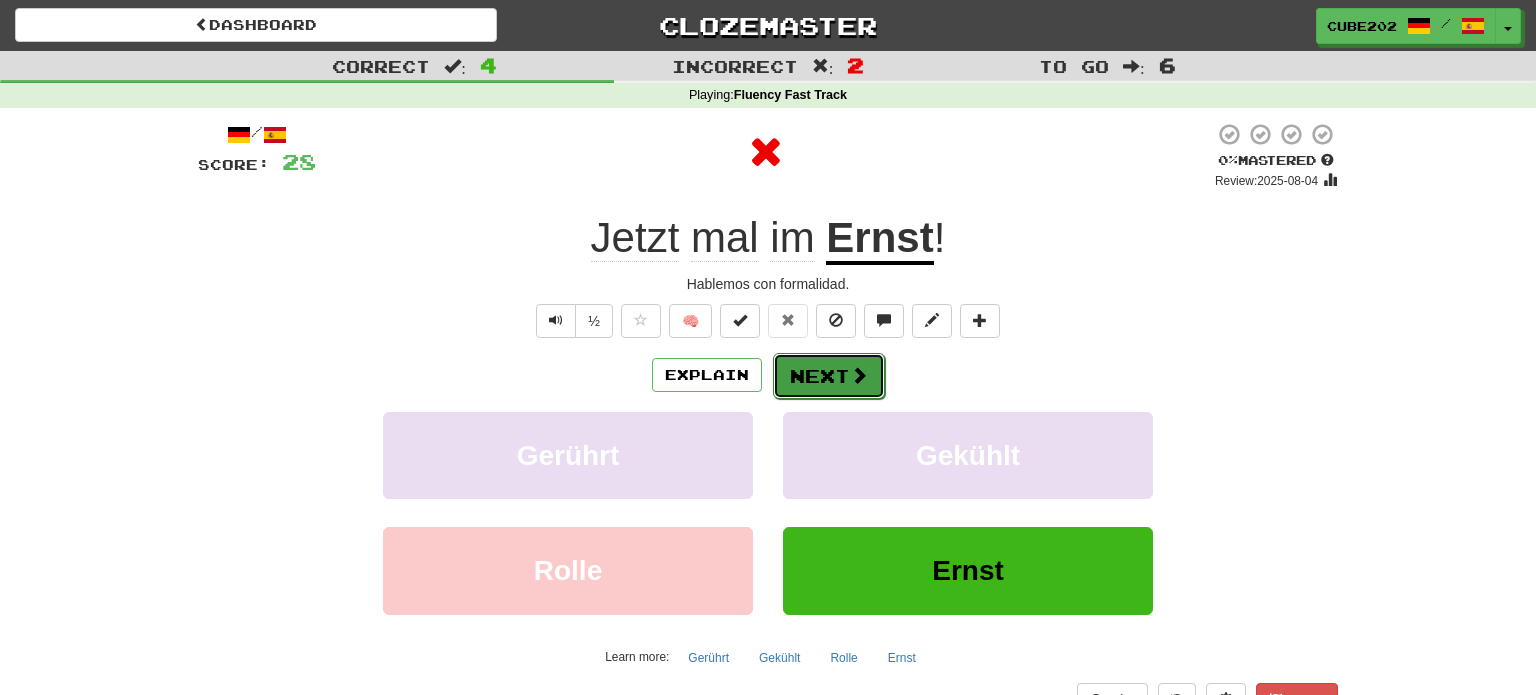 click on "Next" at bounding box center [829, 376] 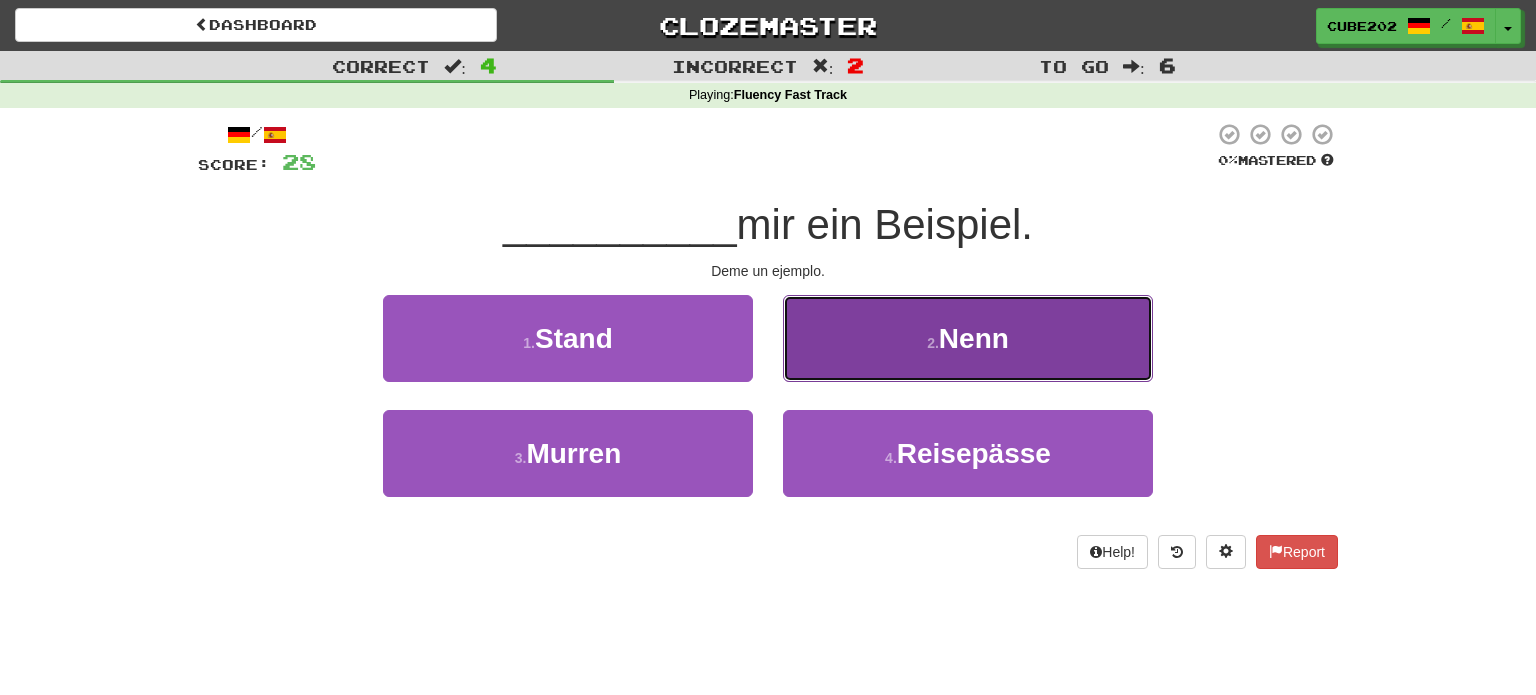 click on "2 .  Nenn" at bounding box center [968, 338] 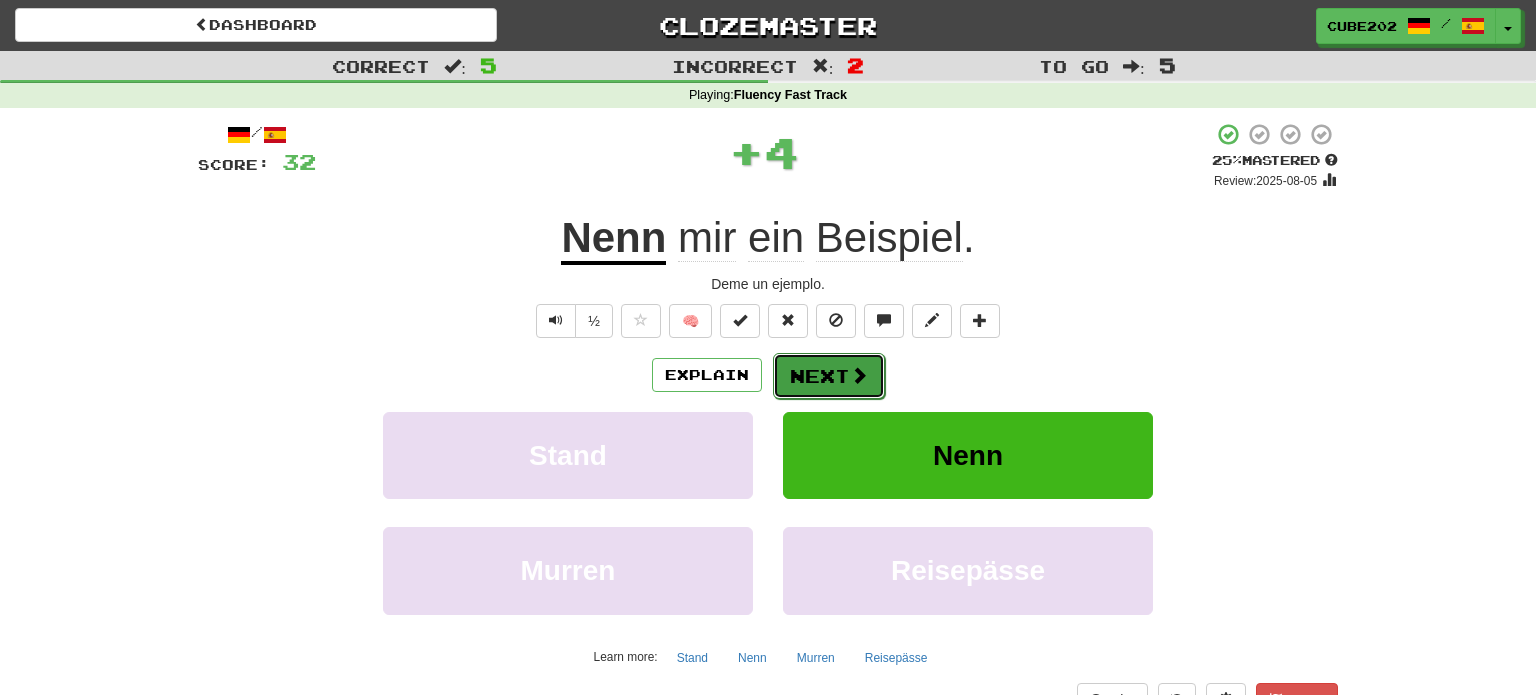 click on "Next" at bounding box center [829, 376] 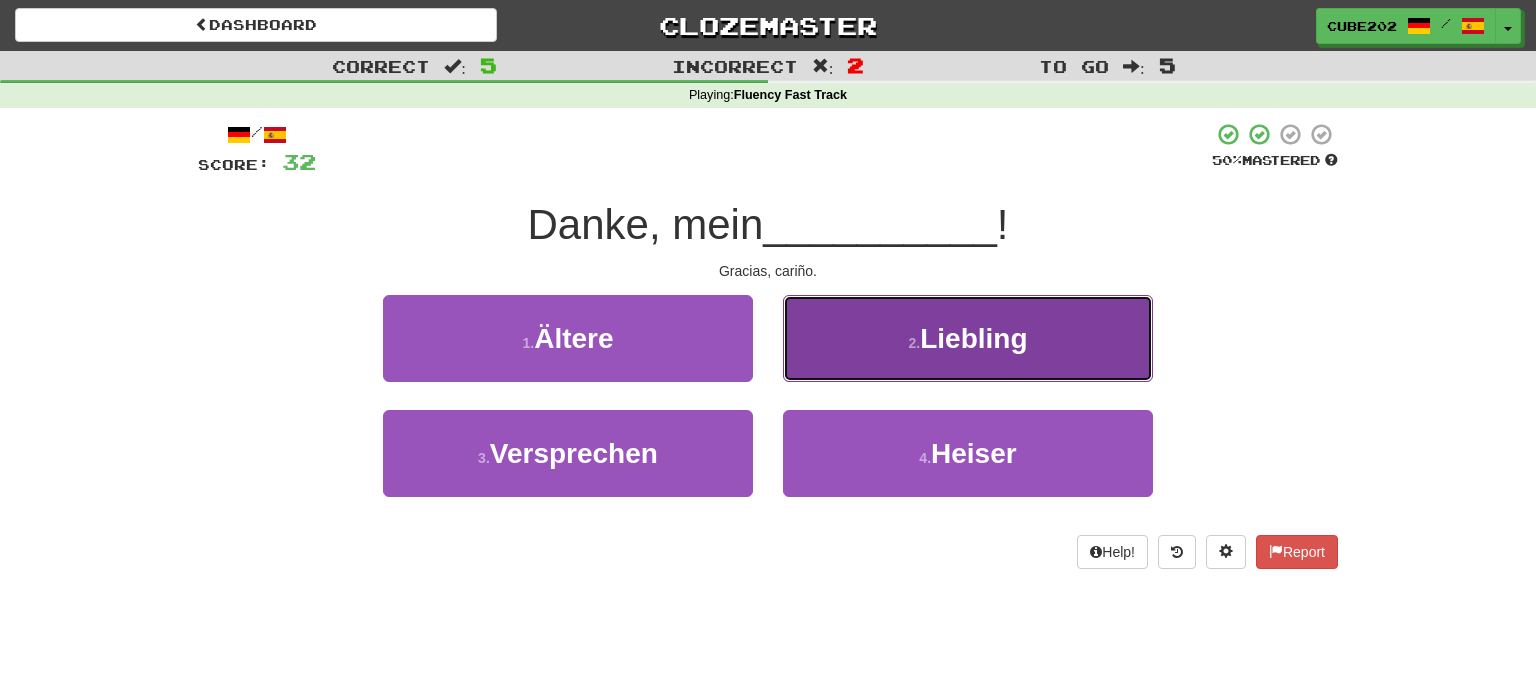 click on "2 .  Liebling" at bounding box center (968, 338) 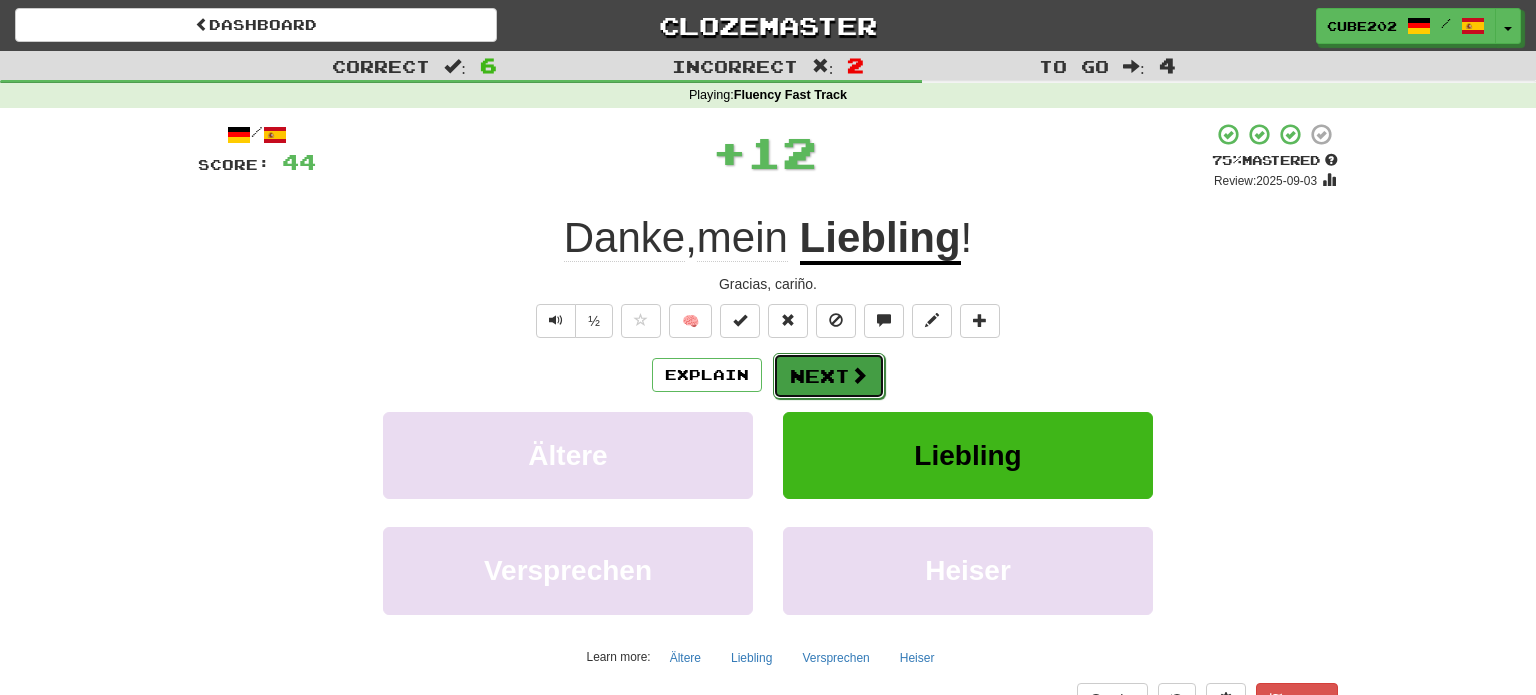 click on "Next" at bounding box center (829, 376) 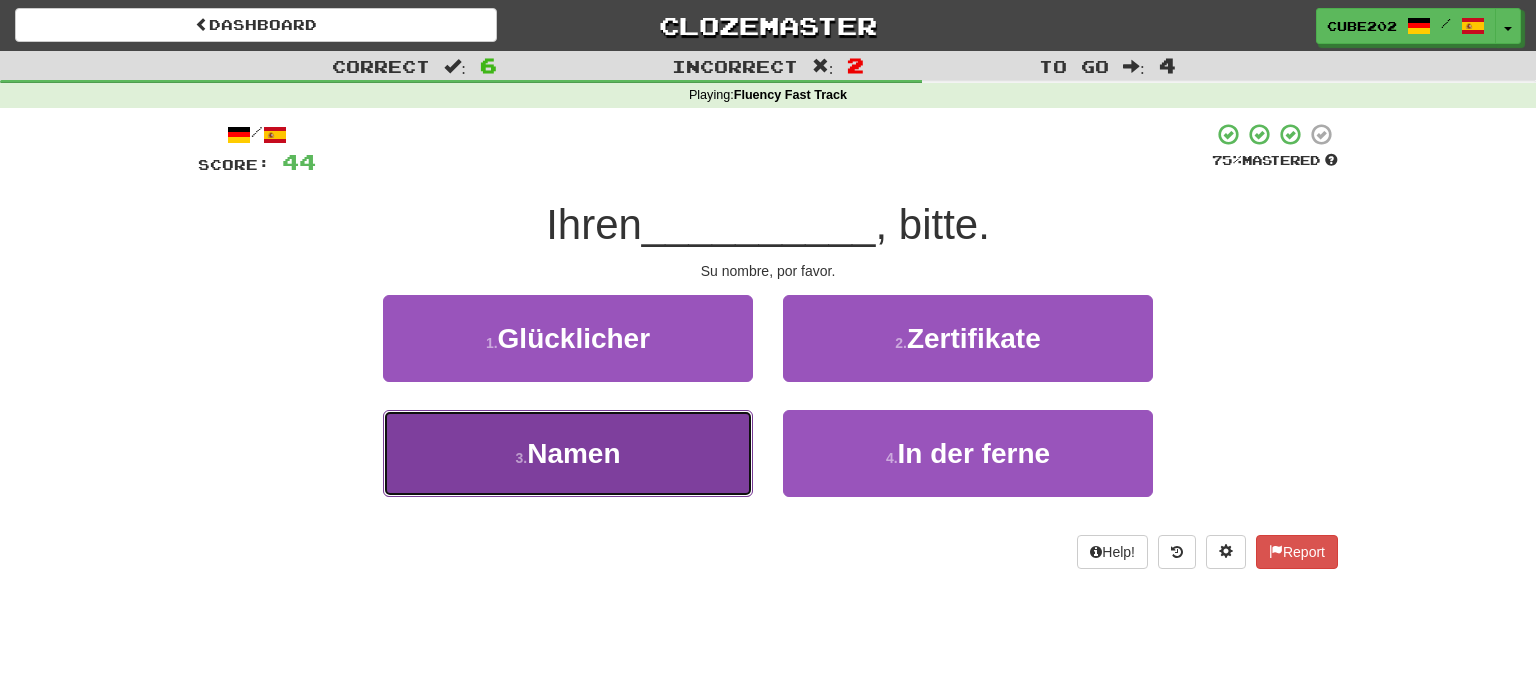 click on "3 .  Namen" at bounding box center [568, 453] 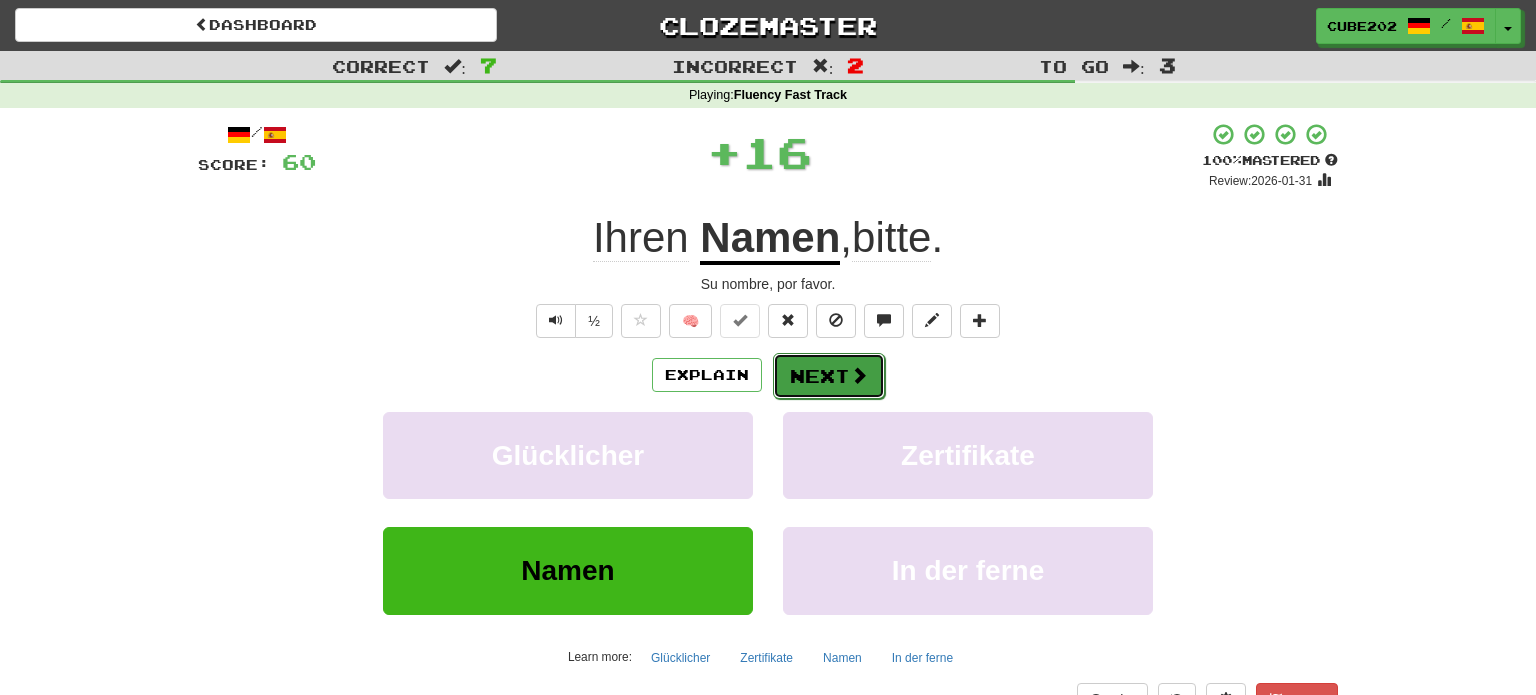 click on "Next" at bounding box center (829, 376) 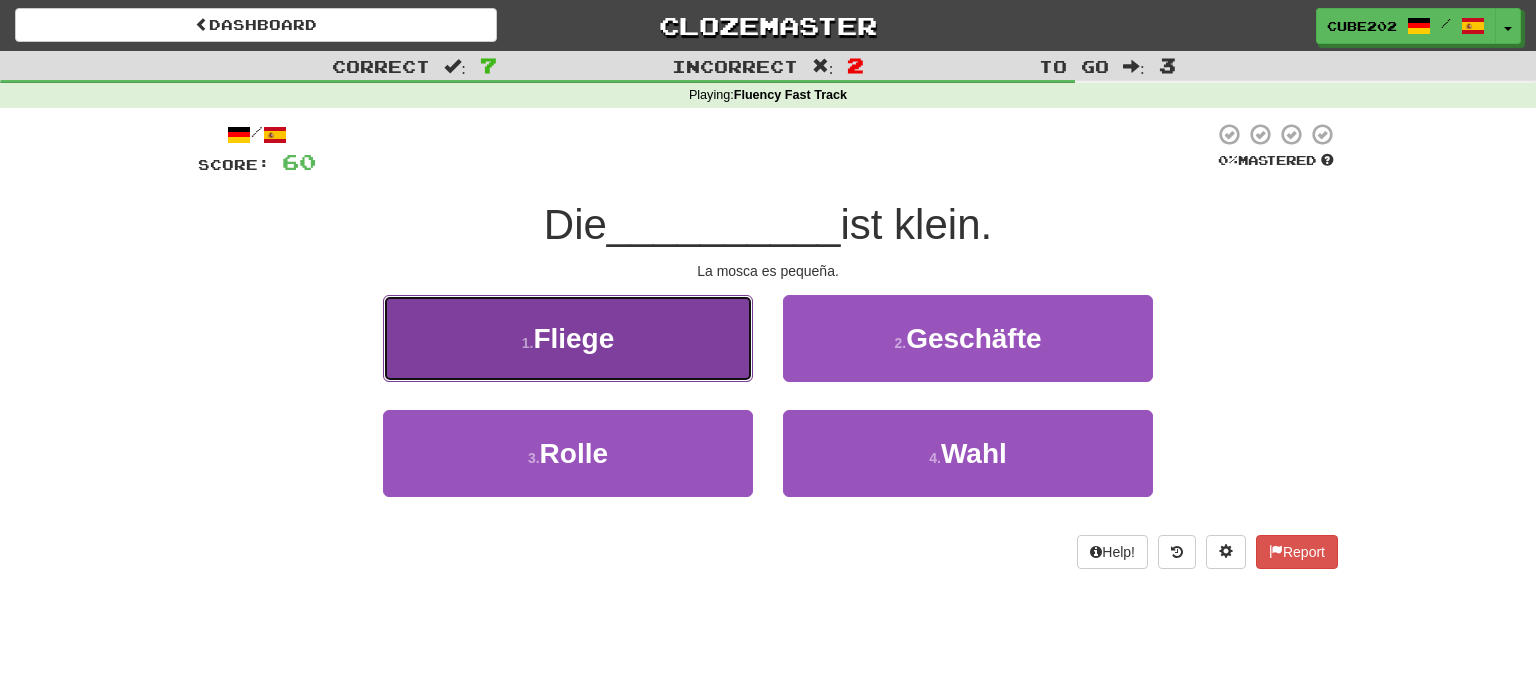 click on "1 .  Fliege" at bounding box center [568, 338] 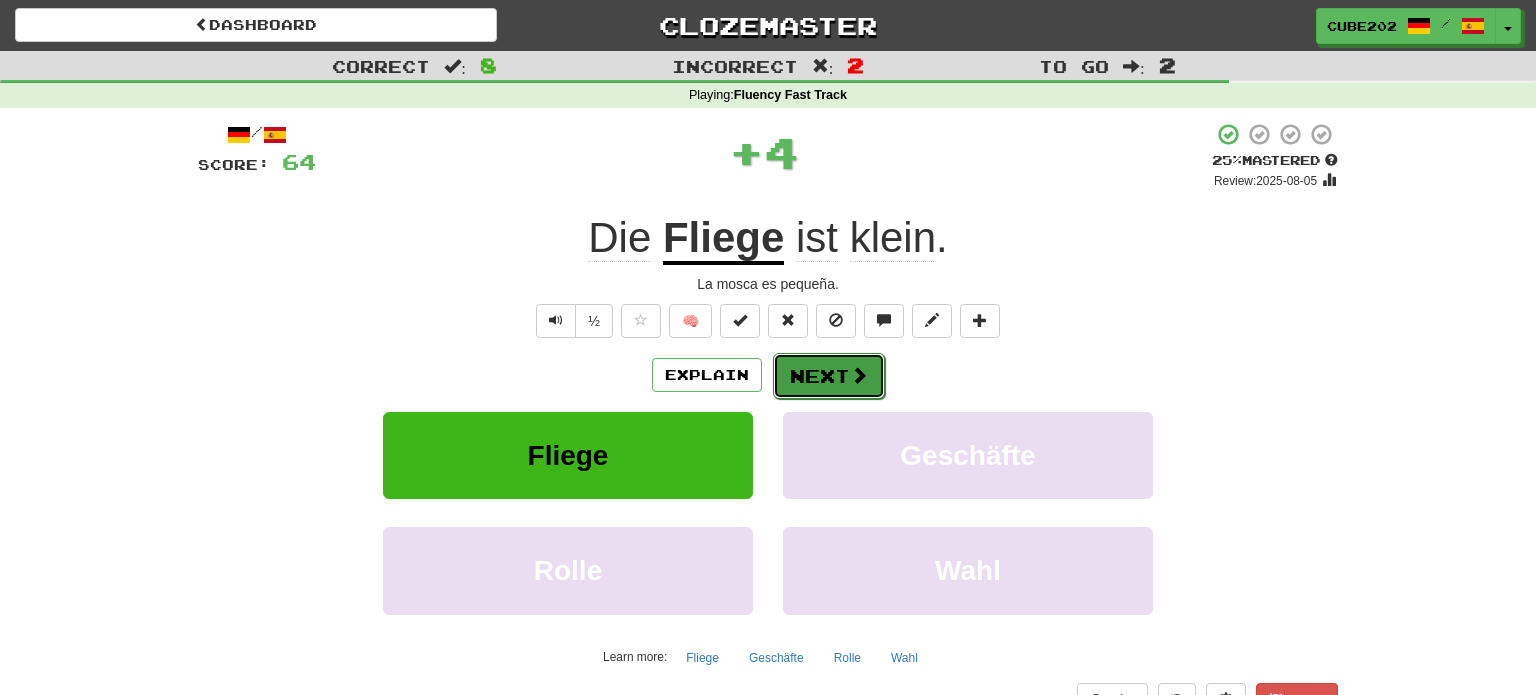 click on "Next" at bounding box center [829, 376] 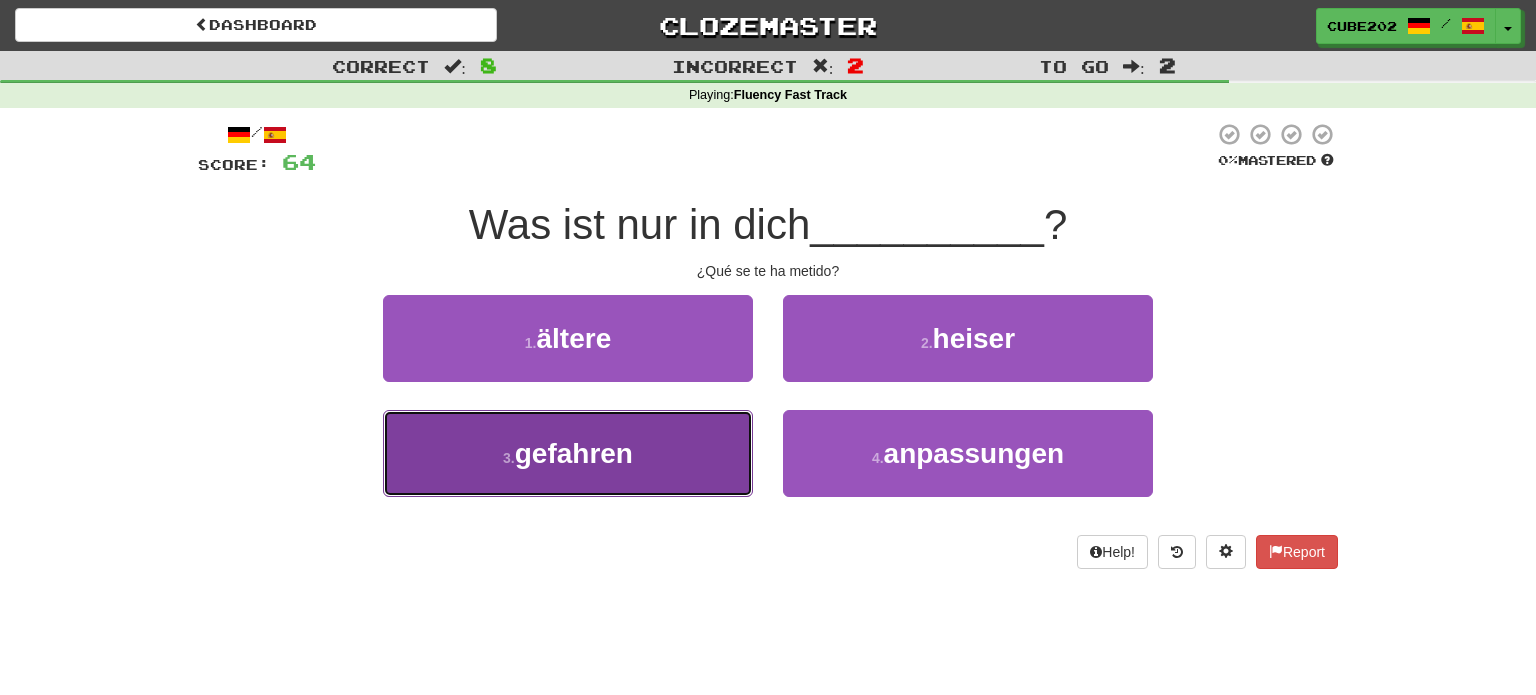 click on "3 .  gefahren" at bounding box center [568, 453] 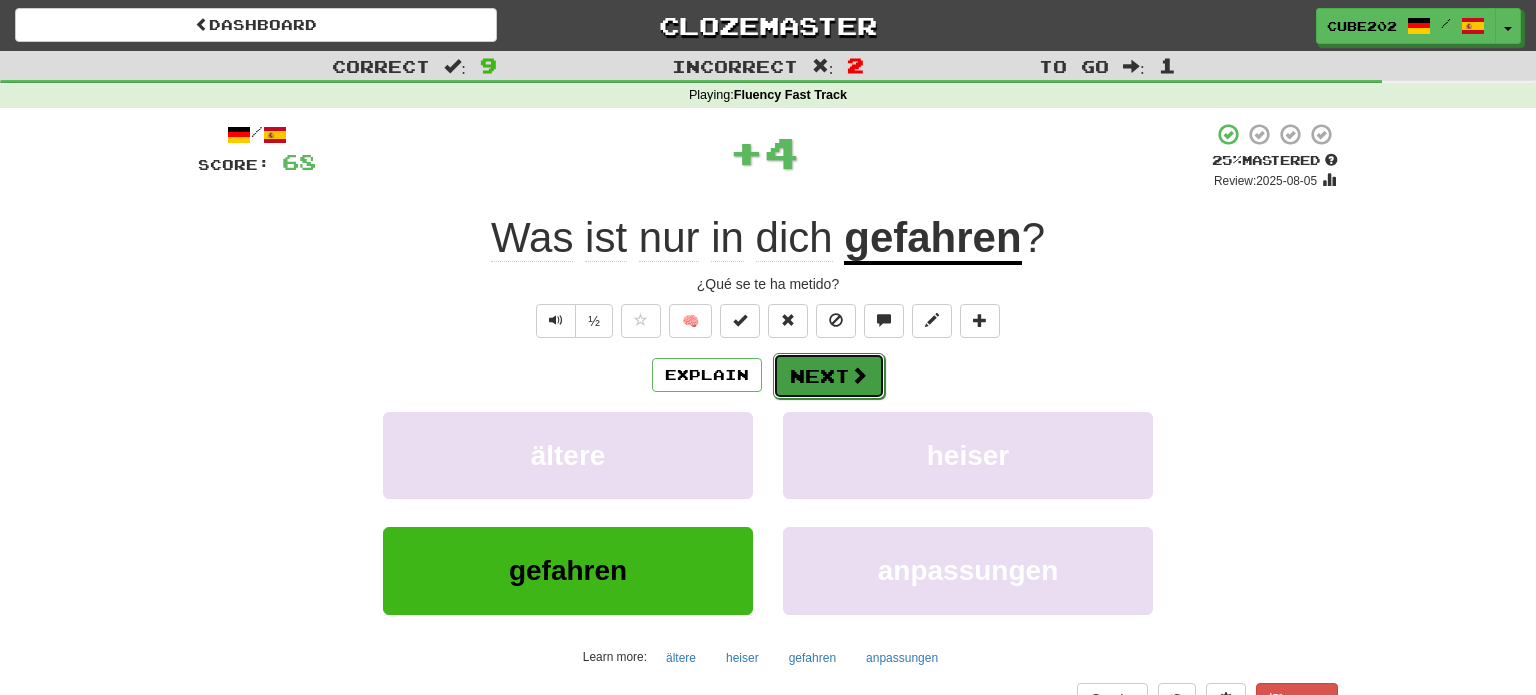click on "Next" at bounding box center (829, 376) 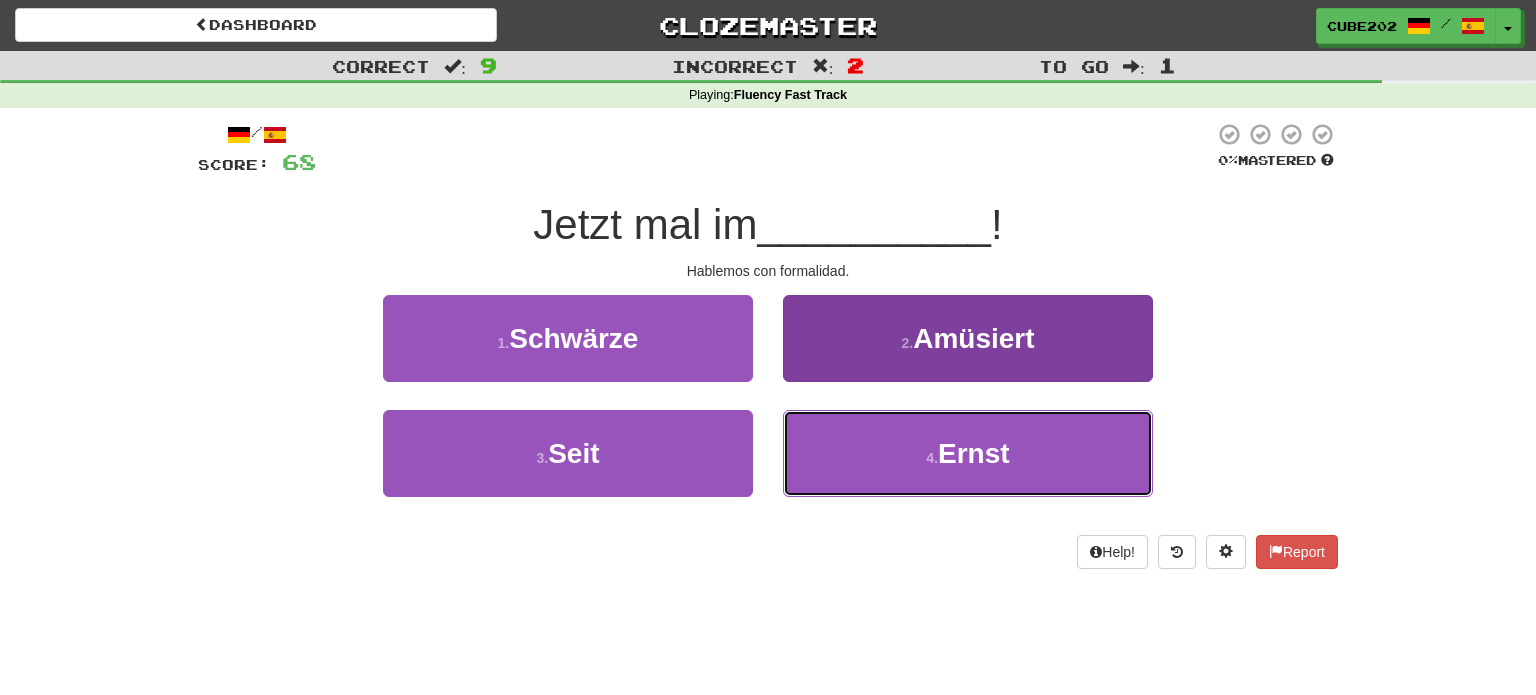 click on "4 .  Ernst" at bounding box center [968, 453] 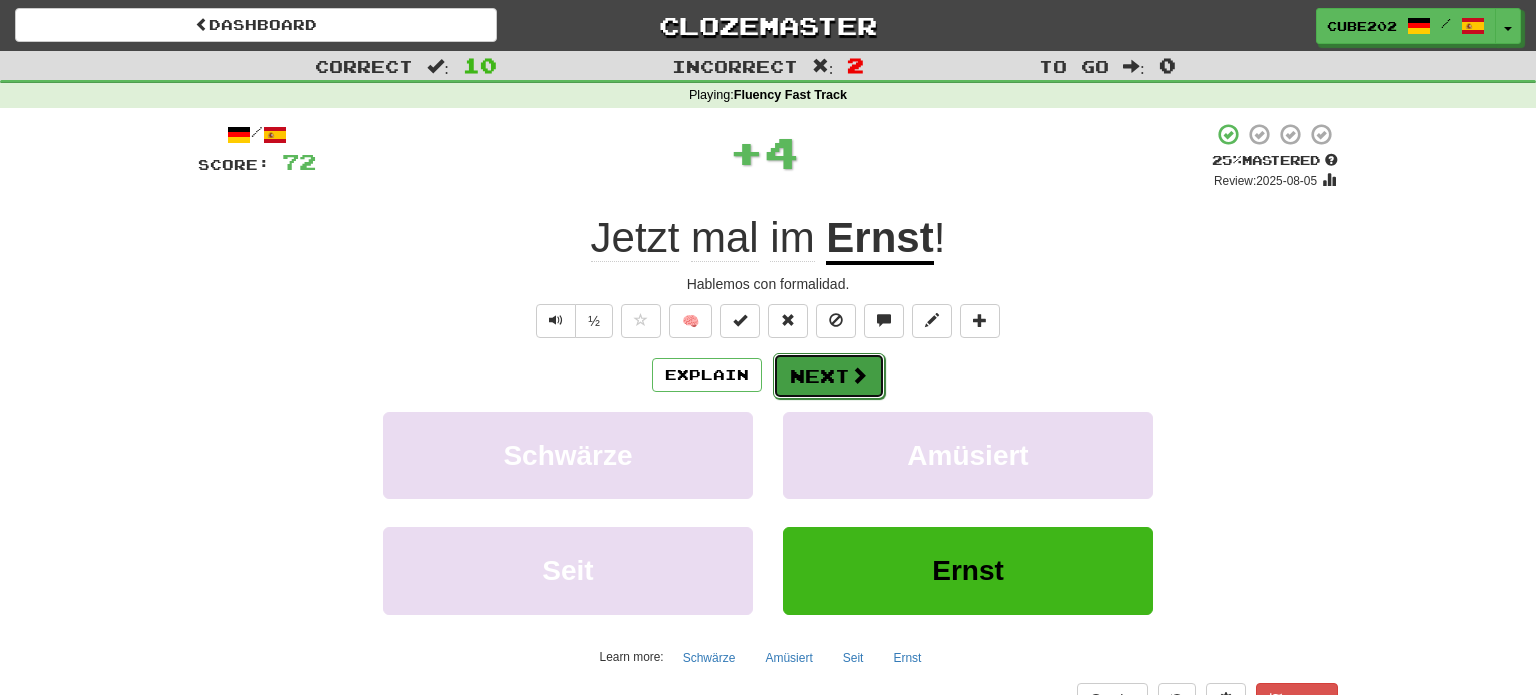 click on "Next" at bounding box center [829, 376] 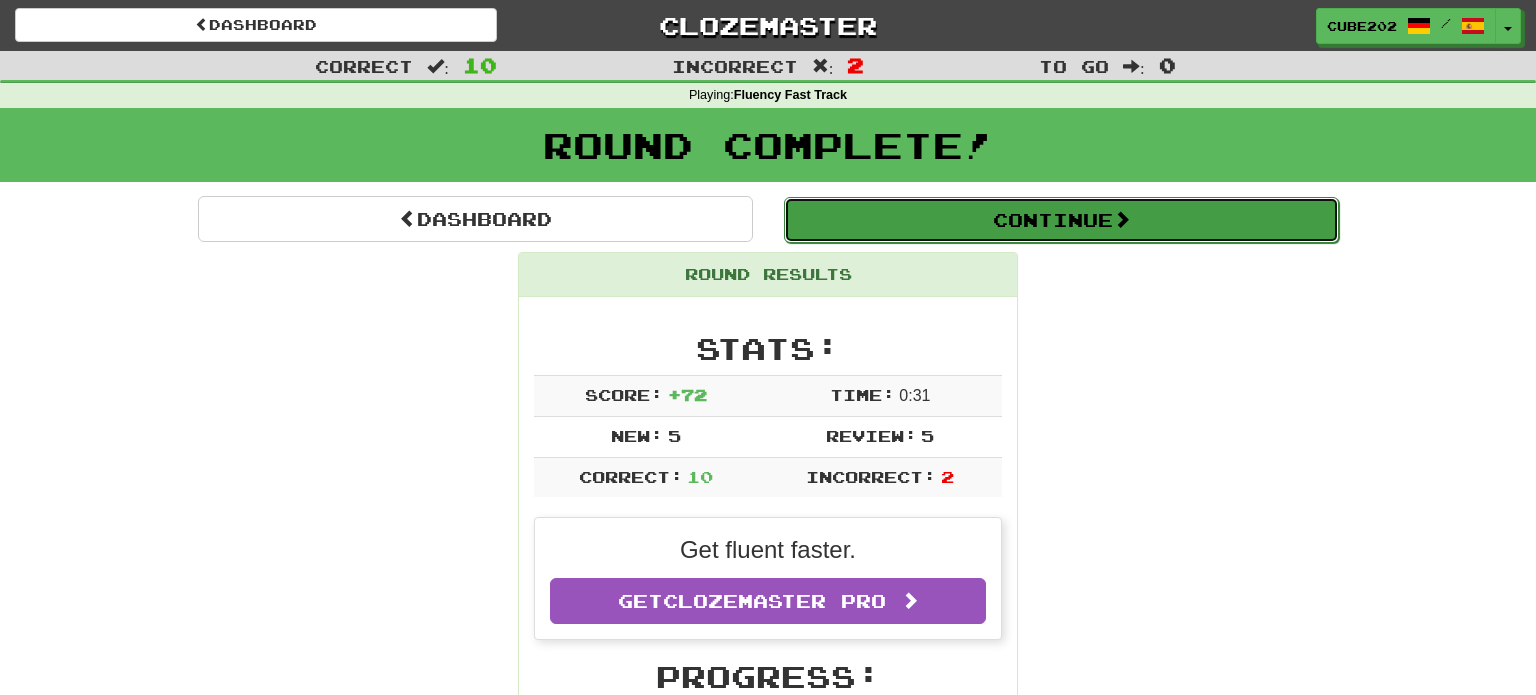 click on "Continue" at bounding box center (1061, 220) 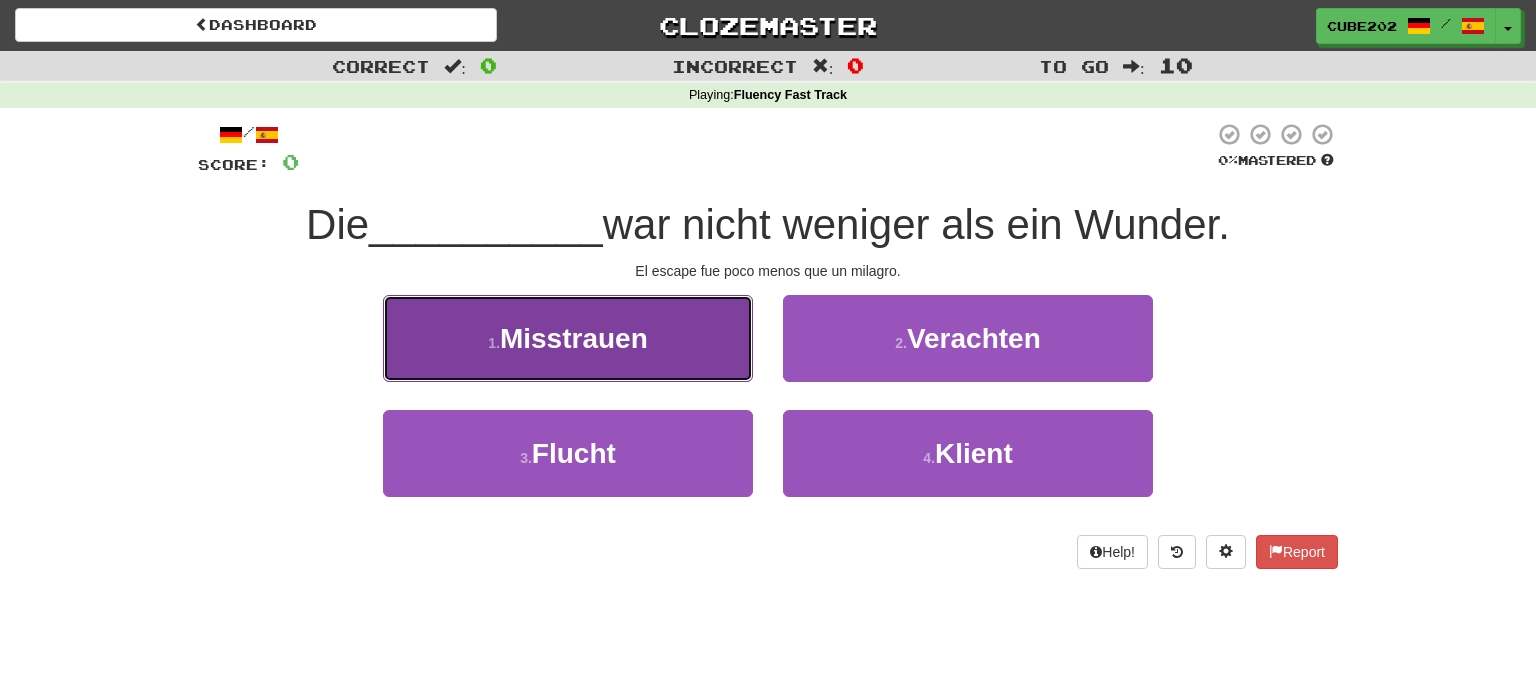 click on "1 .  Misstrauen" at bounding box center [568, 338] 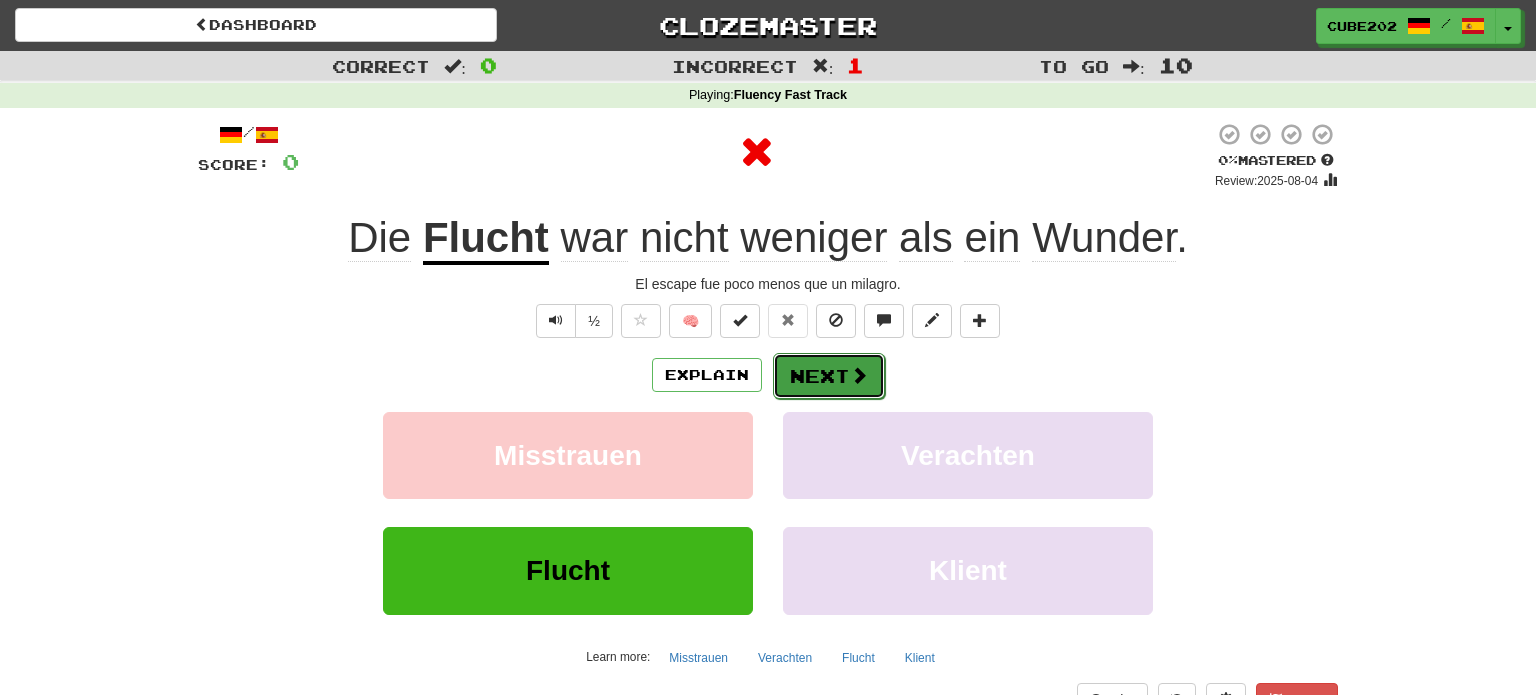 click on "Next" at bounding box center [829, 376] 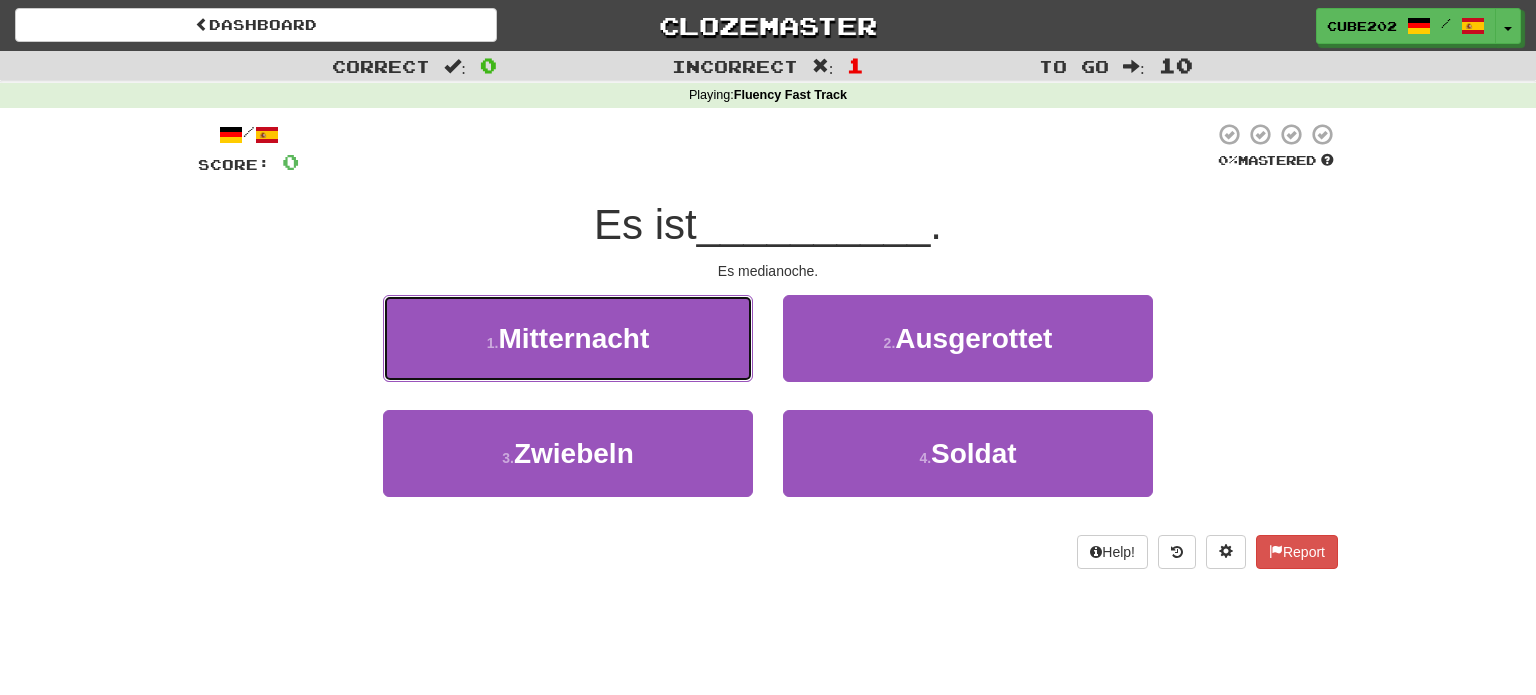 click on "1 .  Mitternacht" at bounding box center [568, 338] 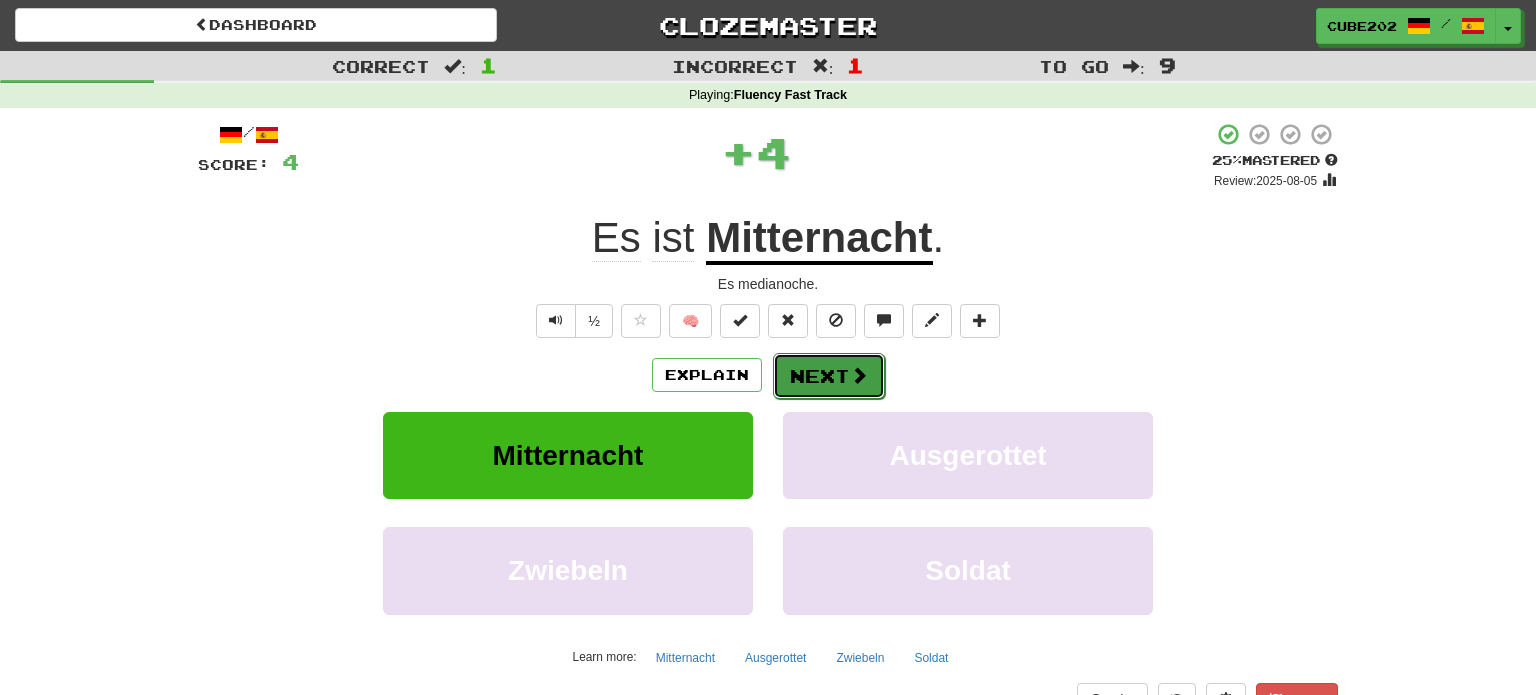 click on "Next" at bounding box center [829, 376] 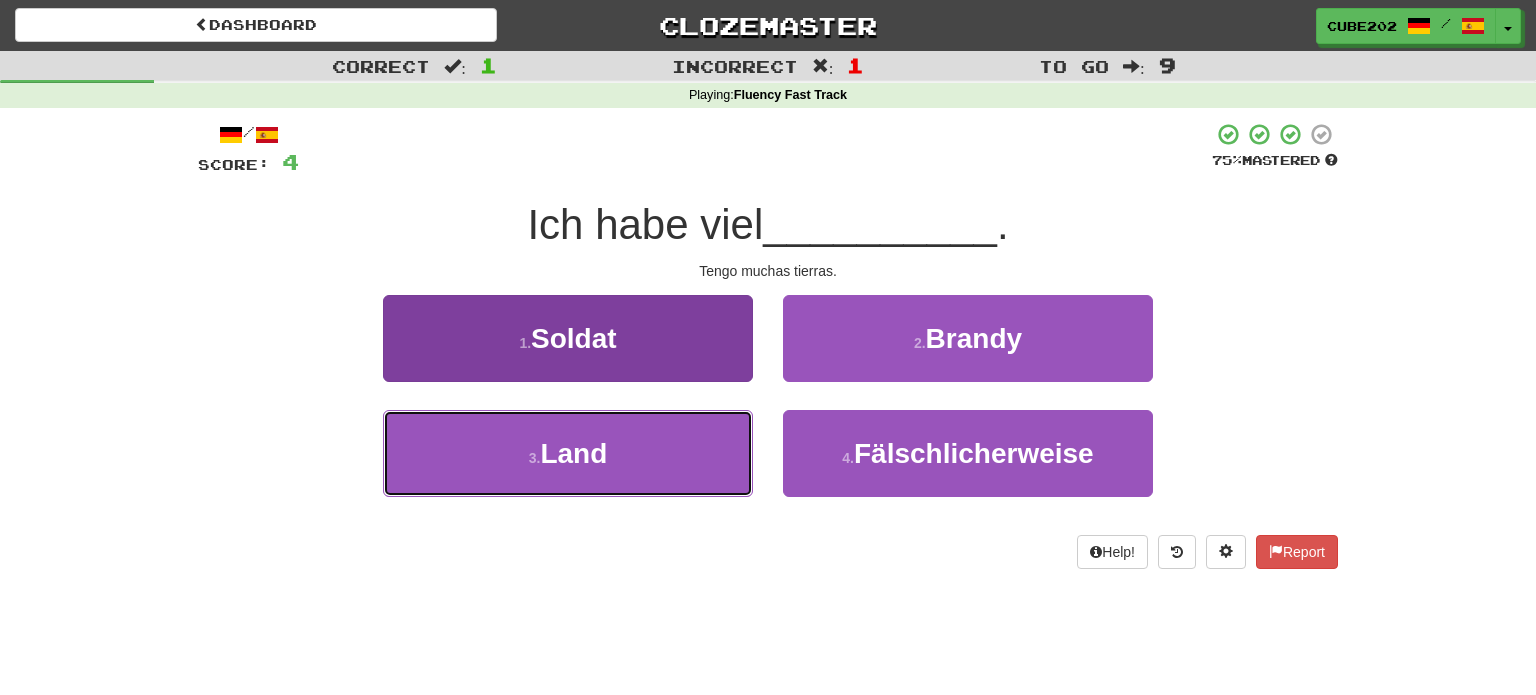 click on "3 .  Land" at bounding box center [568, 453] 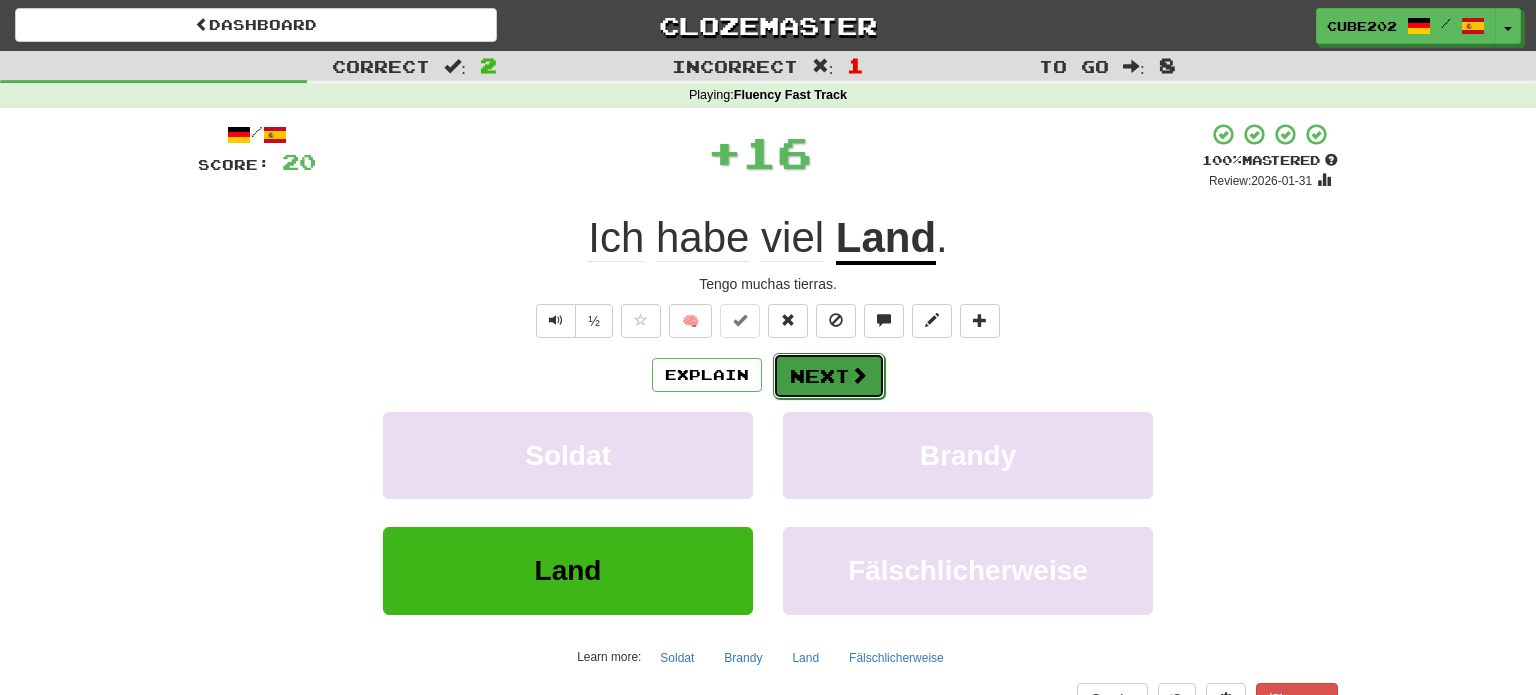 click on "Next" at bounding box center (829, 376) 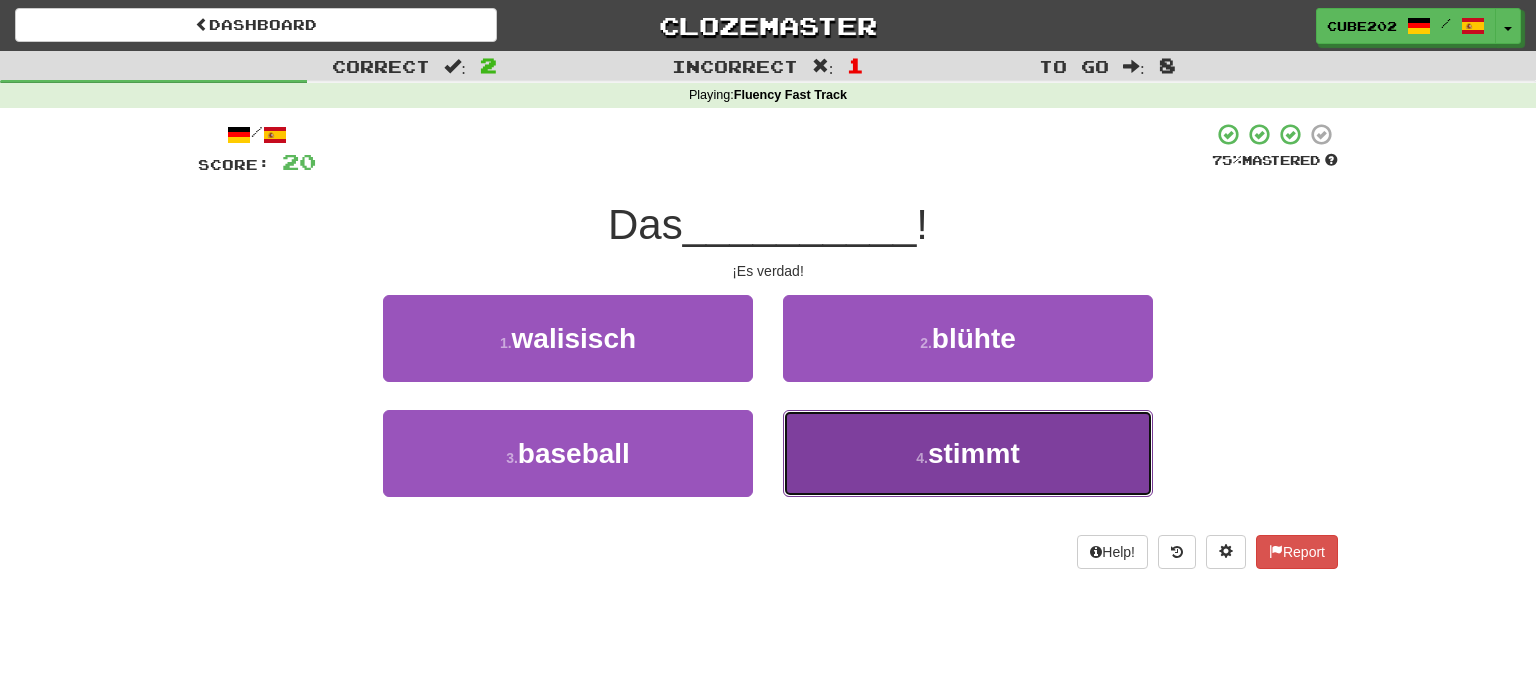 click on "4 .  stimmt" at bounding box center (968, 453) 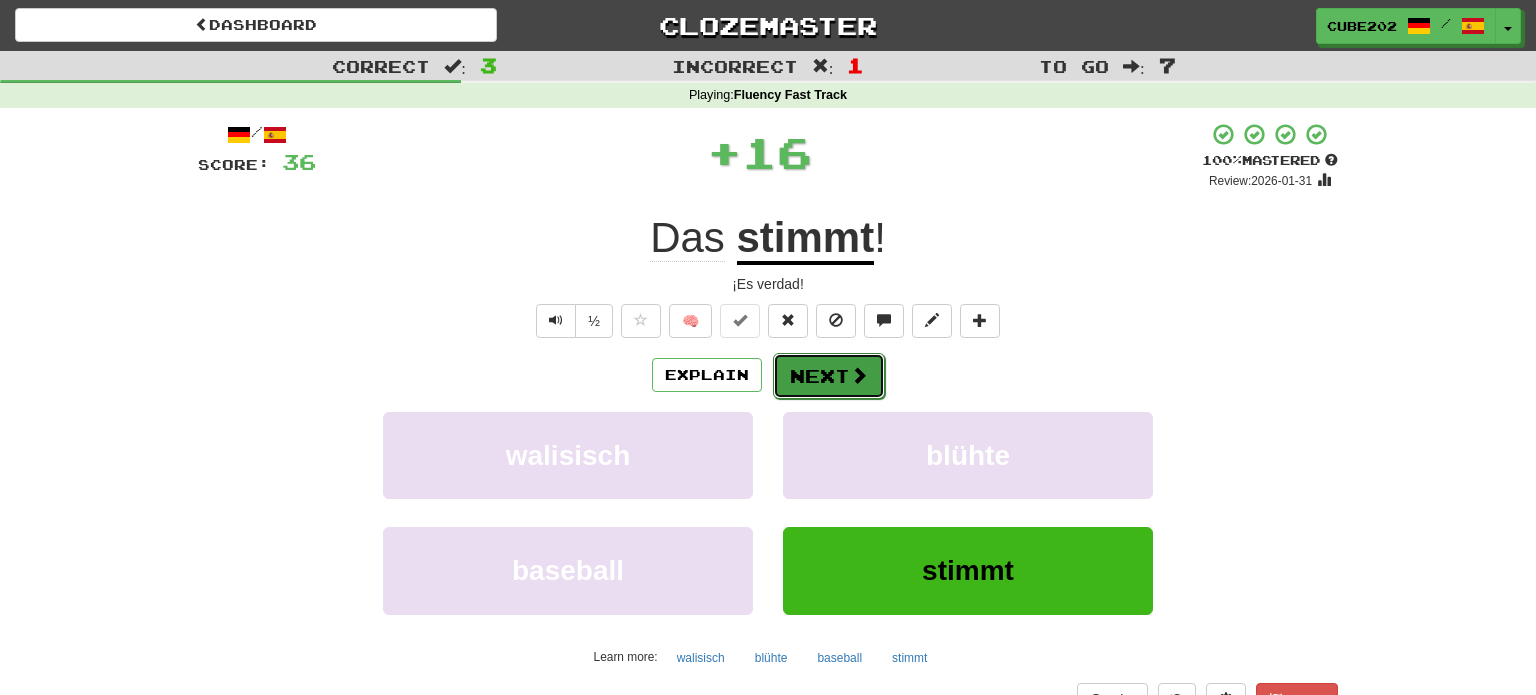 click on "Next" at bounding box center [829, 376] 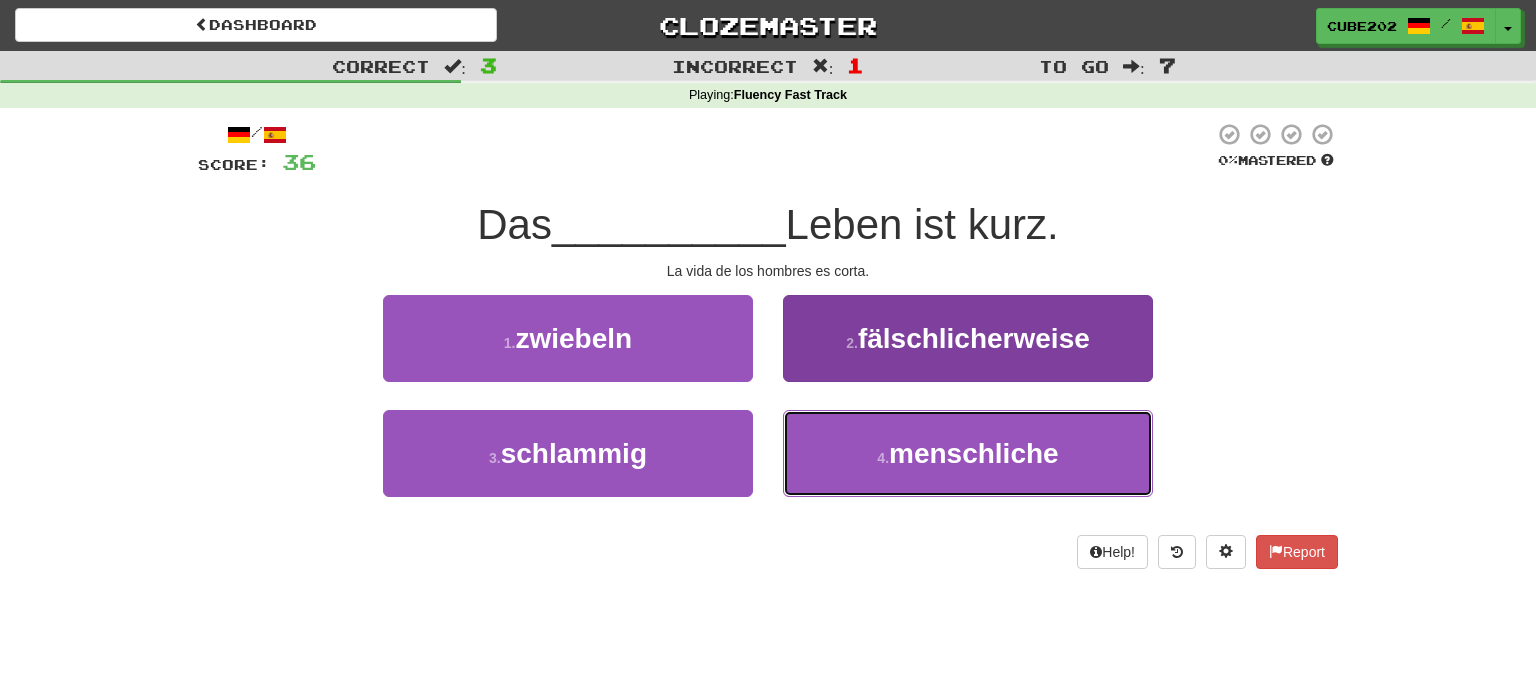 click on "menschliche" at bounding box center [974, 453] 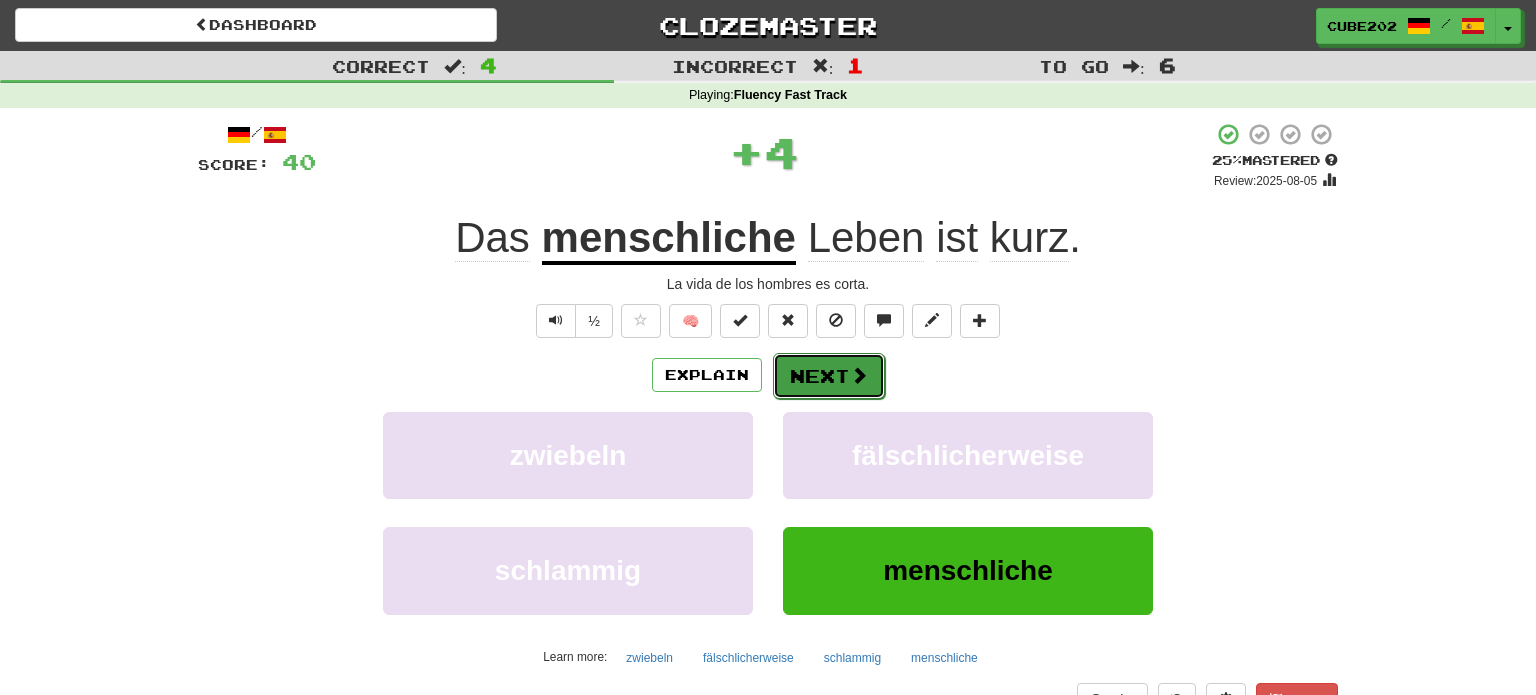 click on "Next" at bounding box center [829, 376] 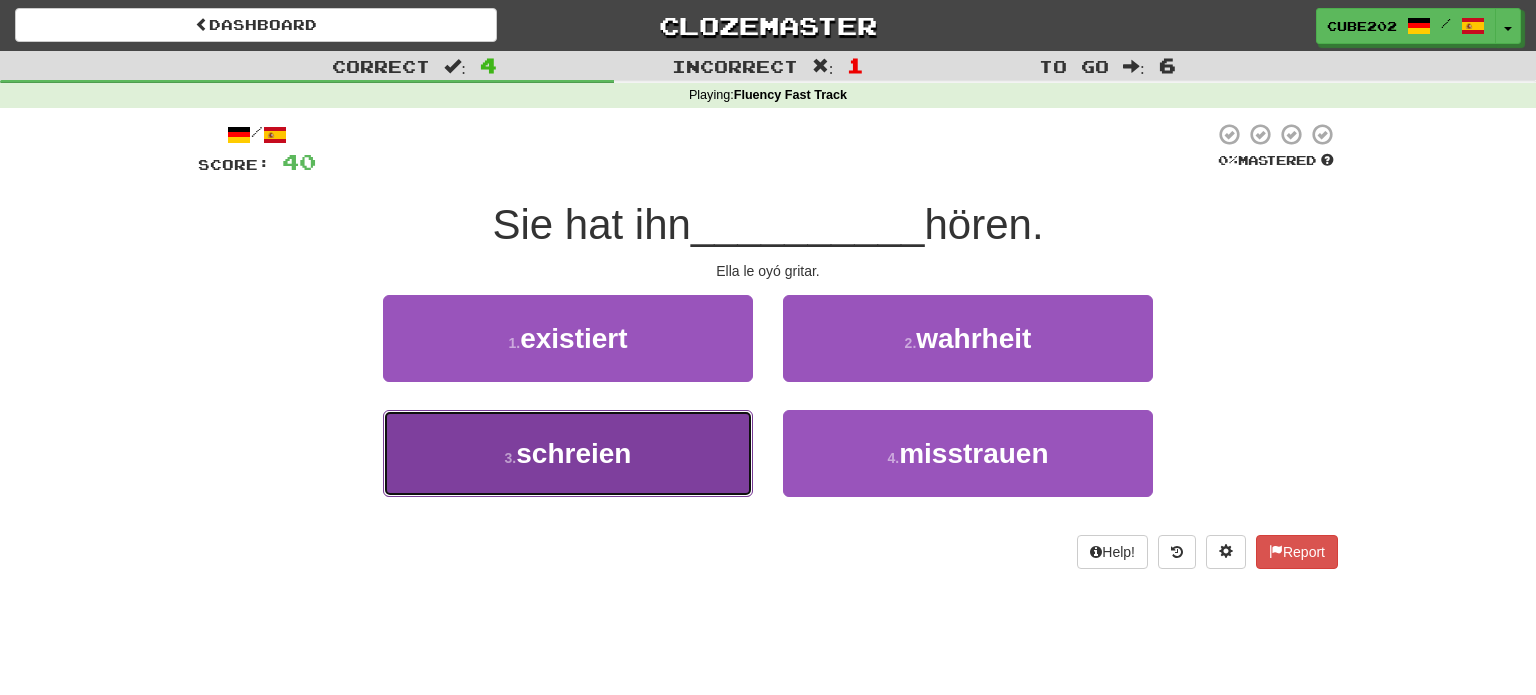 click on "3 .  schreien" at bounding box center [568, 453] 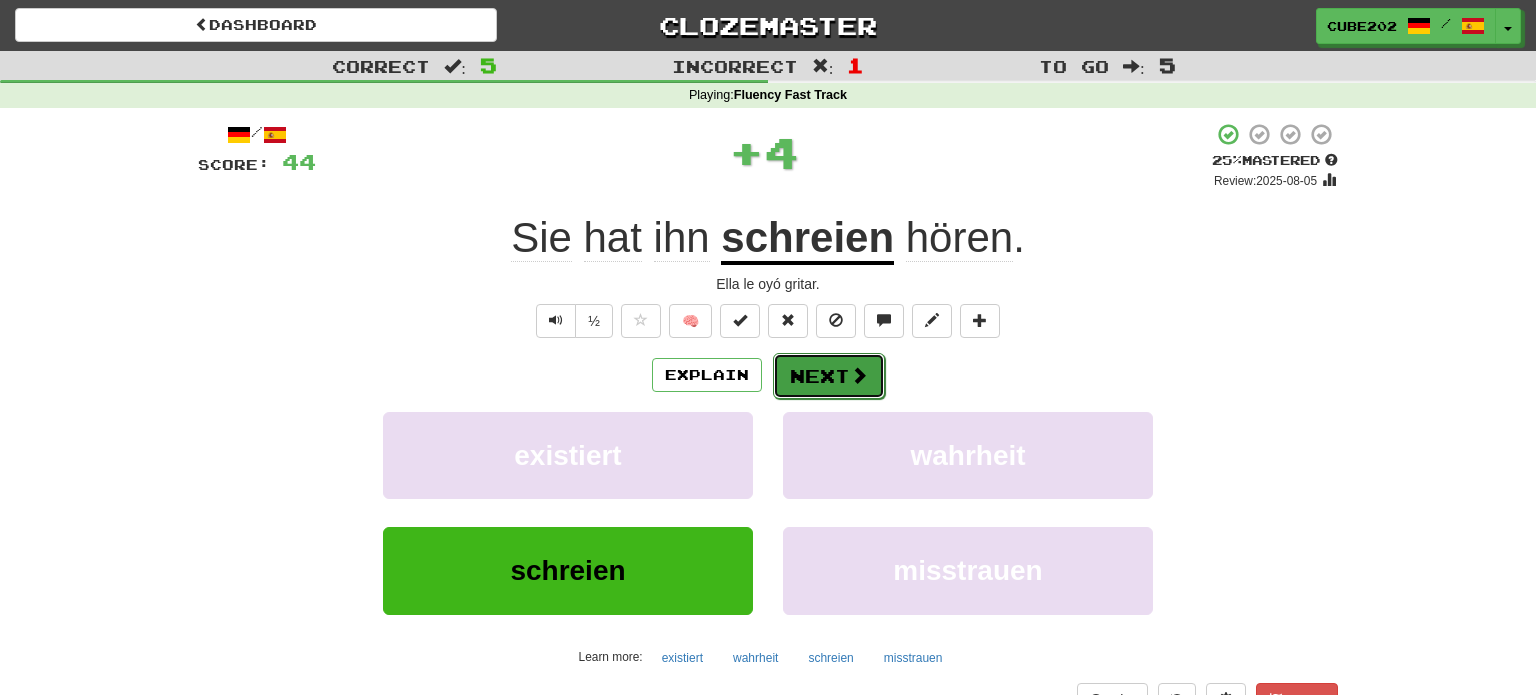 click on "Next" at bounding box center [829, 376] 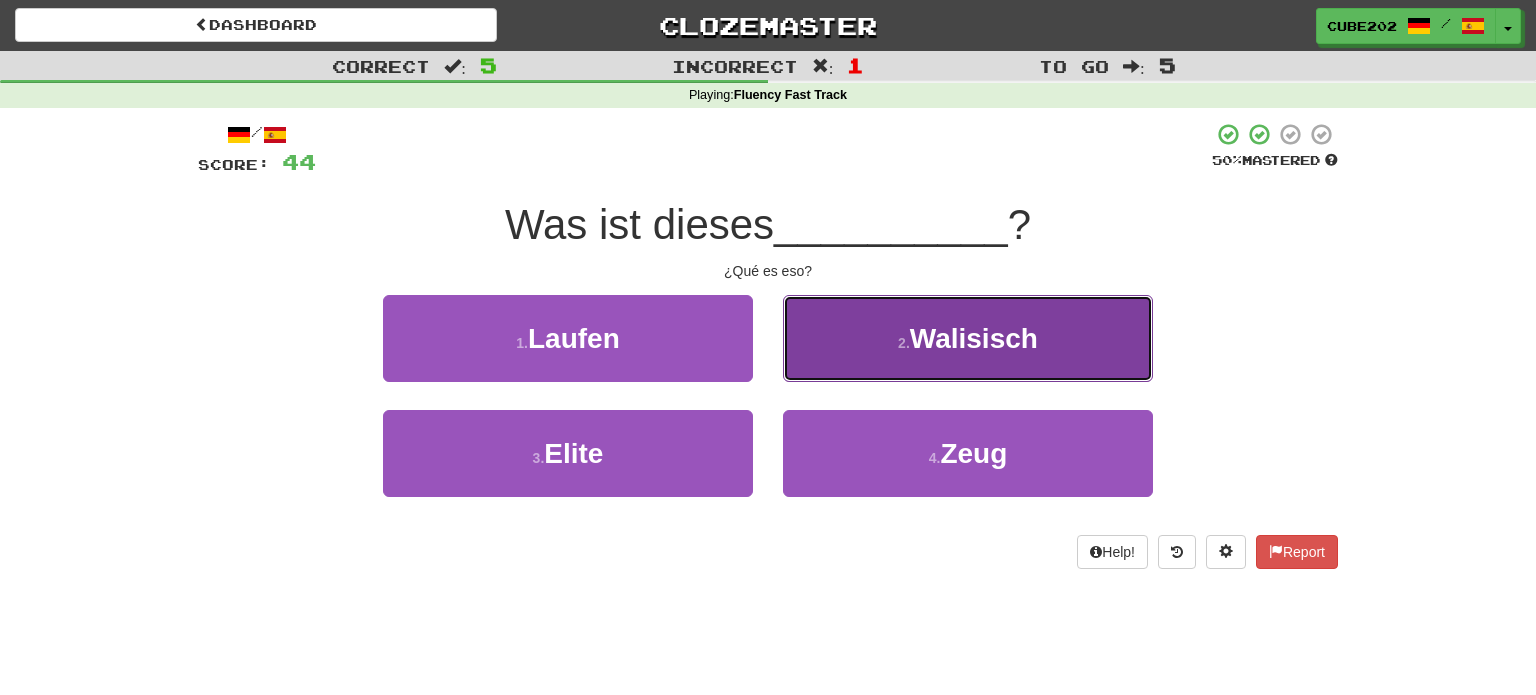 click on "2 .  Walisisch" at bounding box center [968, 338] 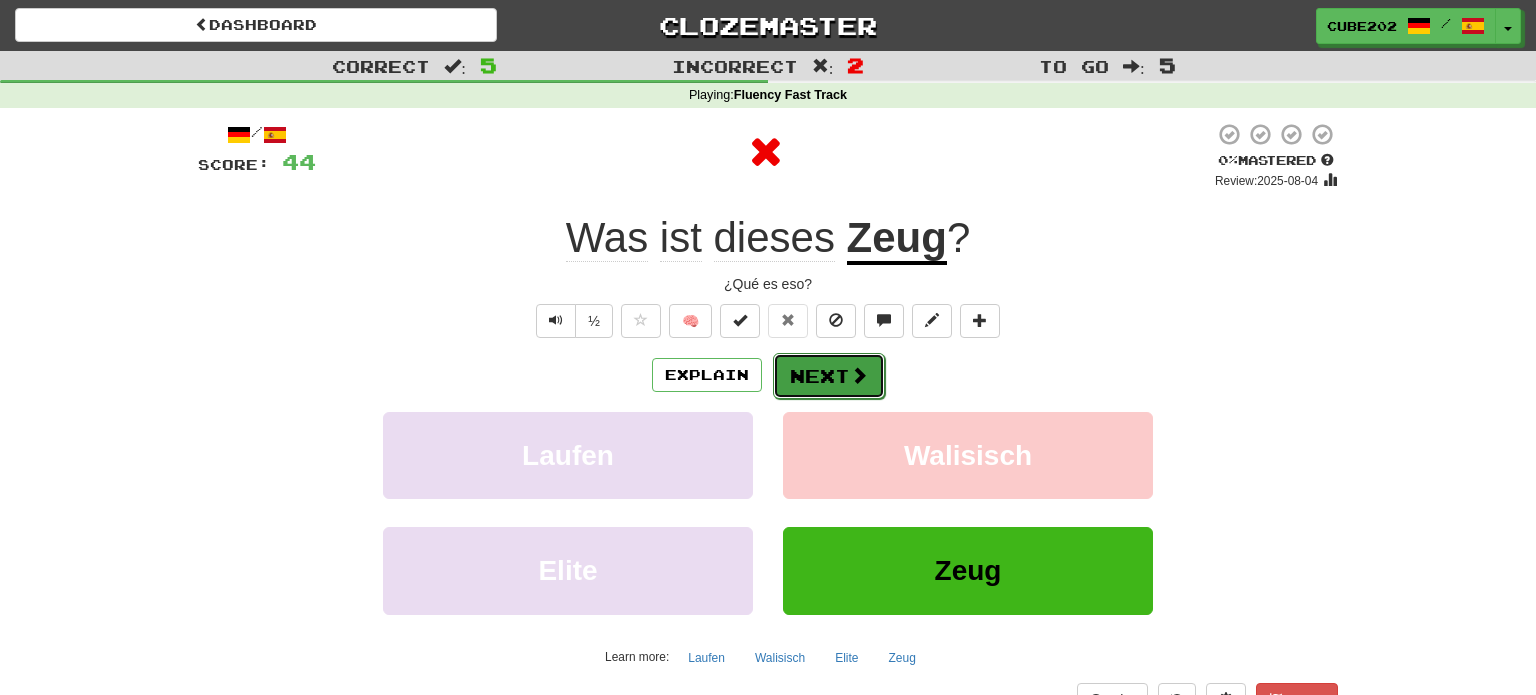 click on "Next" at bounding box center [829, 376] 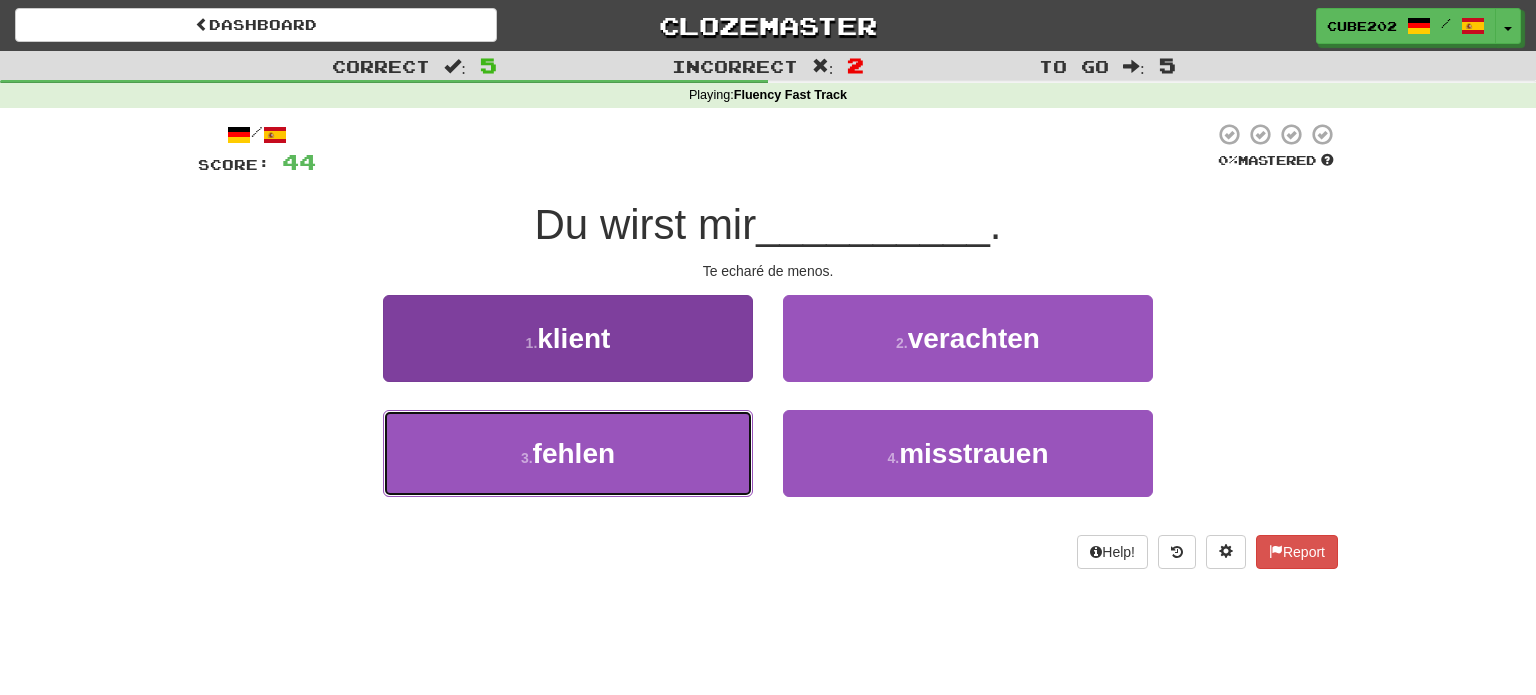 click on "3 .  fehlen" at bounding box center [568, 453] 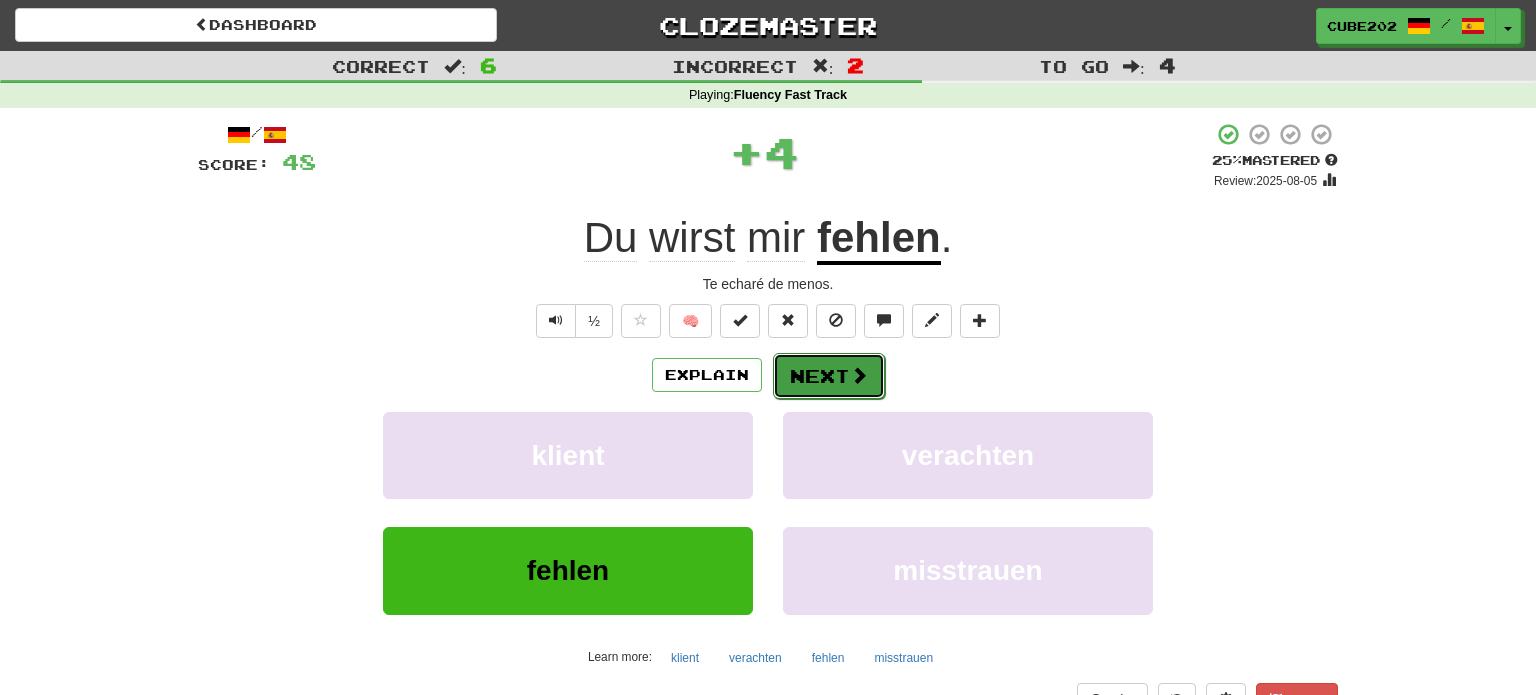 click on "Next" at bounding box center [829, 376] 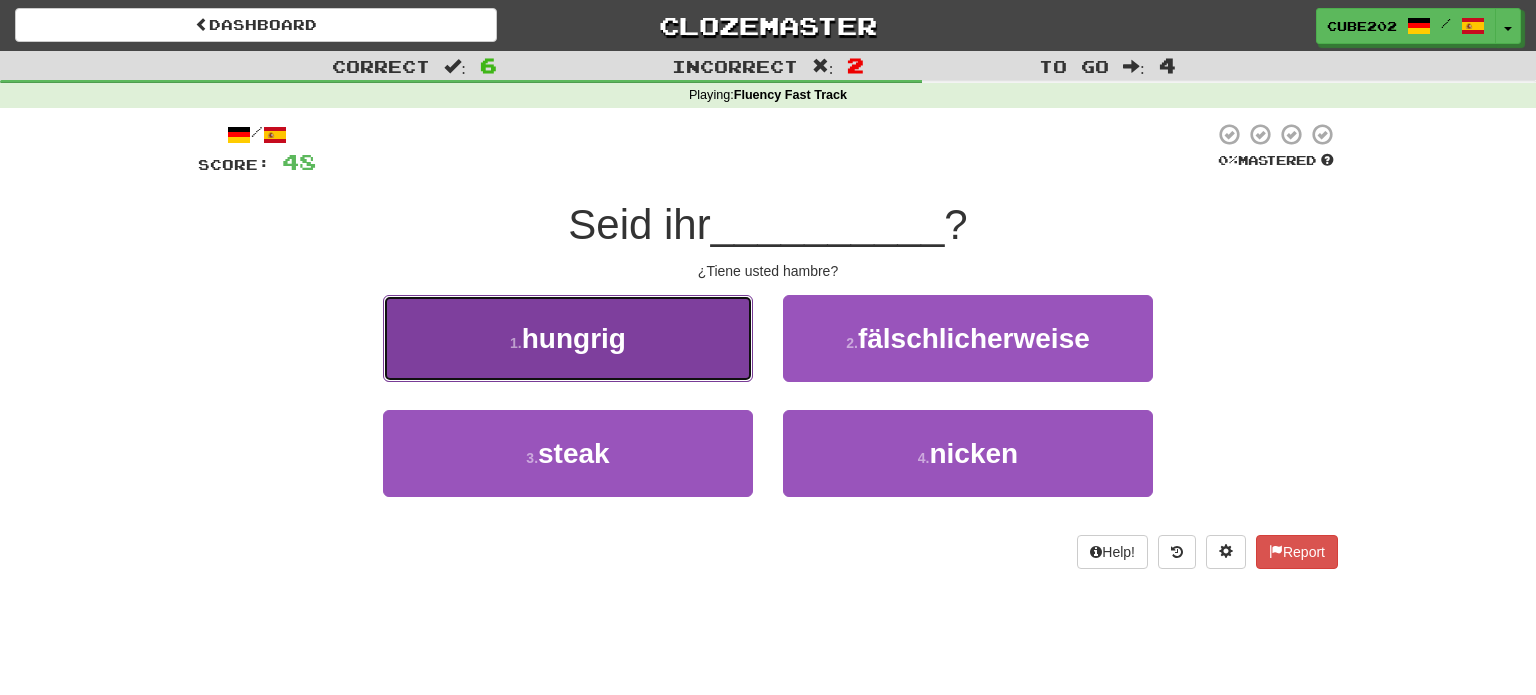 click on "1 .  hungrig" at bounding box center (568, 338) 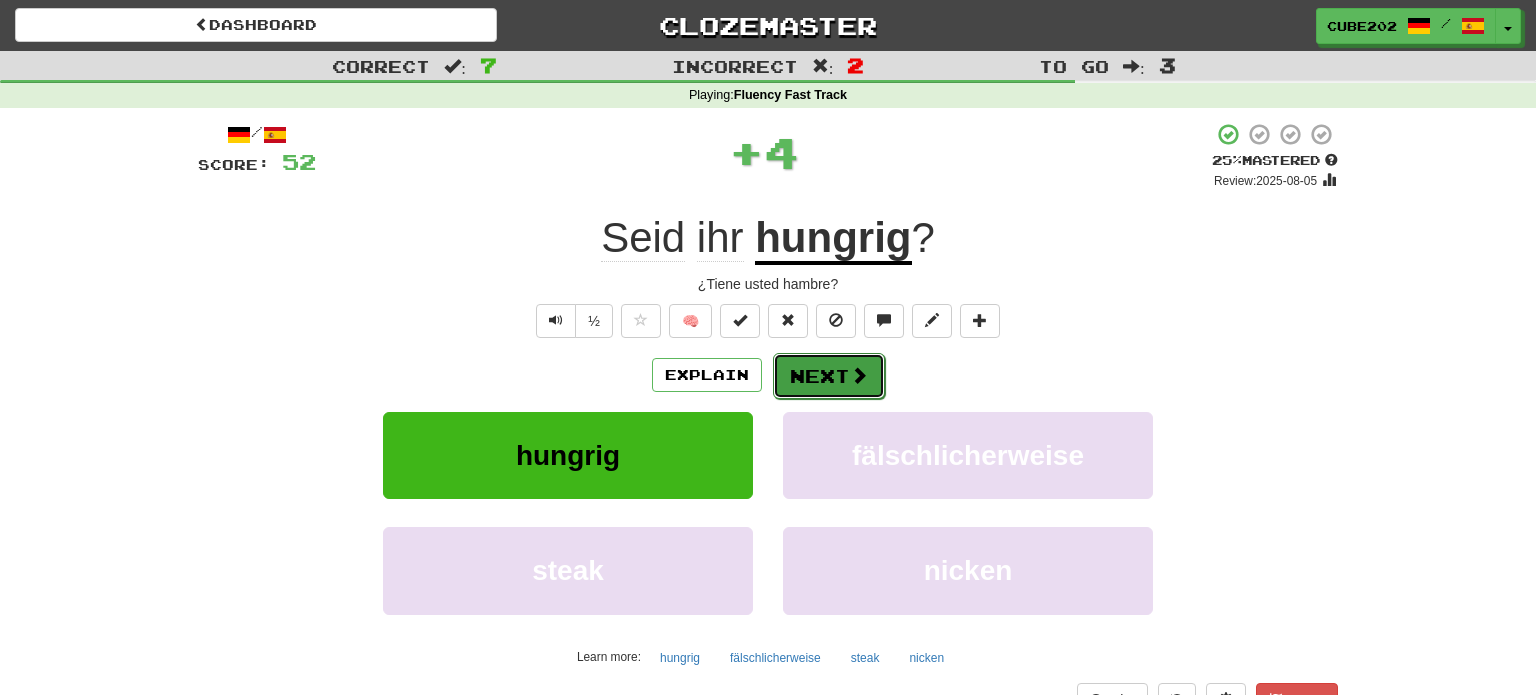 click on "Next" at bounding box center [829, 376] 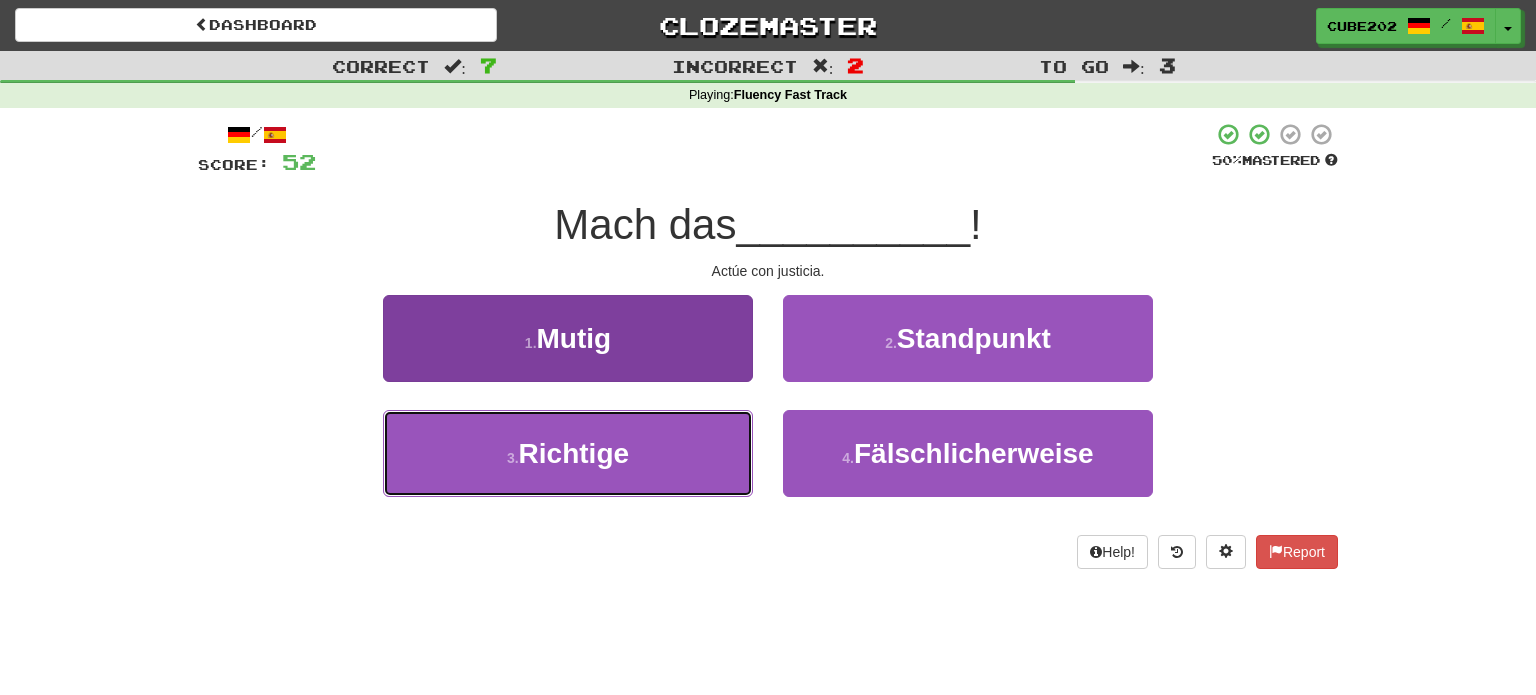 drag, startPoint x: 672, startPoint y: 454, endPoint x: 695, endPoint y: 441, distance: 26.41969 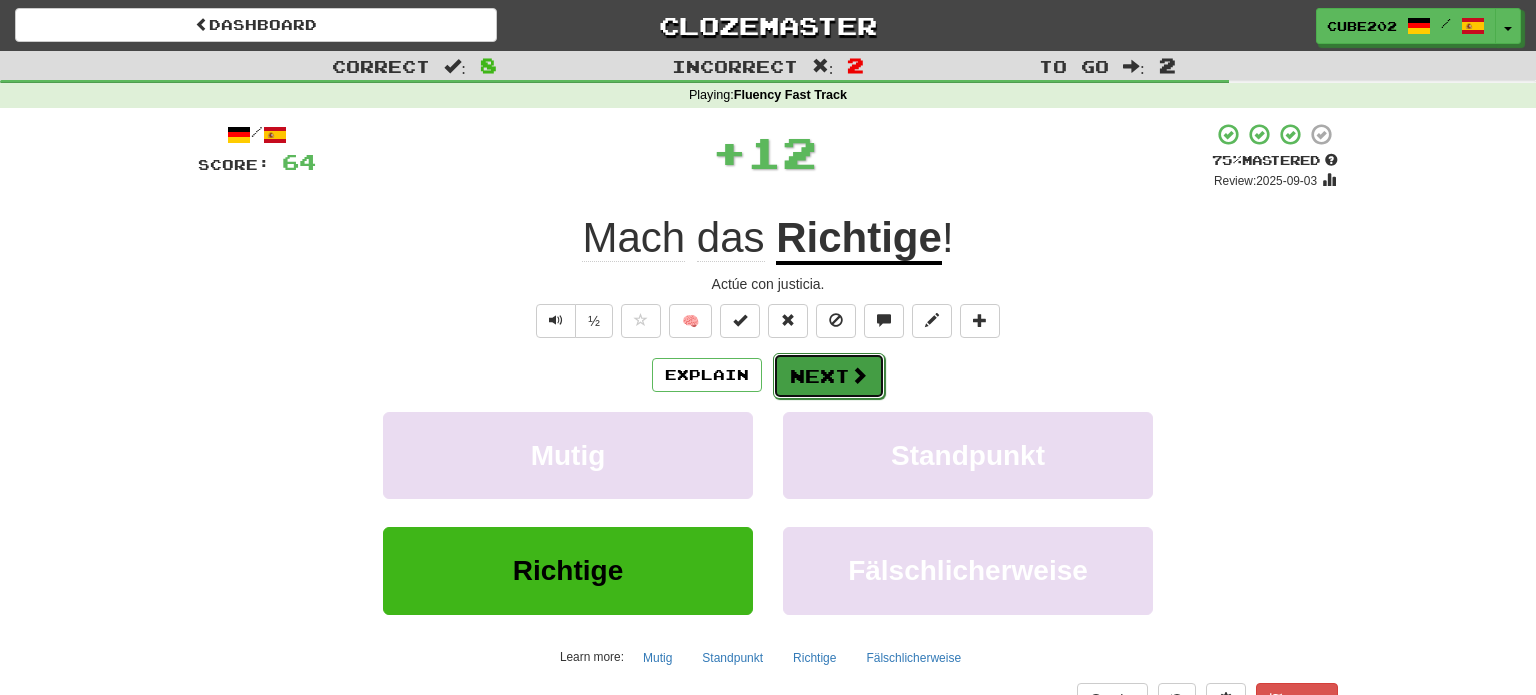 click on "Next" at bounding box center (829, 376) 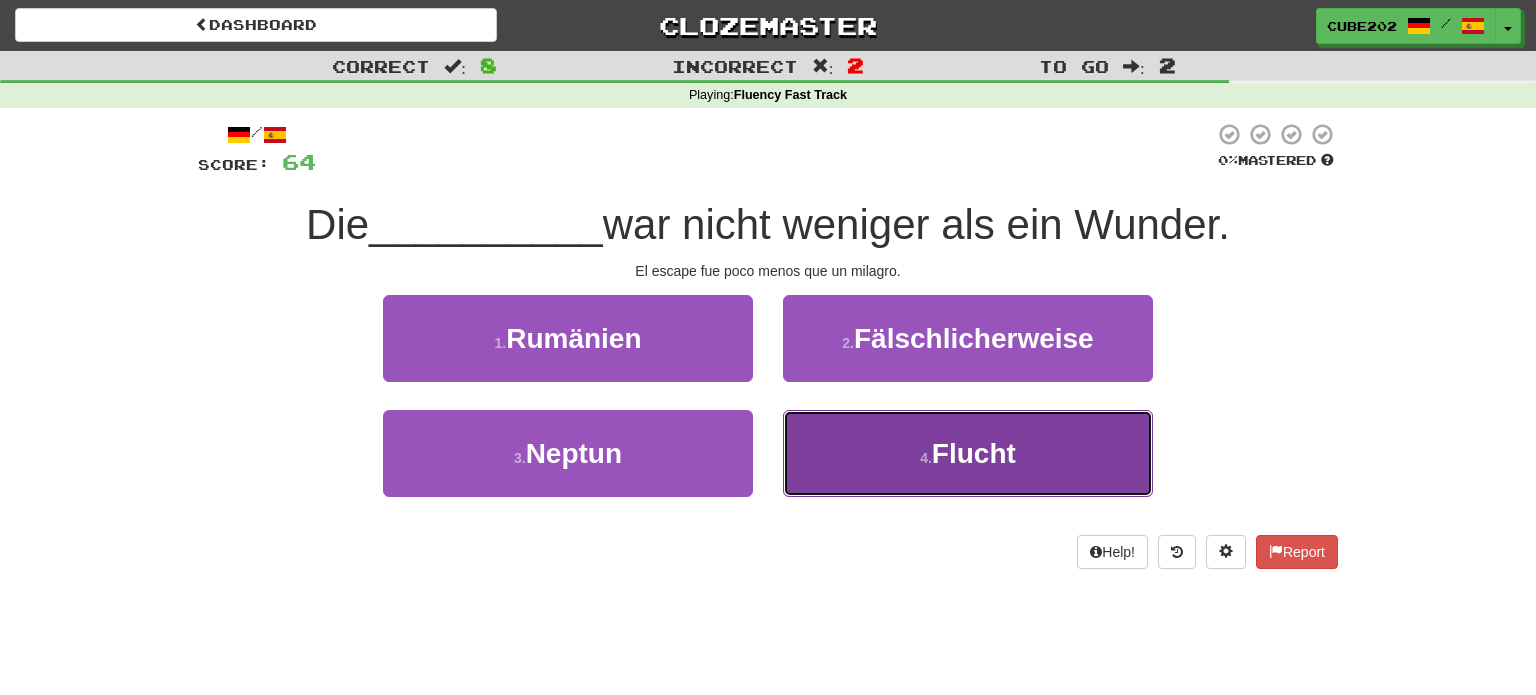 click on "4 .  Flucht" at bounding box center (968, 453) 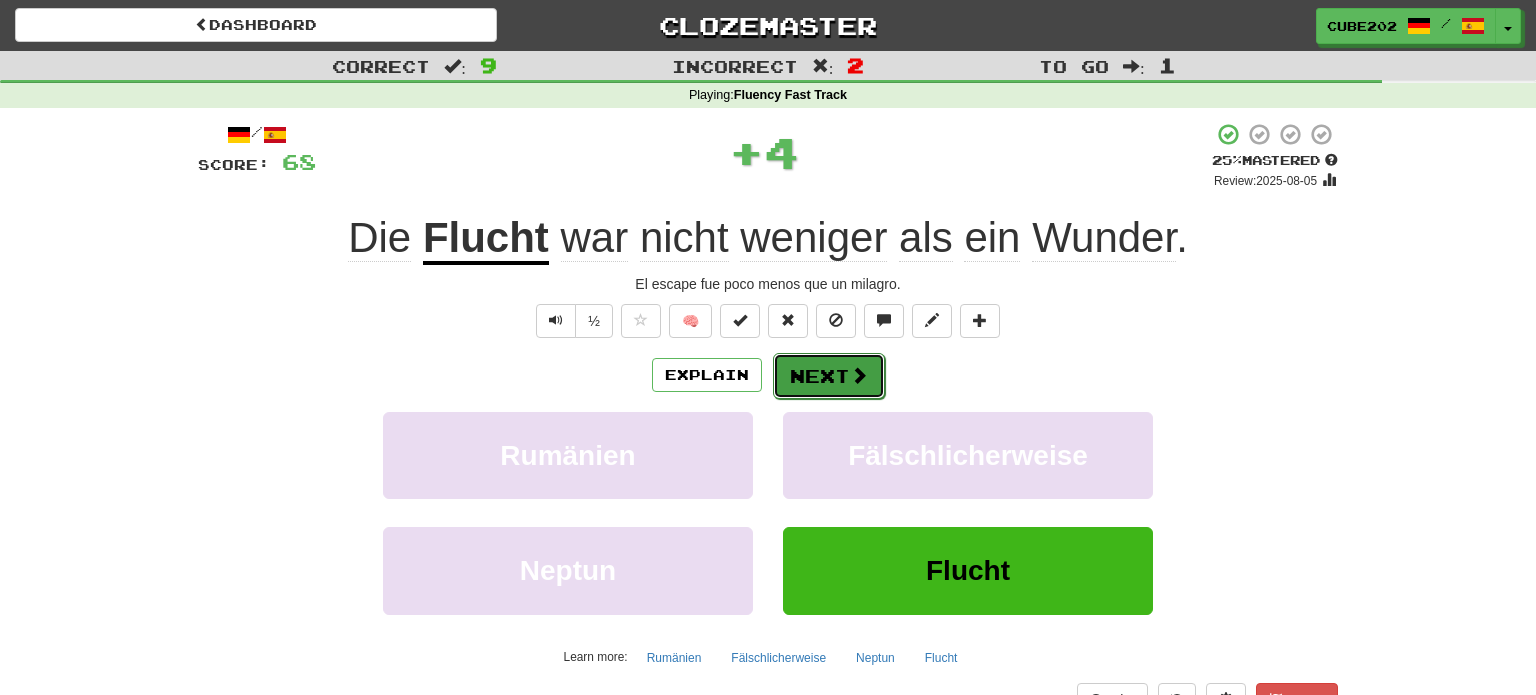 click on "Next" at bounding box center (829, 376) 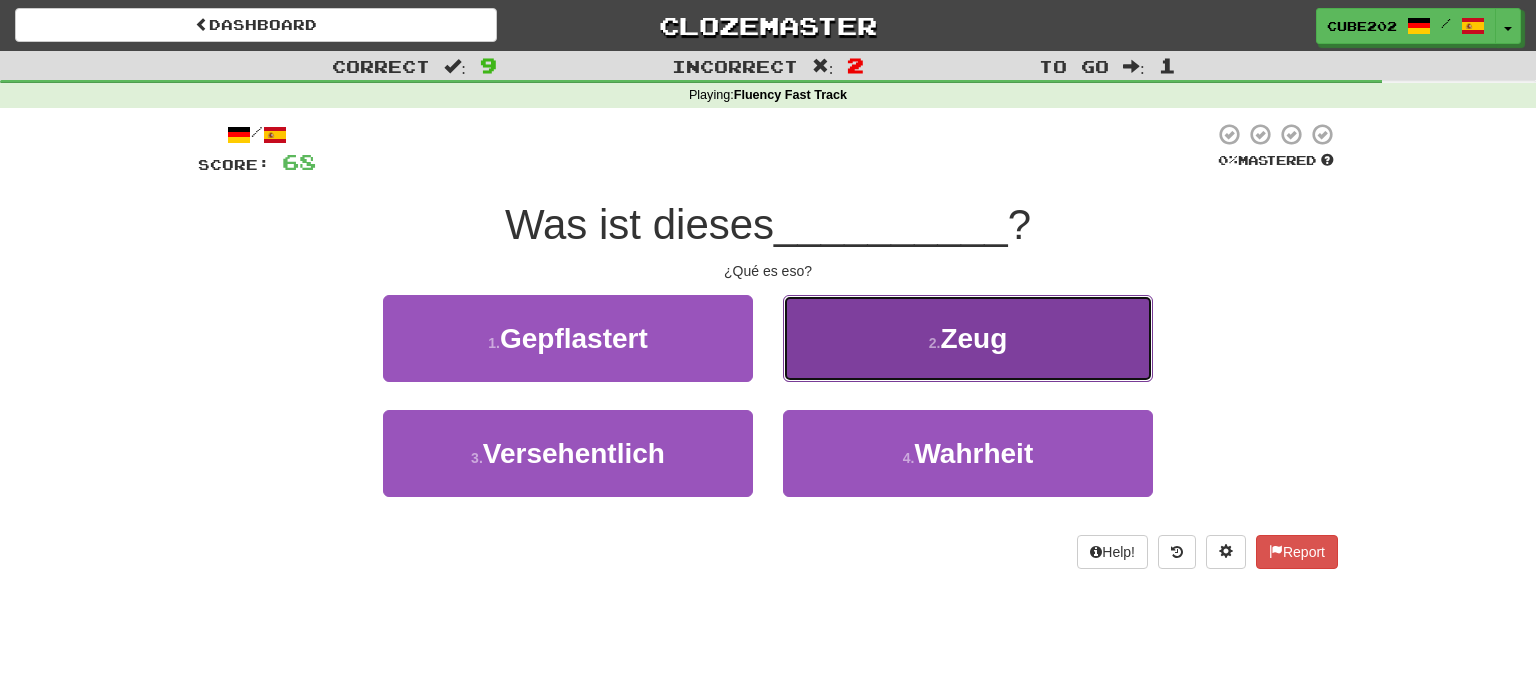 click on "2 .  Zeug" at bounding box center [968, 338] 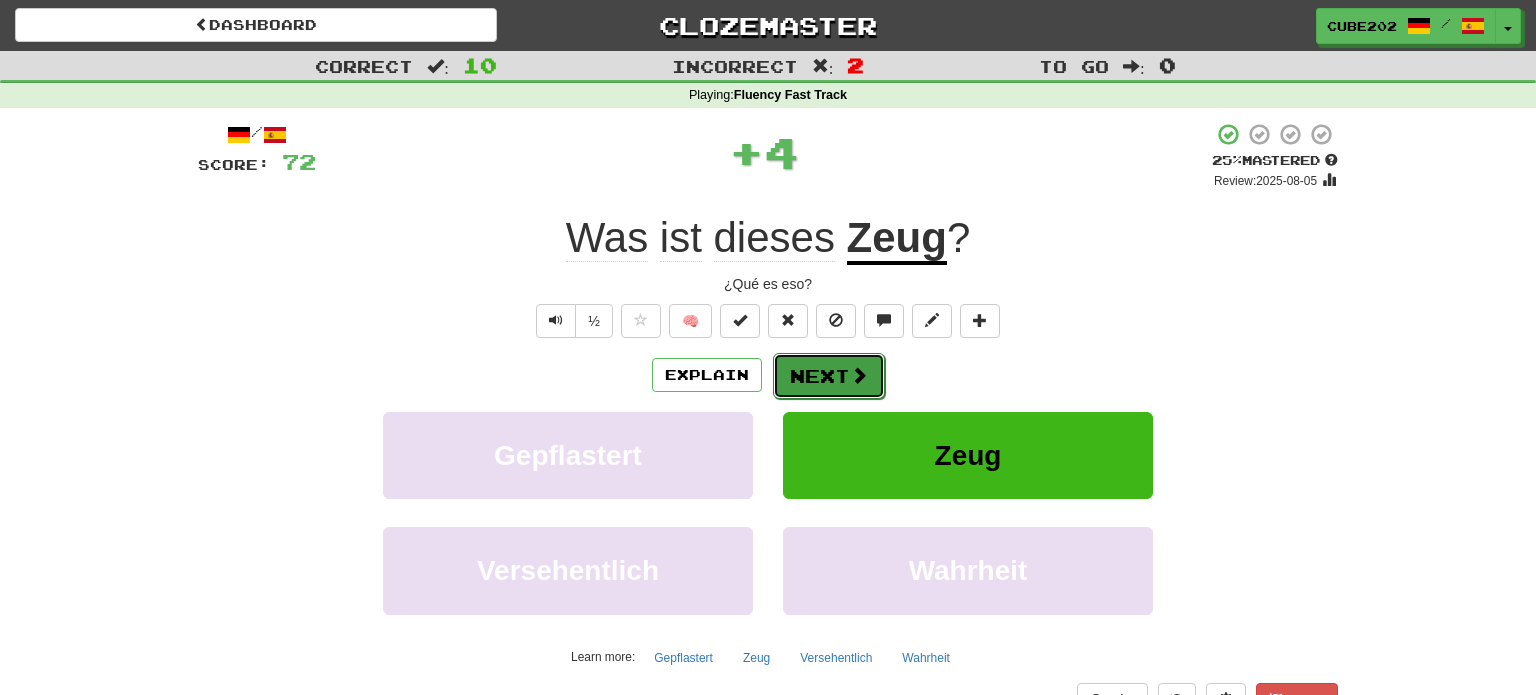 click on "Next" at bounding box center [829, 376] 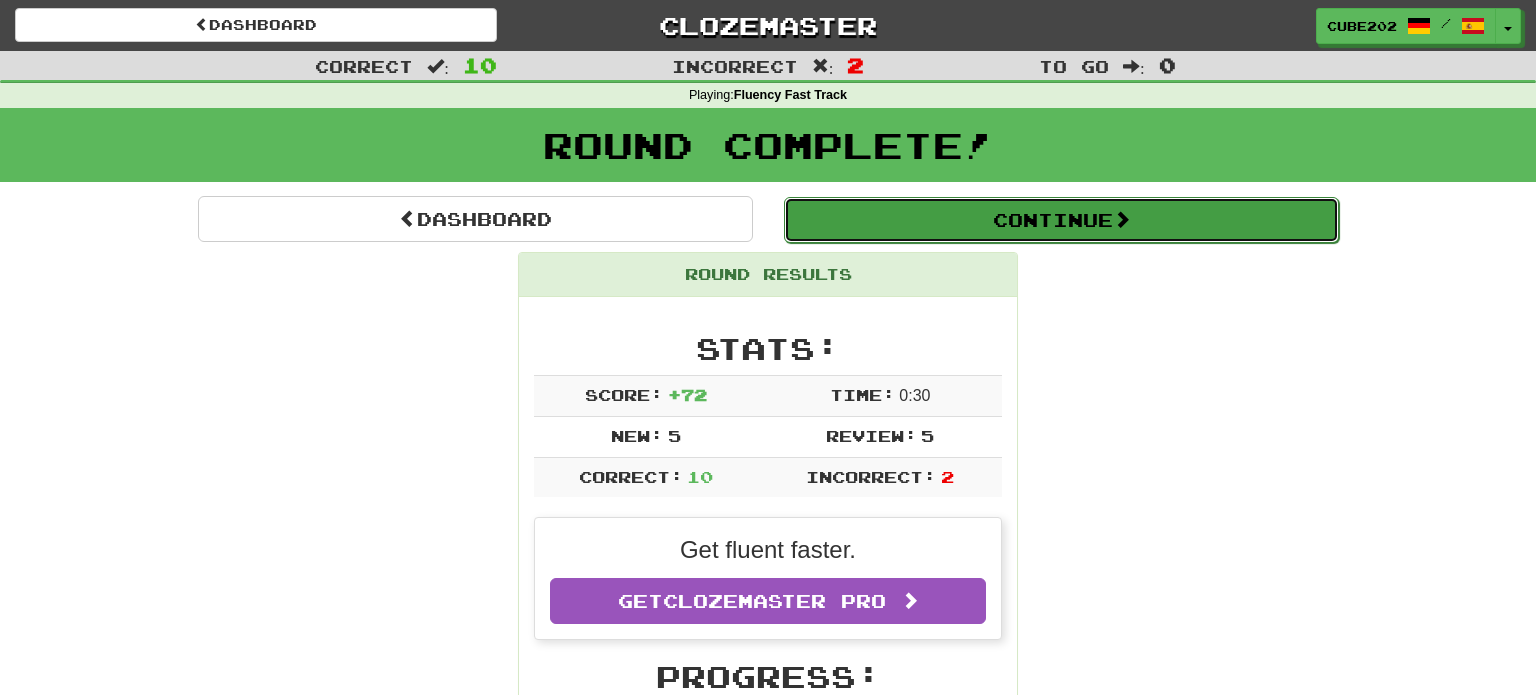click on "Continue" at bounding box center (1061, 220) 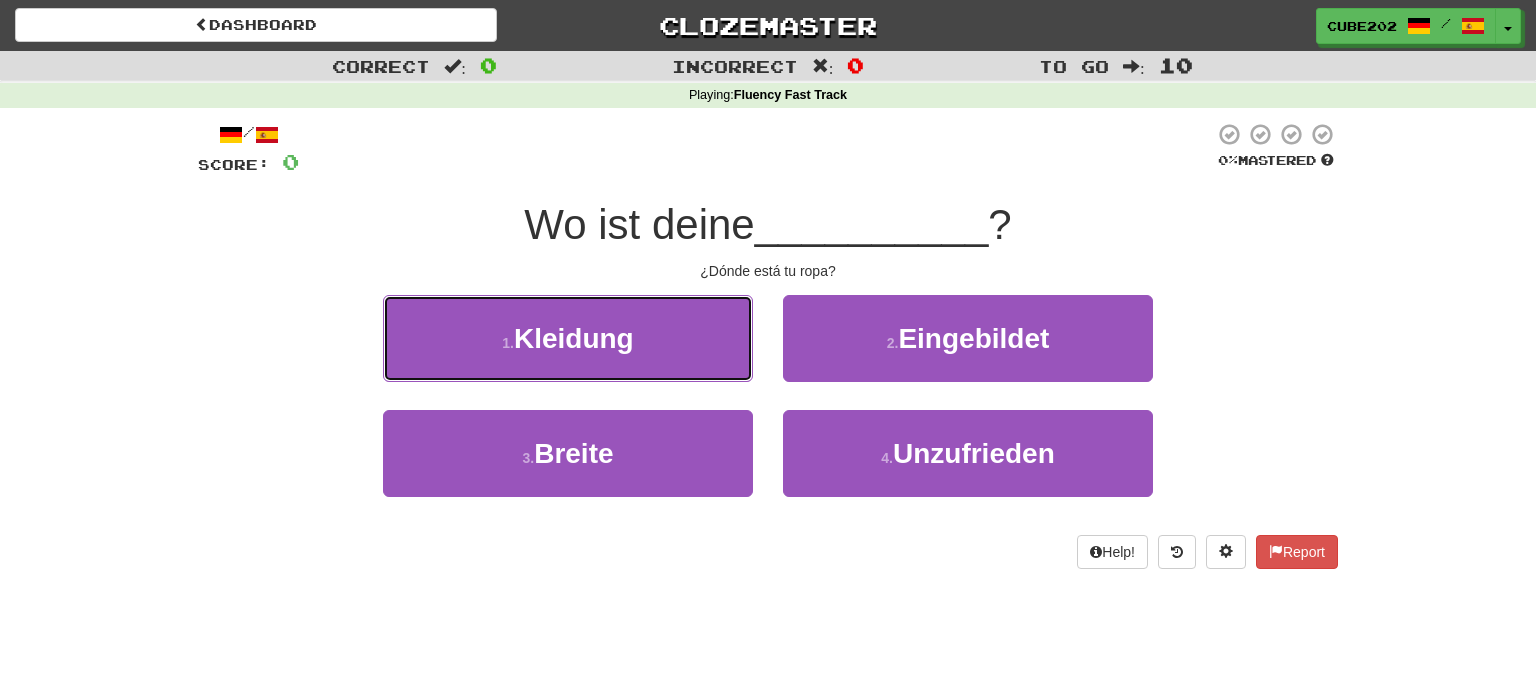 click on "1 .  Kleidung" at bounding box center (568, 338) 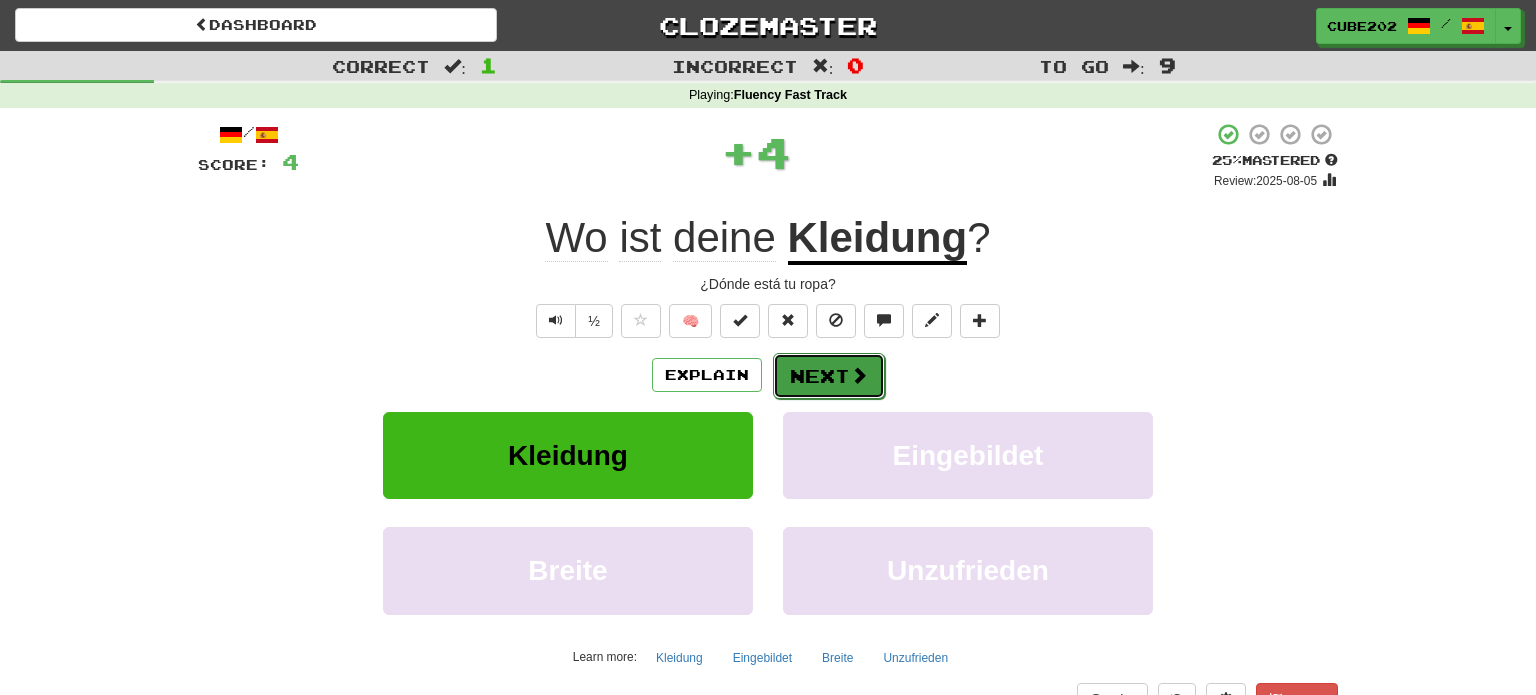 click on "Next" at bounding box center [829, 376] 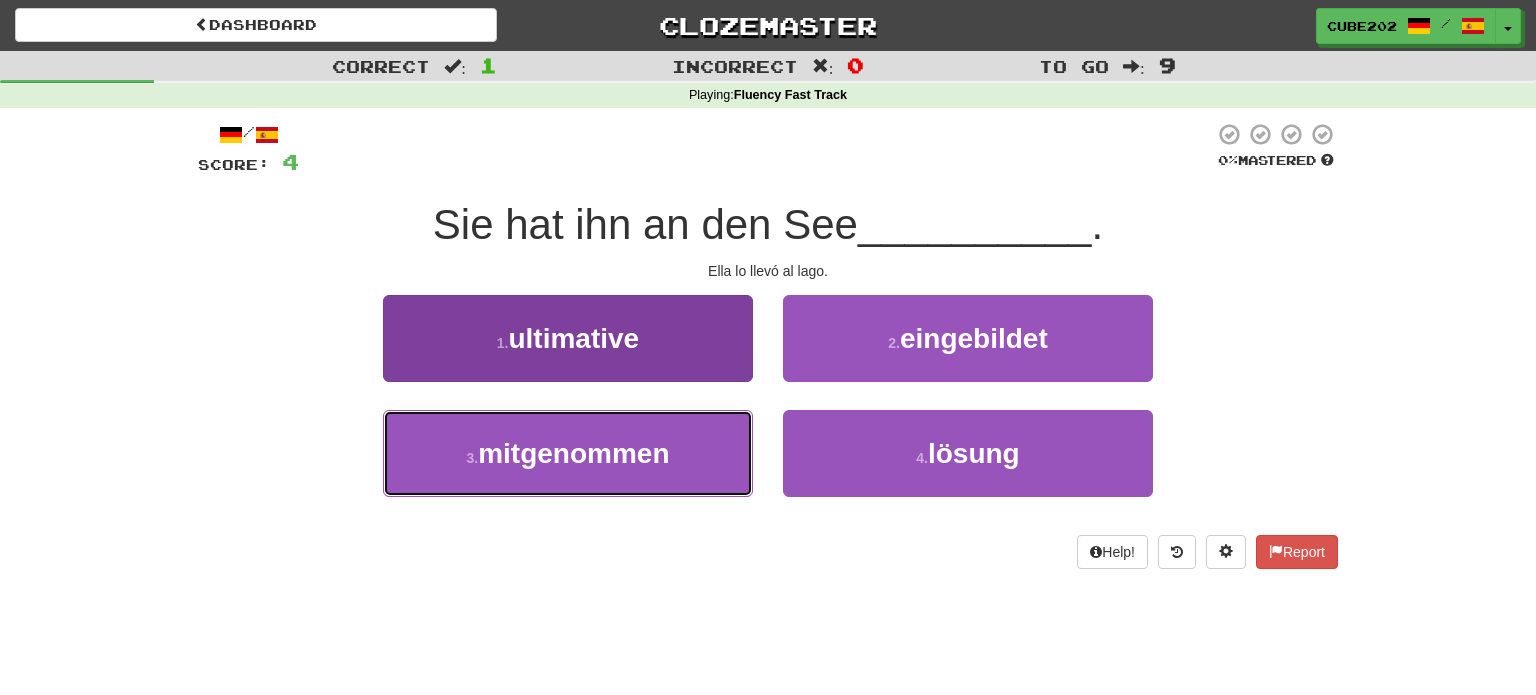 click on "3 .  mitgenommen" at bounding box center (568, 453) 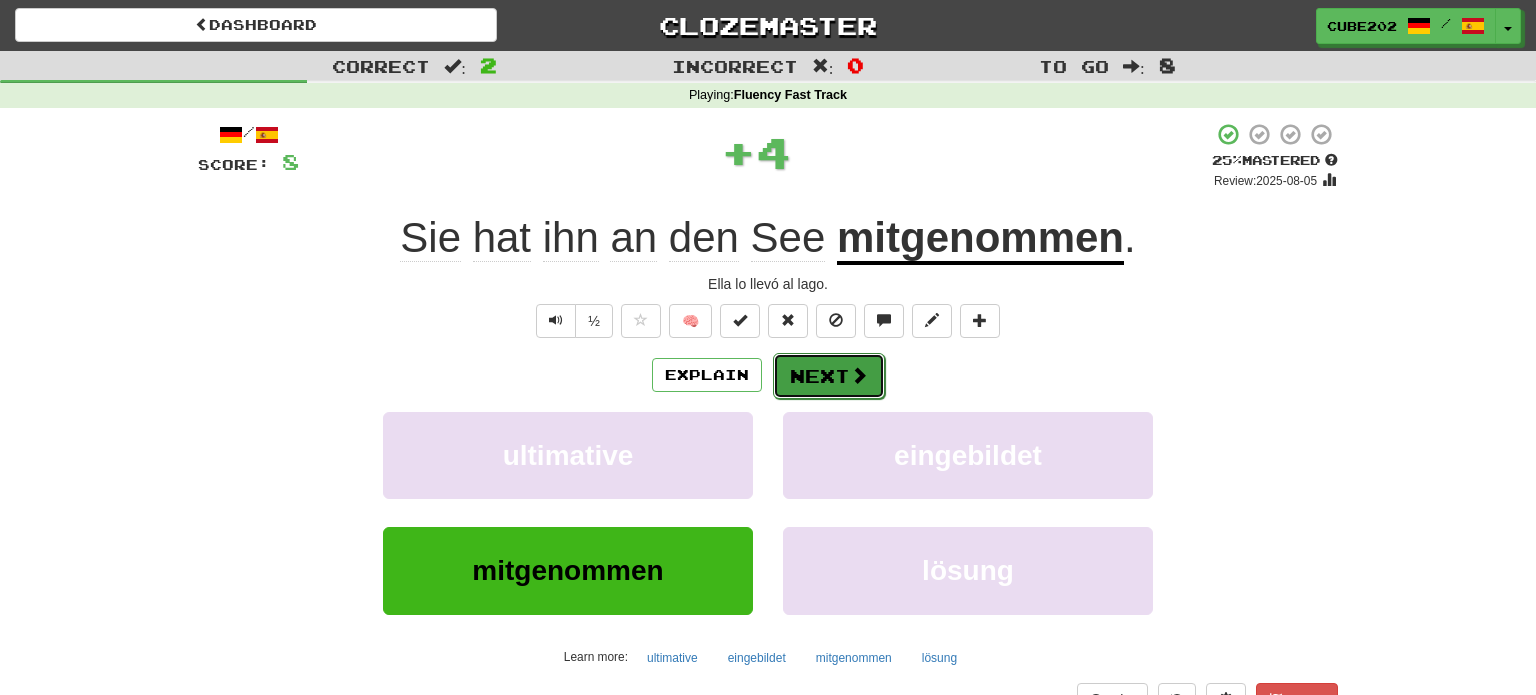 click on "Next" at bounding box center [829, 376] 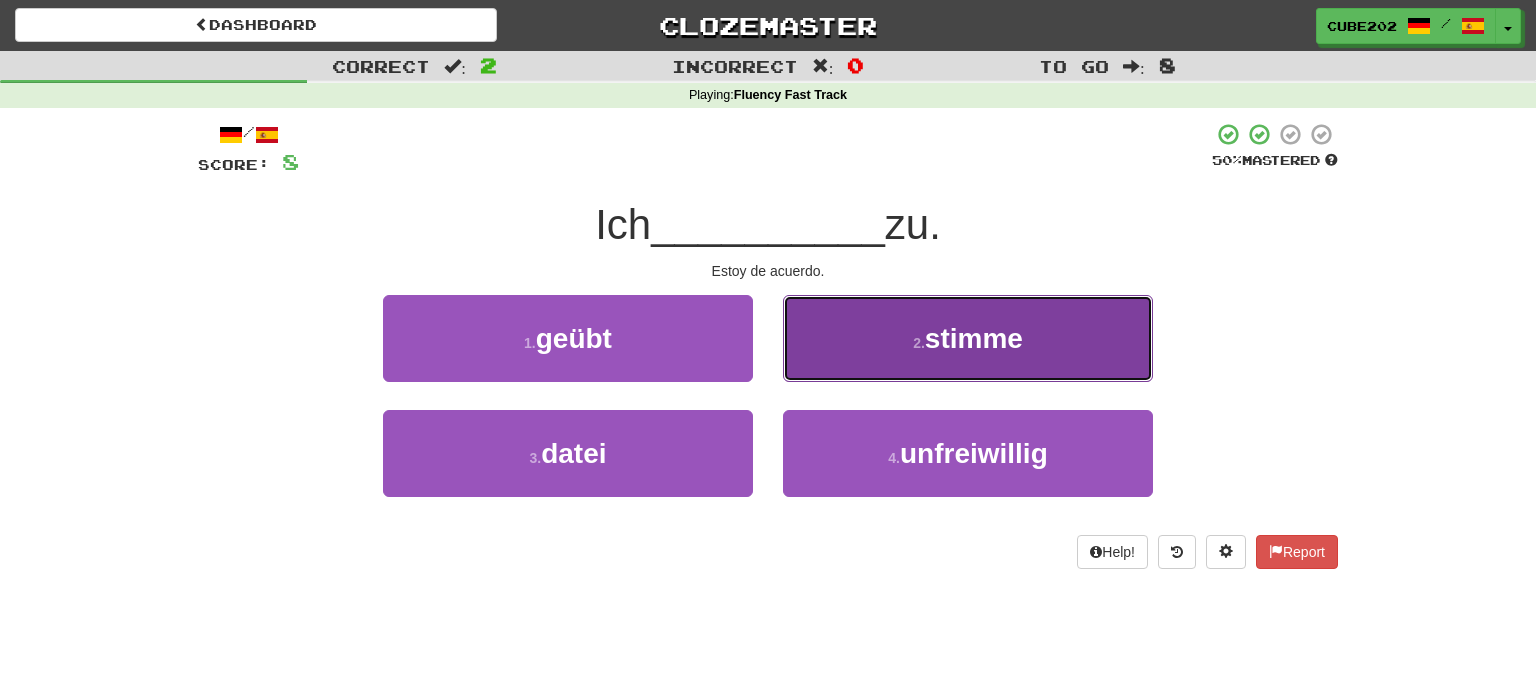 click on "2 .  stimme" at bounding box center [968, 338] 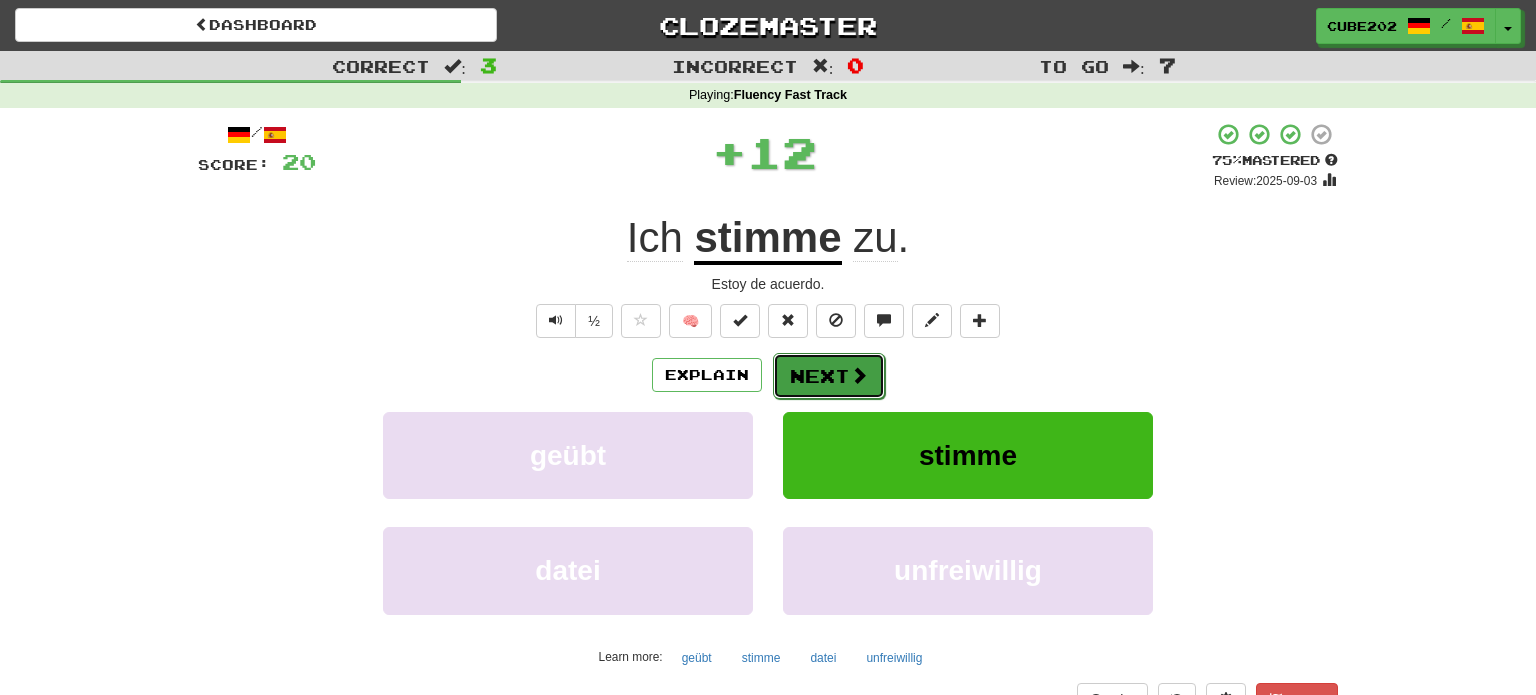 click on "Next" at bounding box center (829, 376) 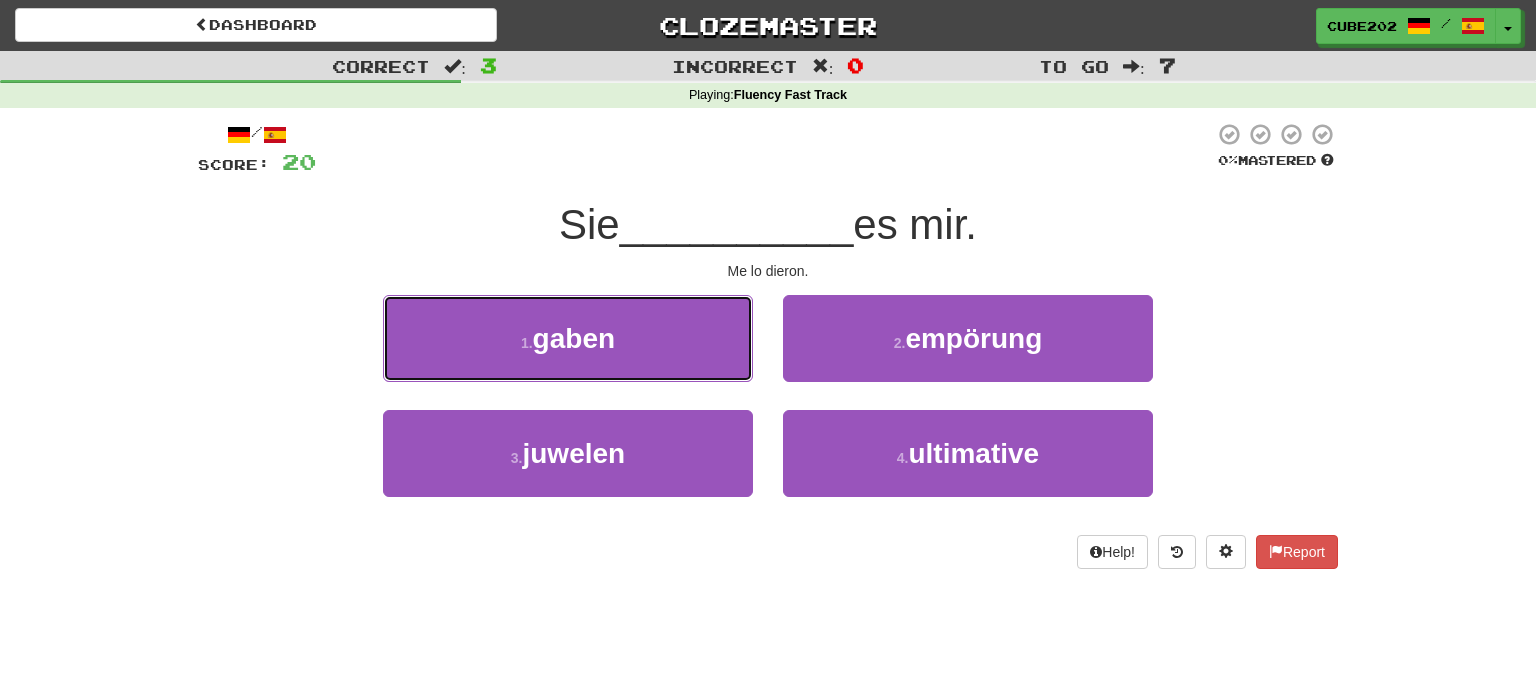 click on "1 .  gaben" at bounding box center [568, 338] 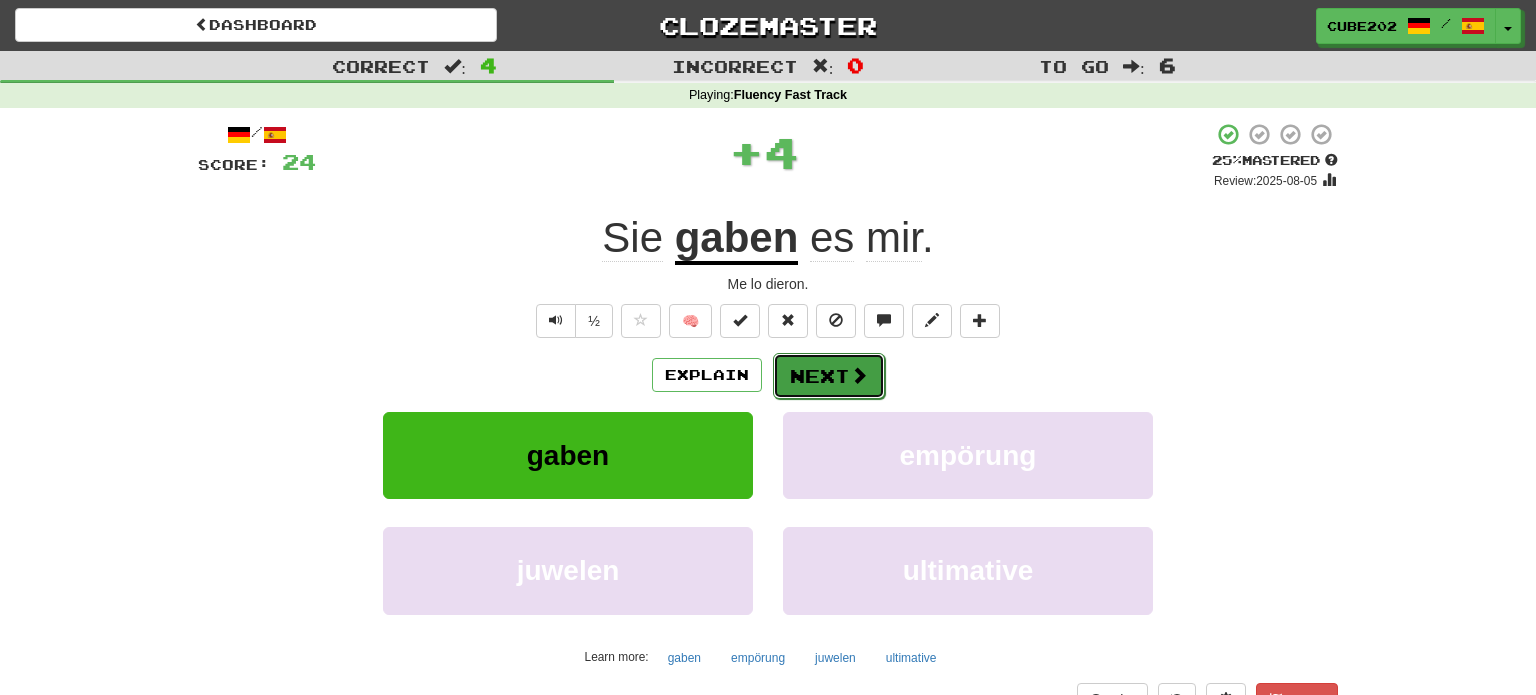 click on "Next" at bounding box center (829, 376) 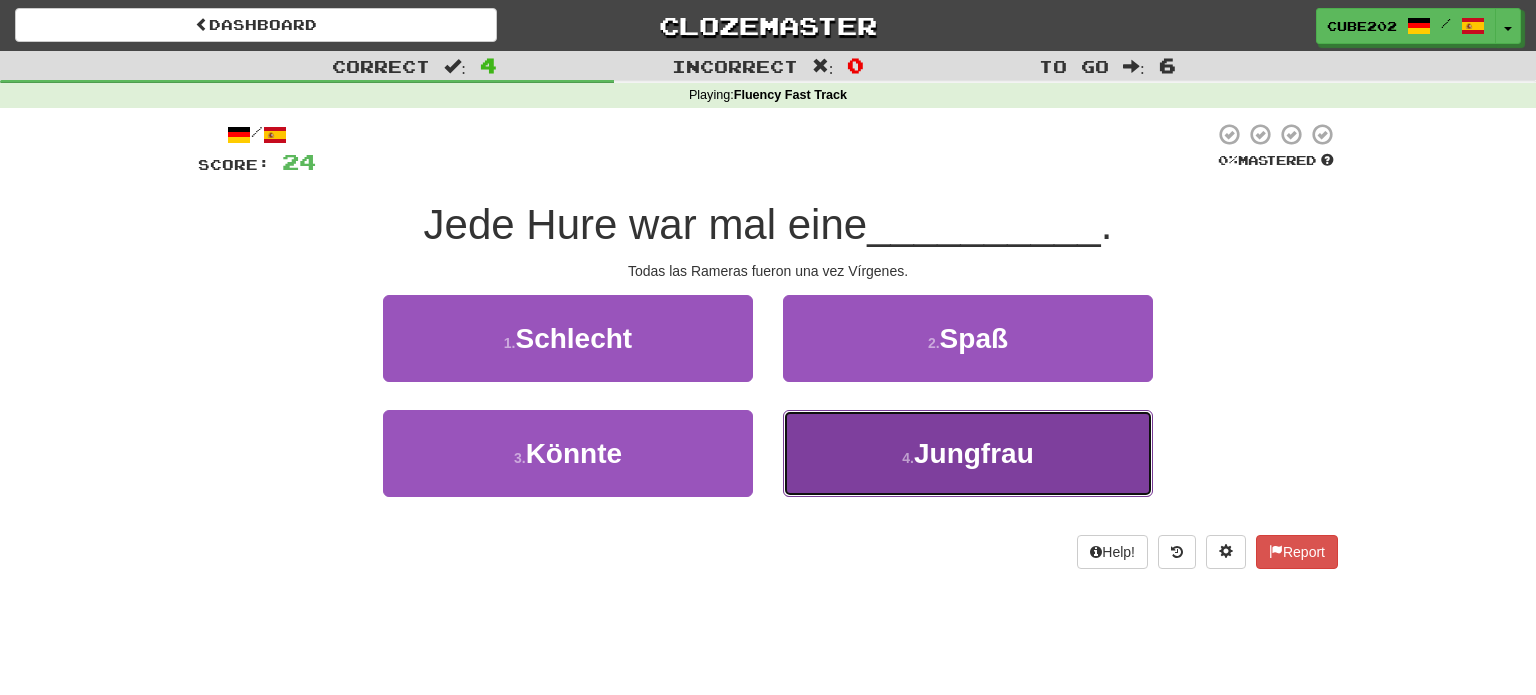 click on "4 .  Jungfrau" at bounding box center [968, 453] 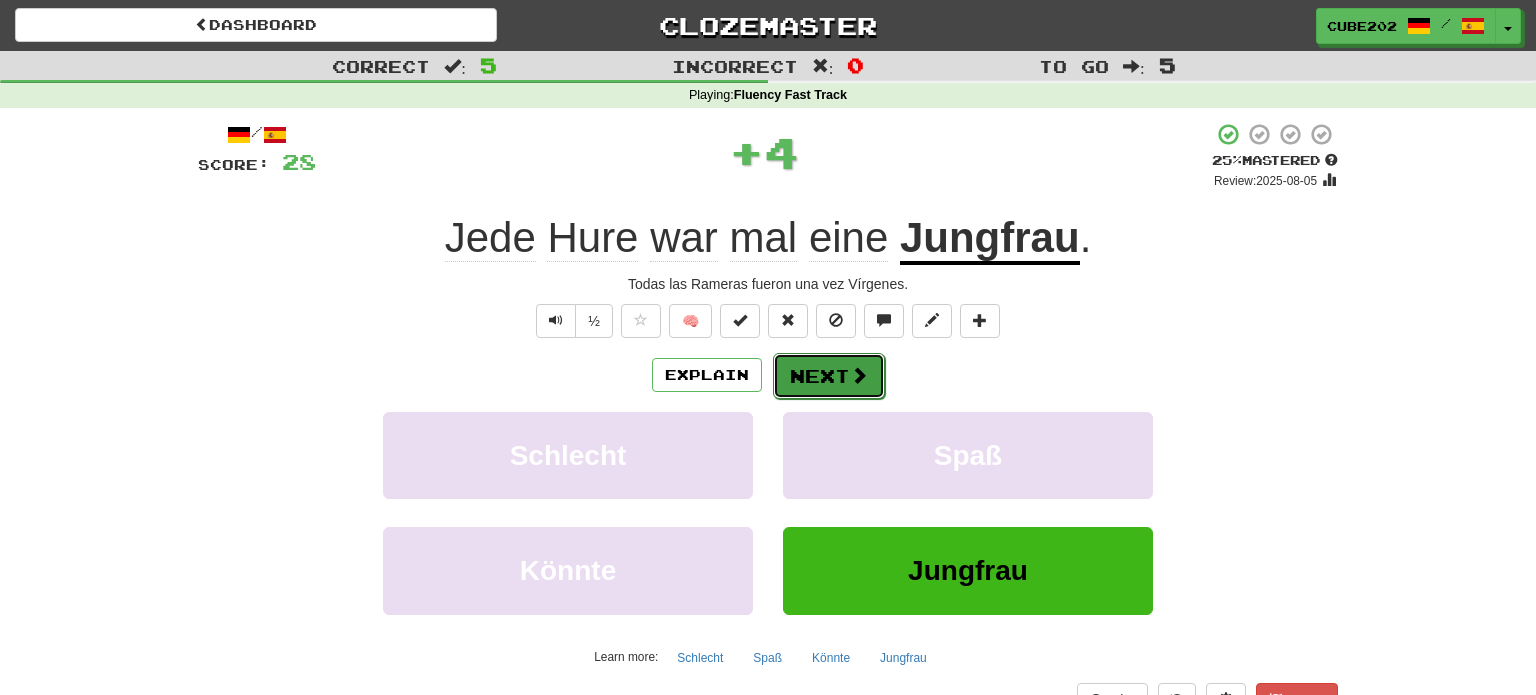 click on "Next" at bounding box center (829, 376) 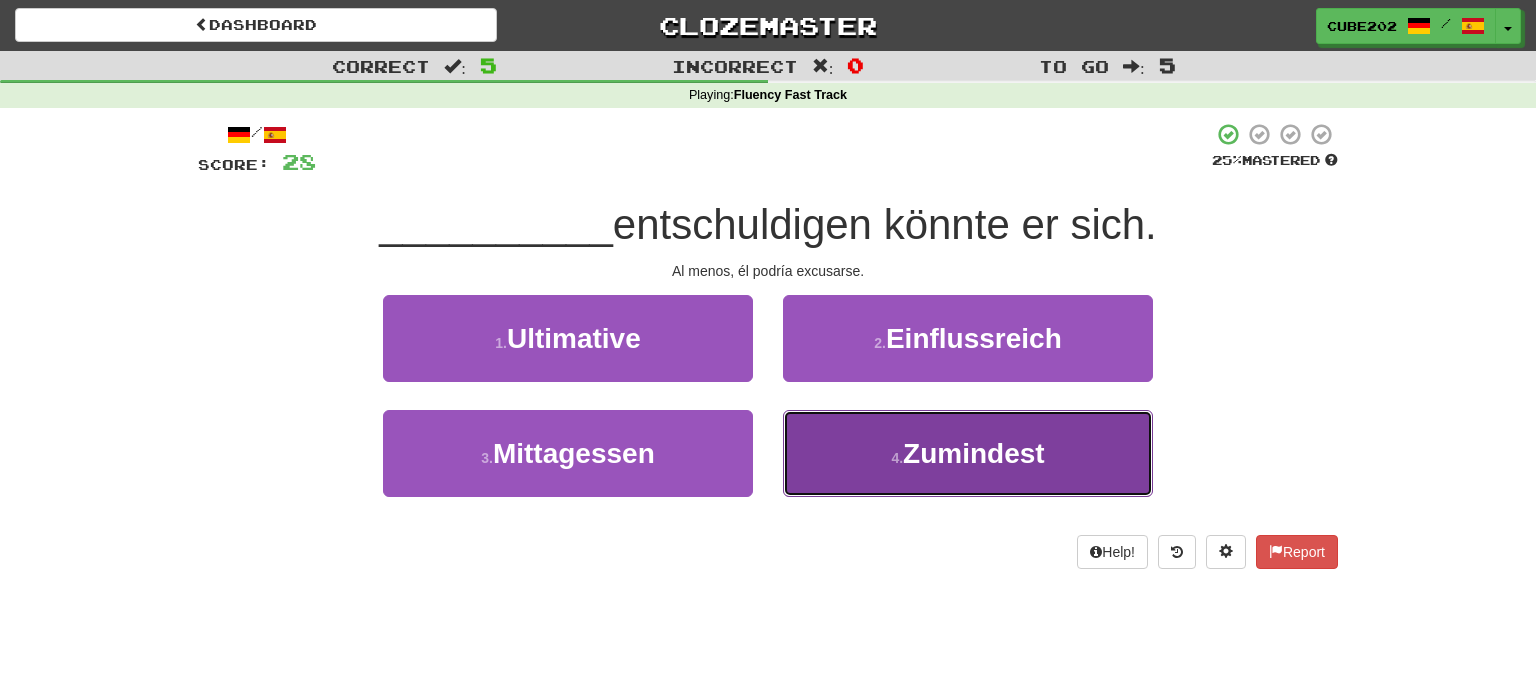 click on "Zumindest" at bounding box center (974, 453) 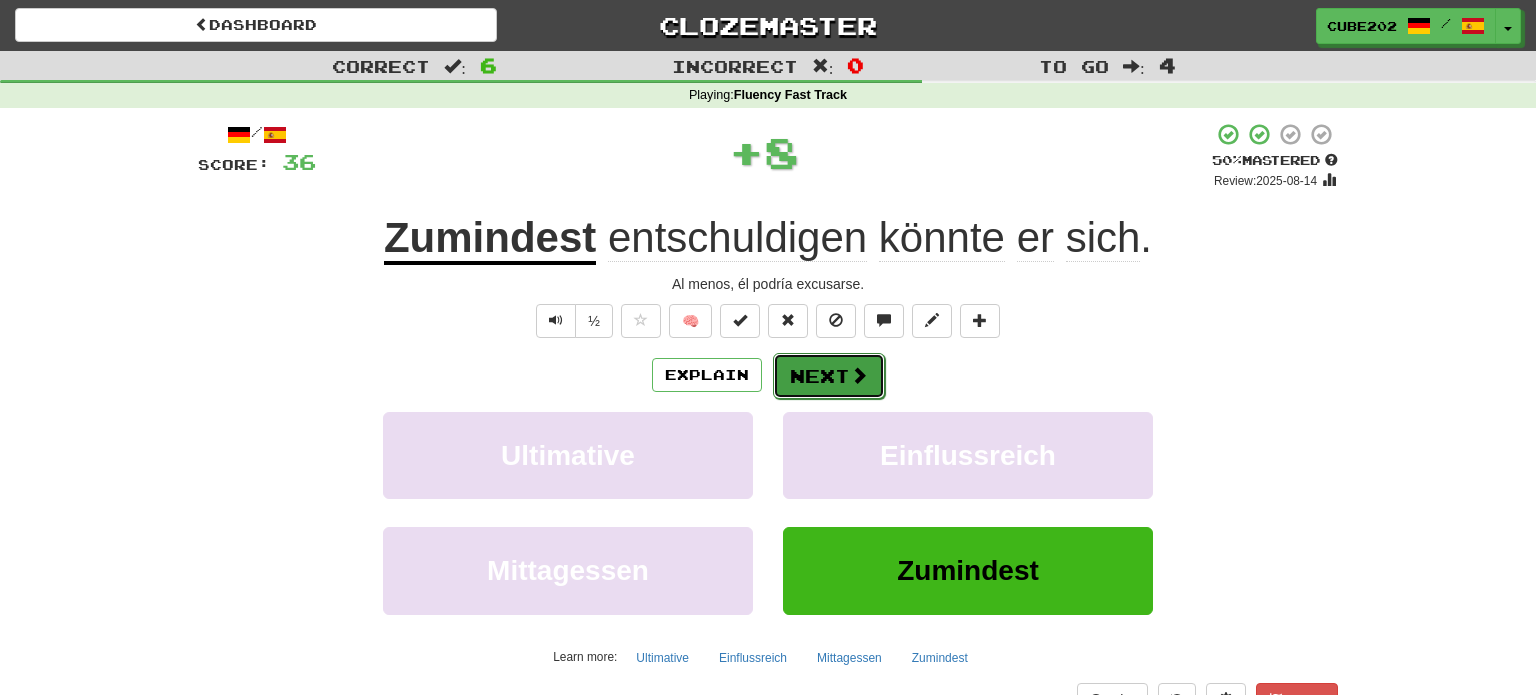 click on "Next" at bounding box center [829, 376] 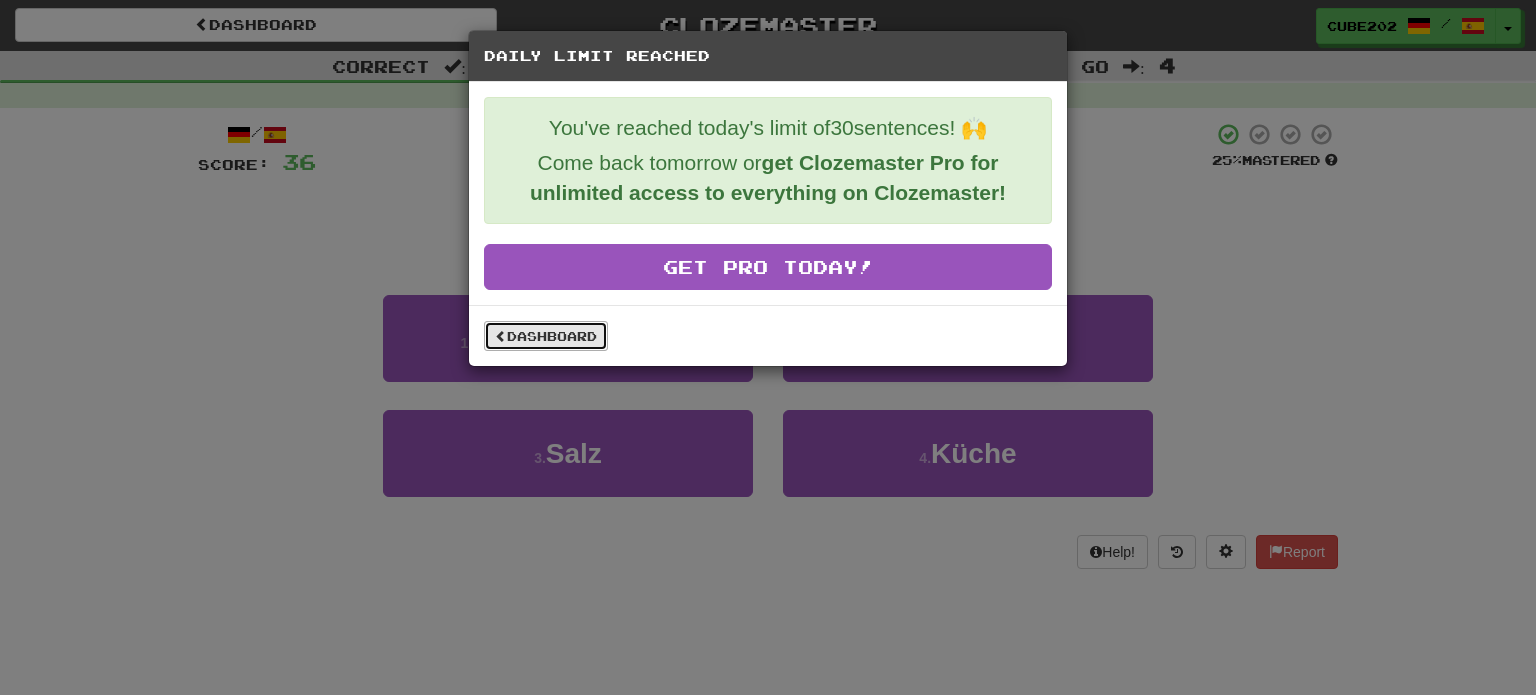 click on "Dashboard" at bounding box center [546, 336] 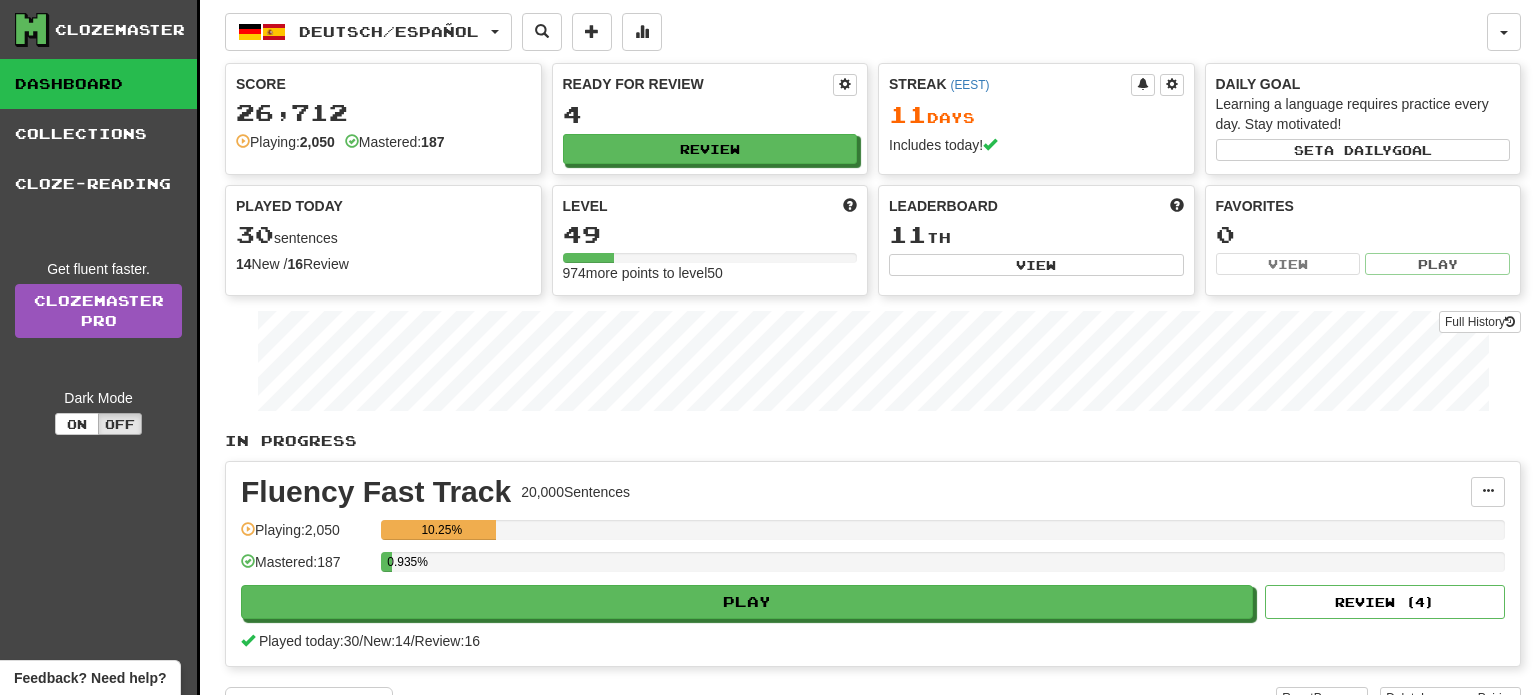 scroll, scrollTop: 0, scrollLeft: 0, axis: both 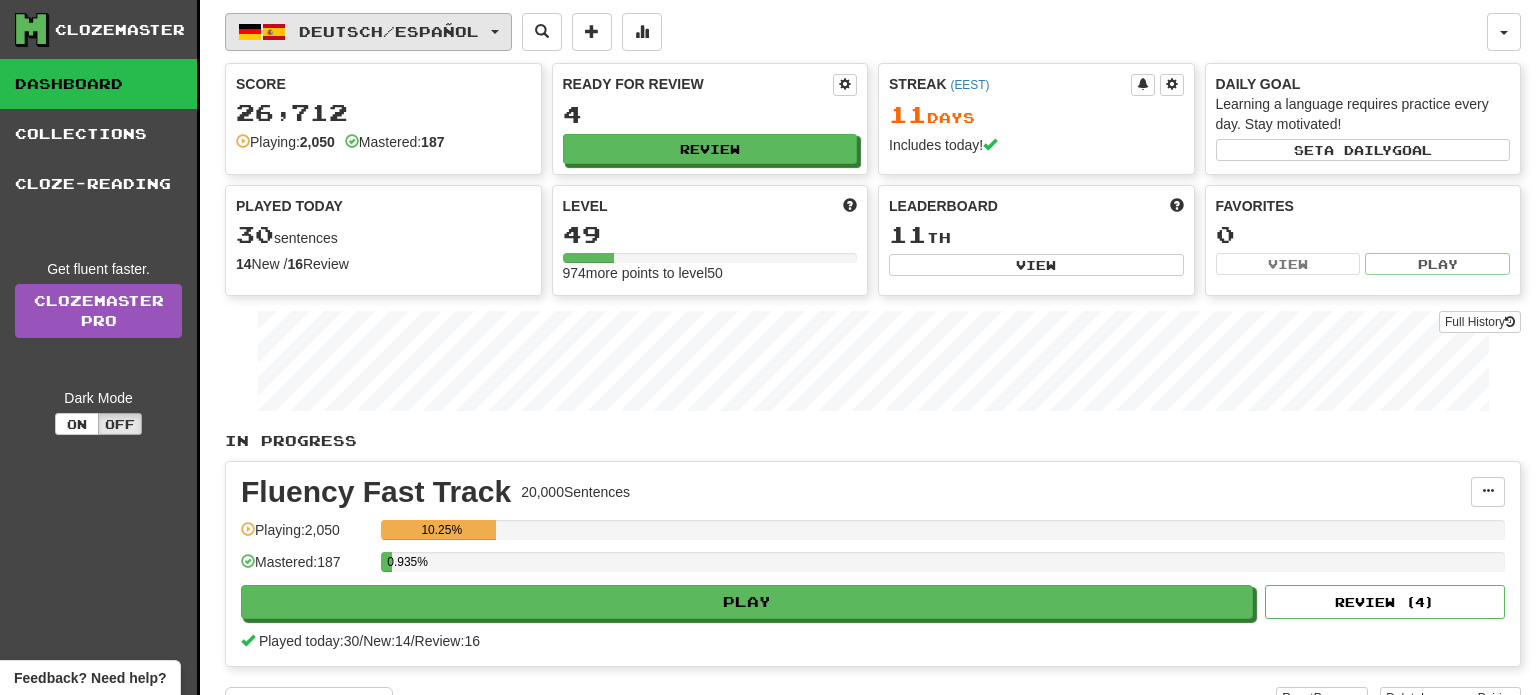 click on "Deutsch  /  Español" at bounding box center [368, 32] 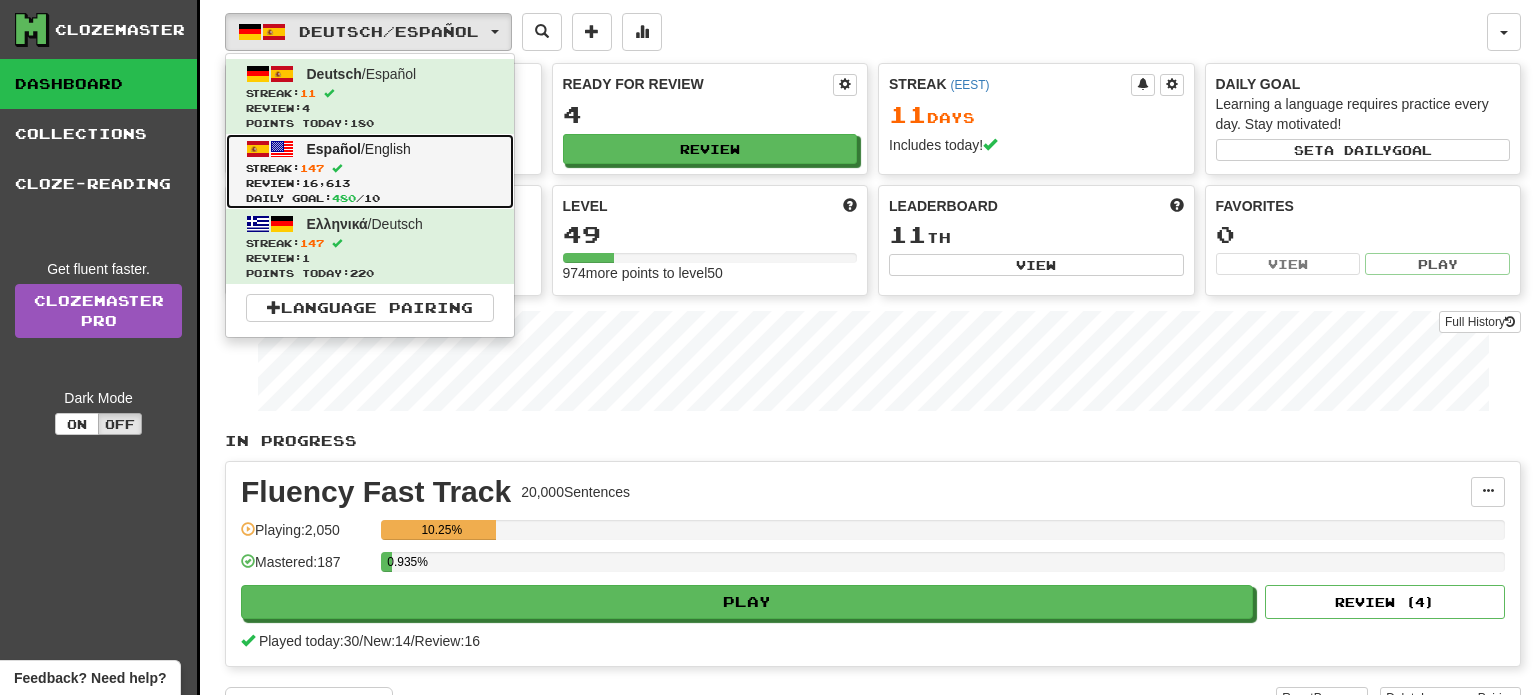 click on "Review:  16,613" at bounding box center [370, 183] 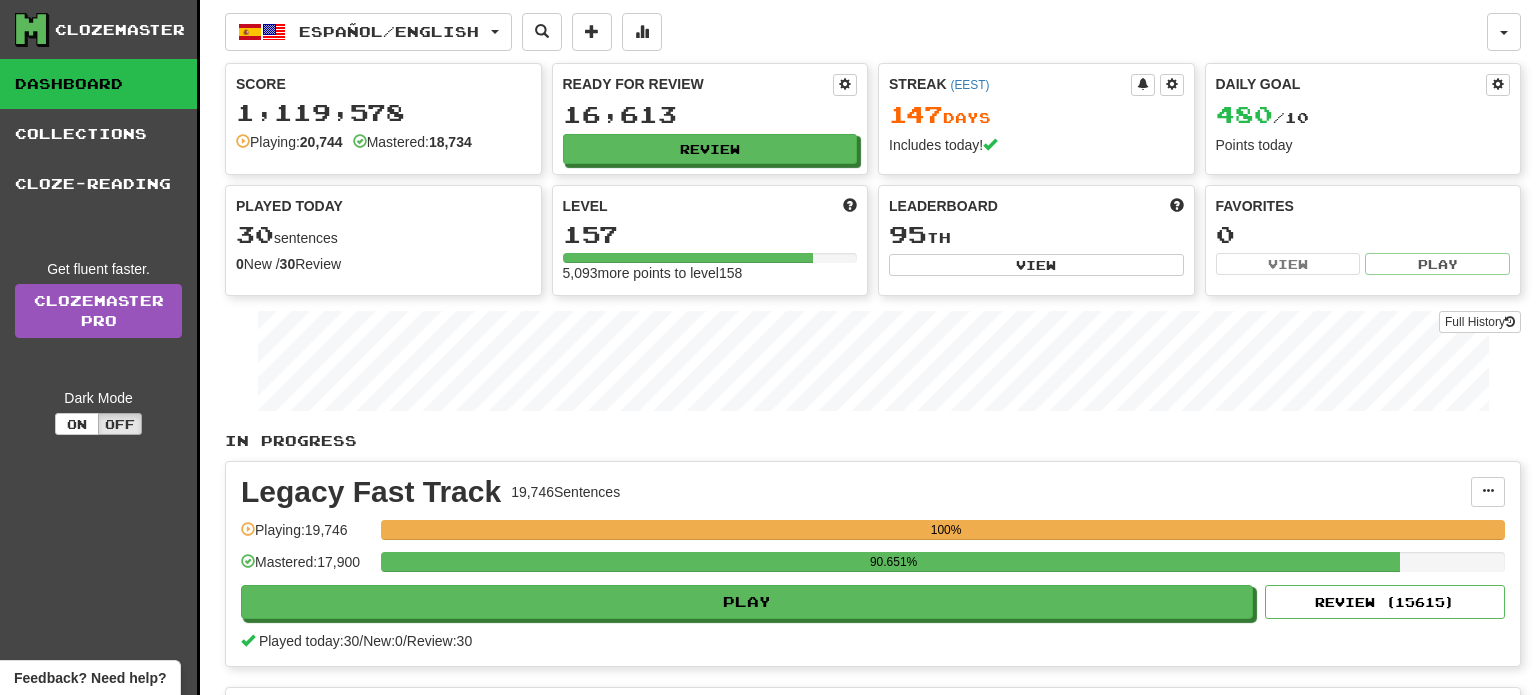 scroll, scrollTop: 0, scrollLeft: 0, axis: both 